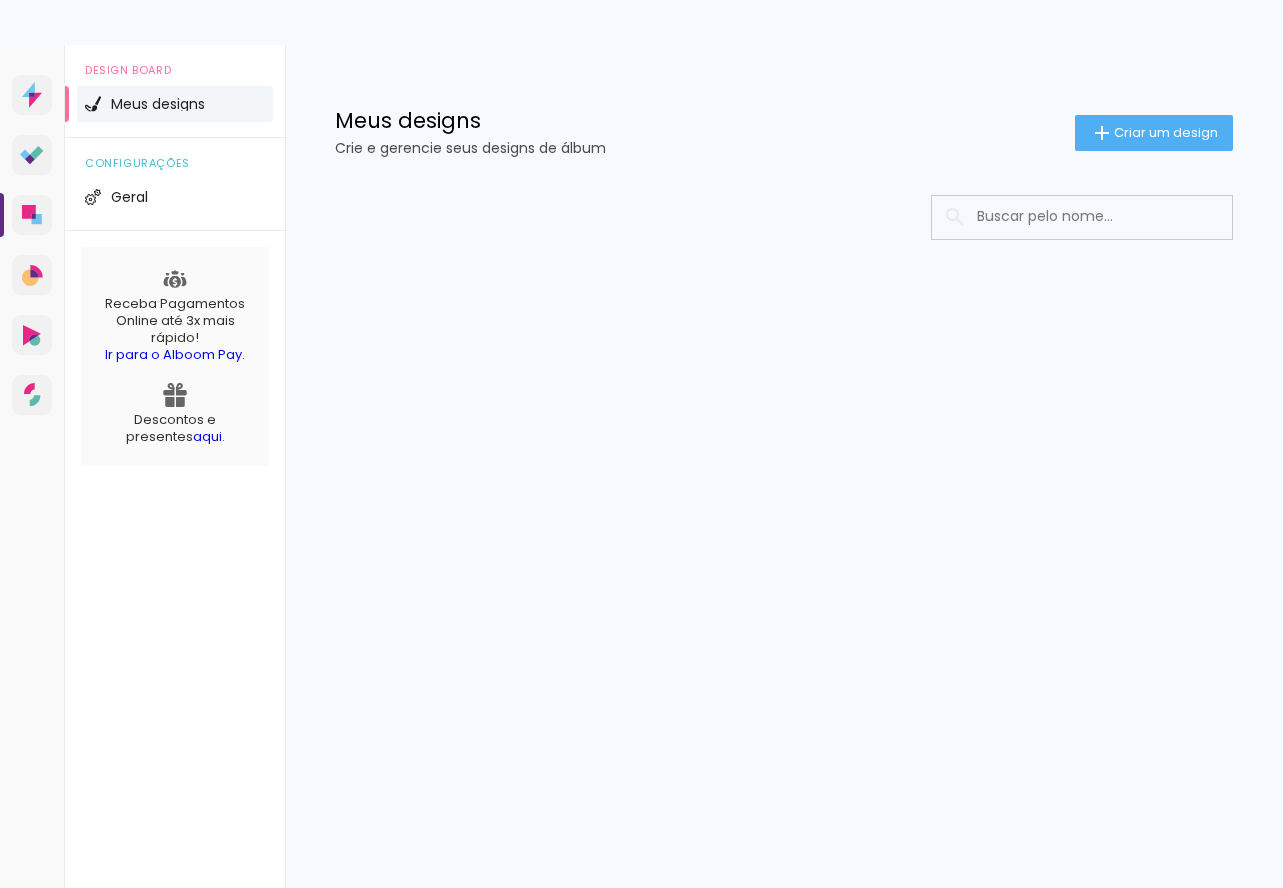 scroll, scrollTop: 0, scrollLeft: 0, axis: both 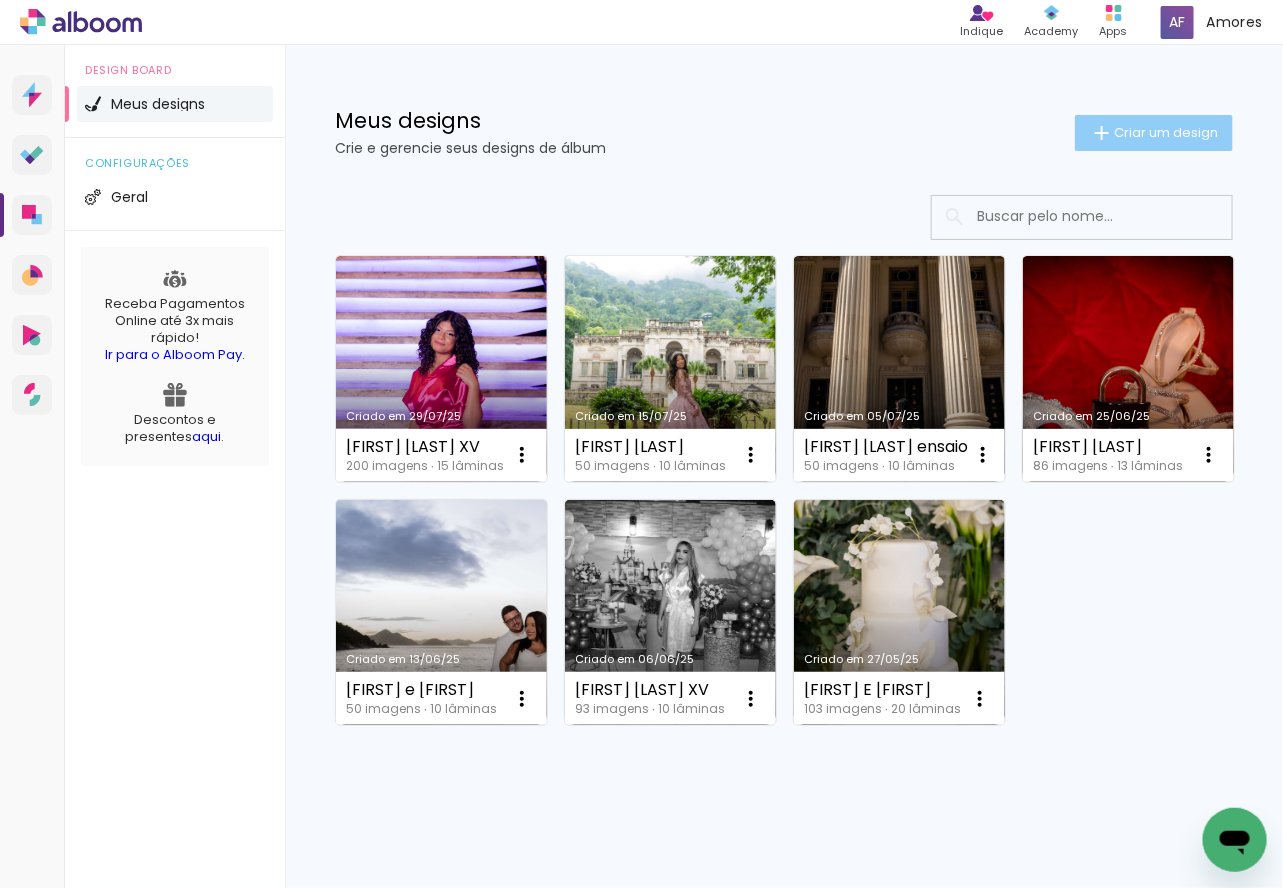 click 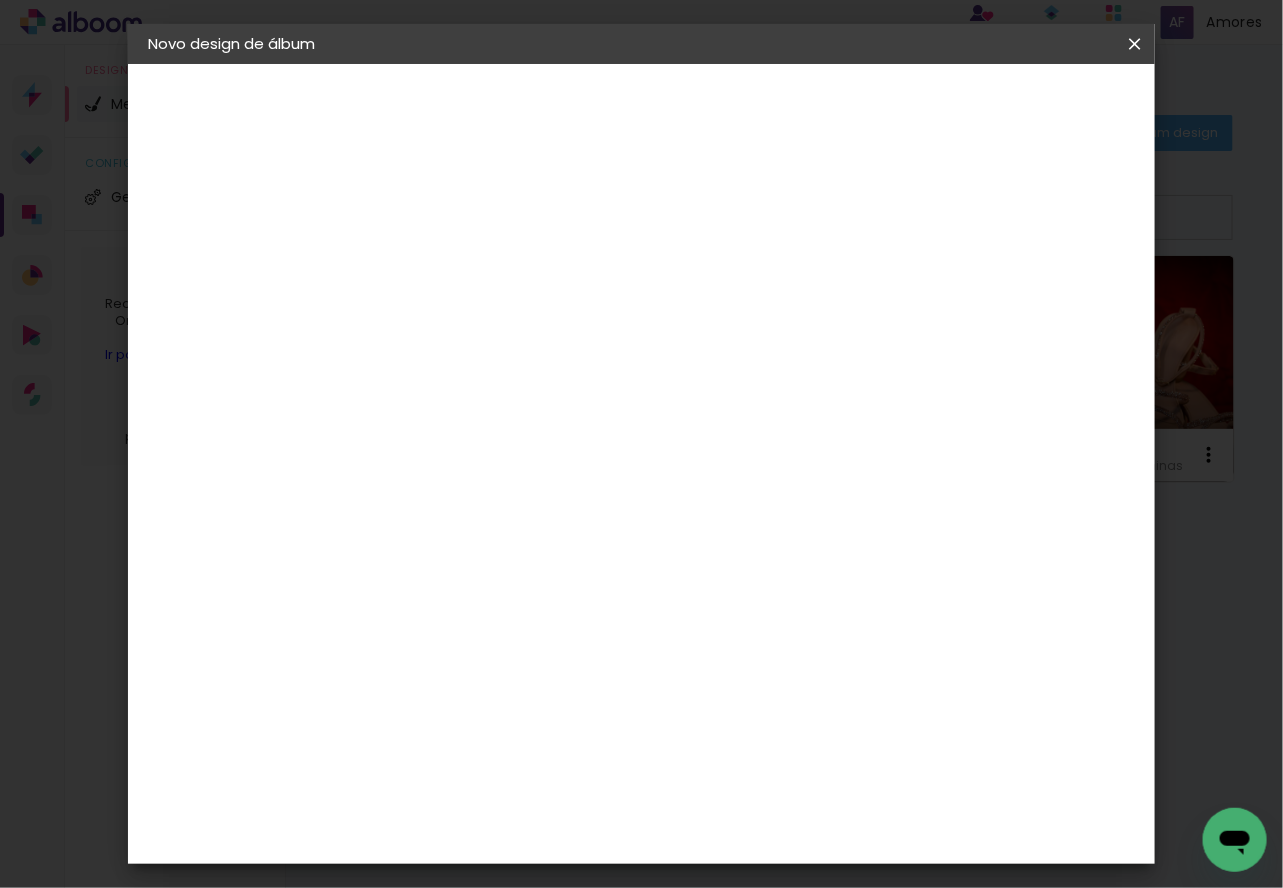 click at bounding box center [475, 268] 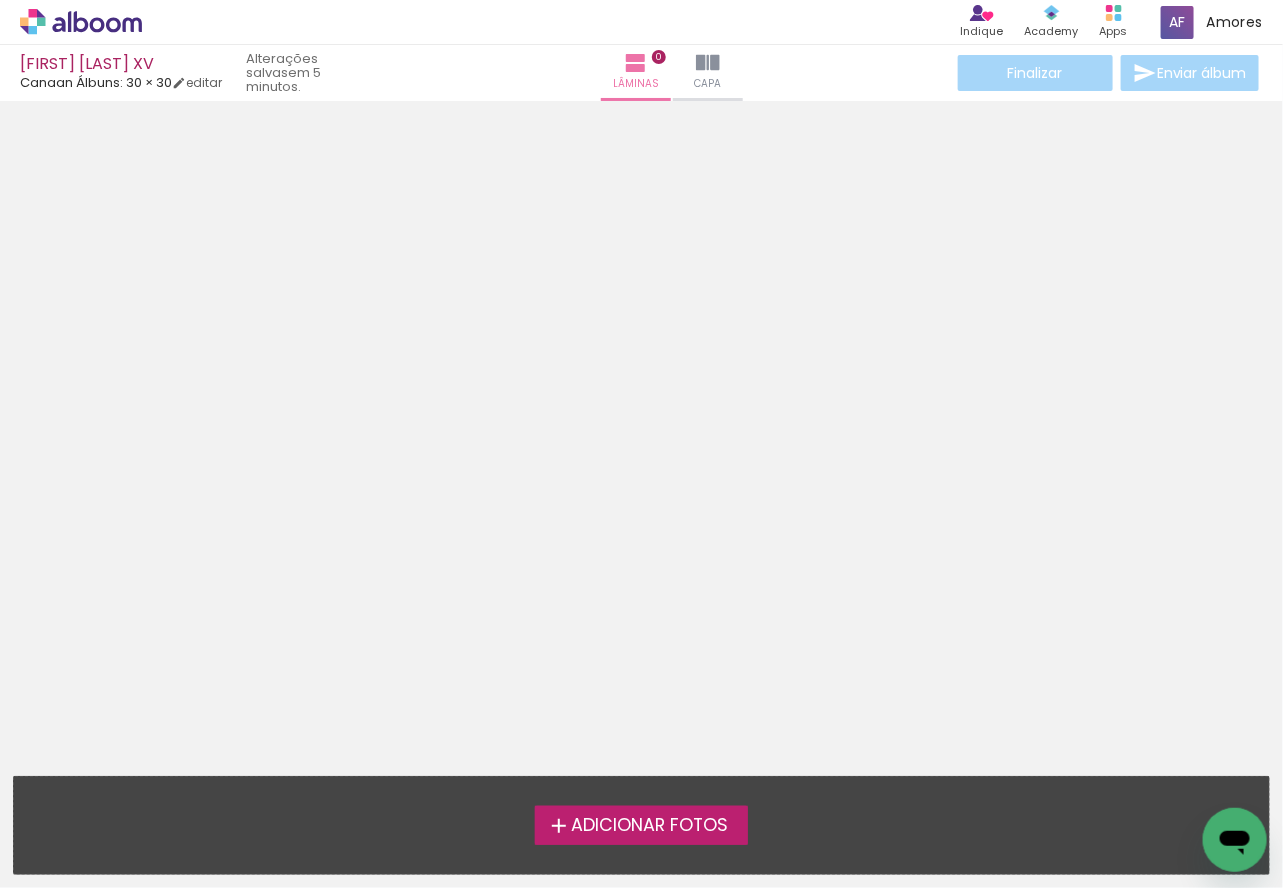 click 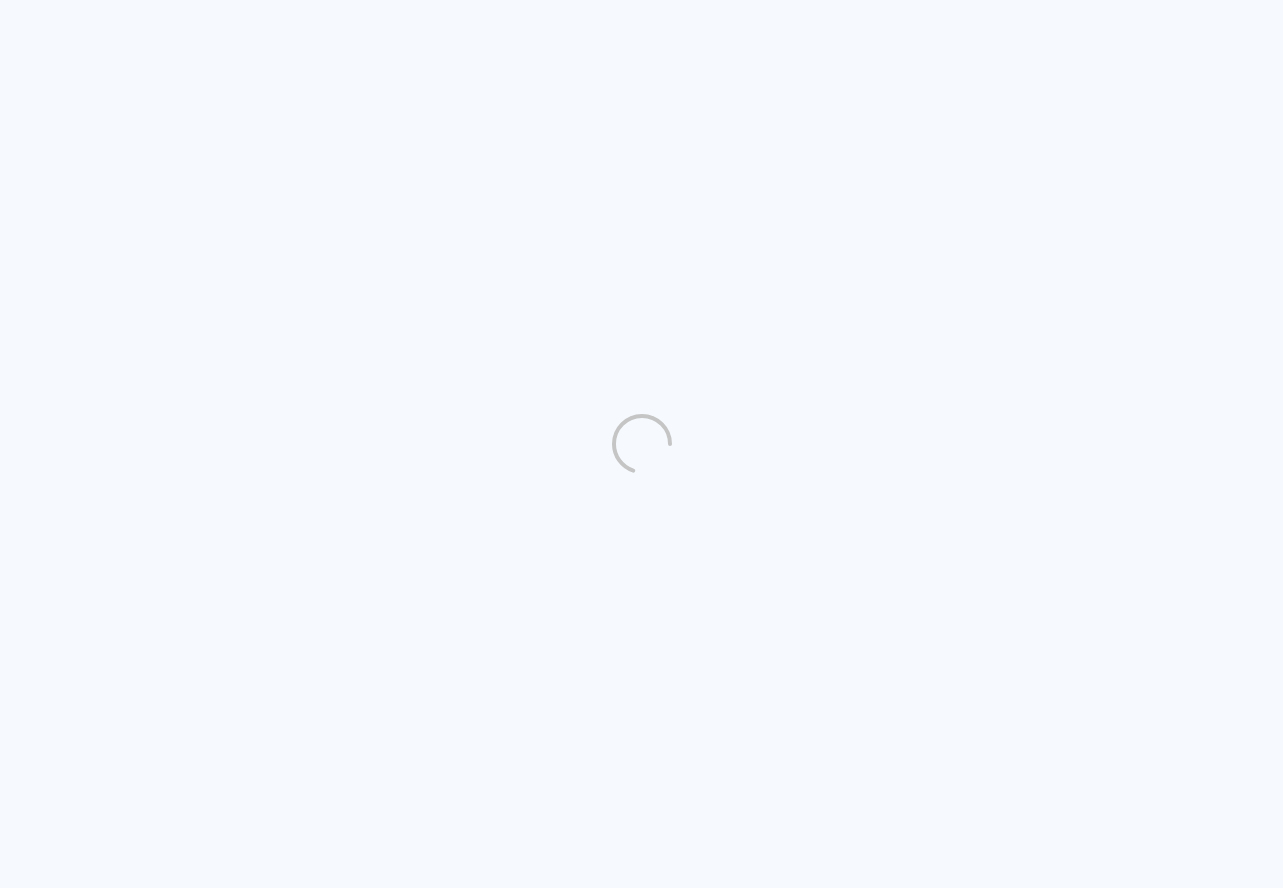 scroll, scrollTop: 0, scrollLeft: 0, axis: both 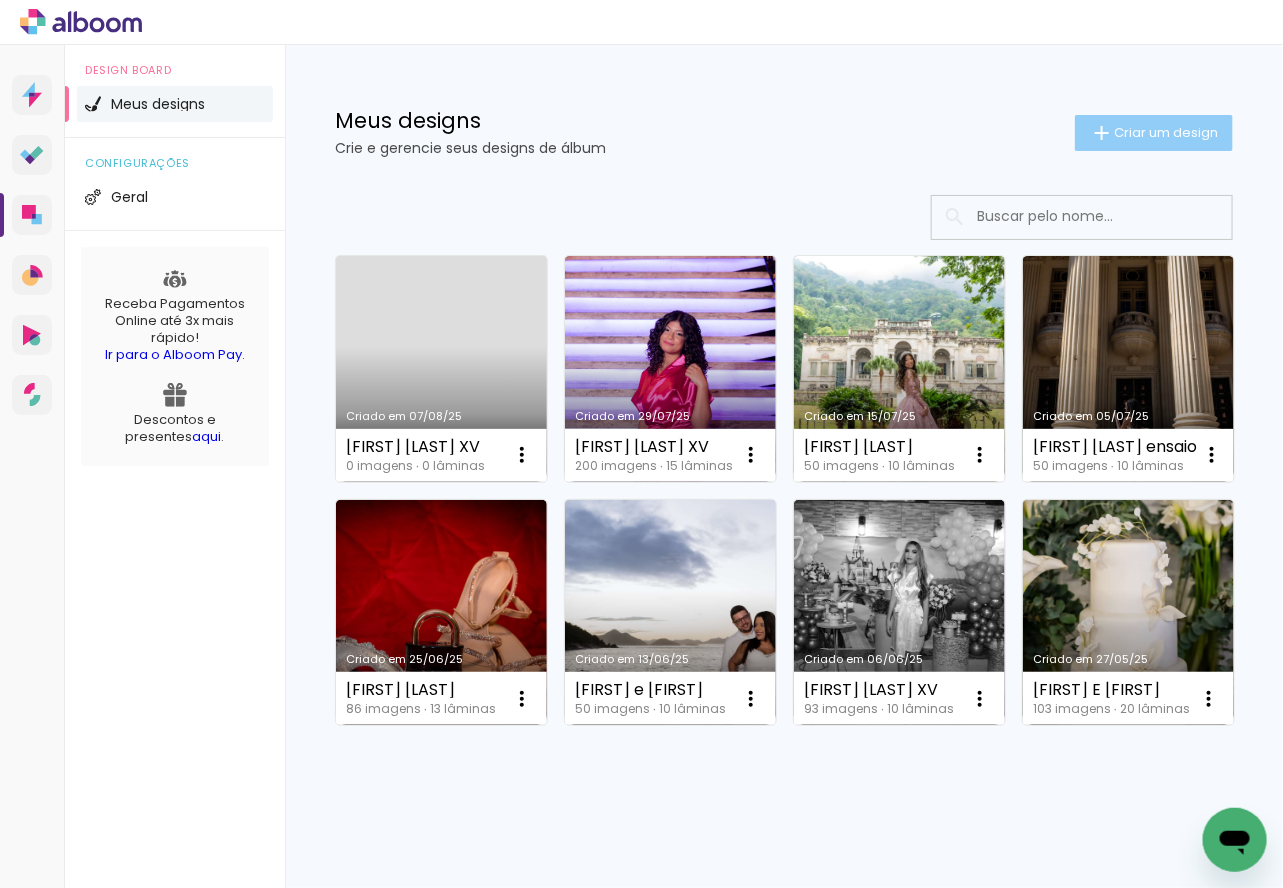 click on "Criar um design" 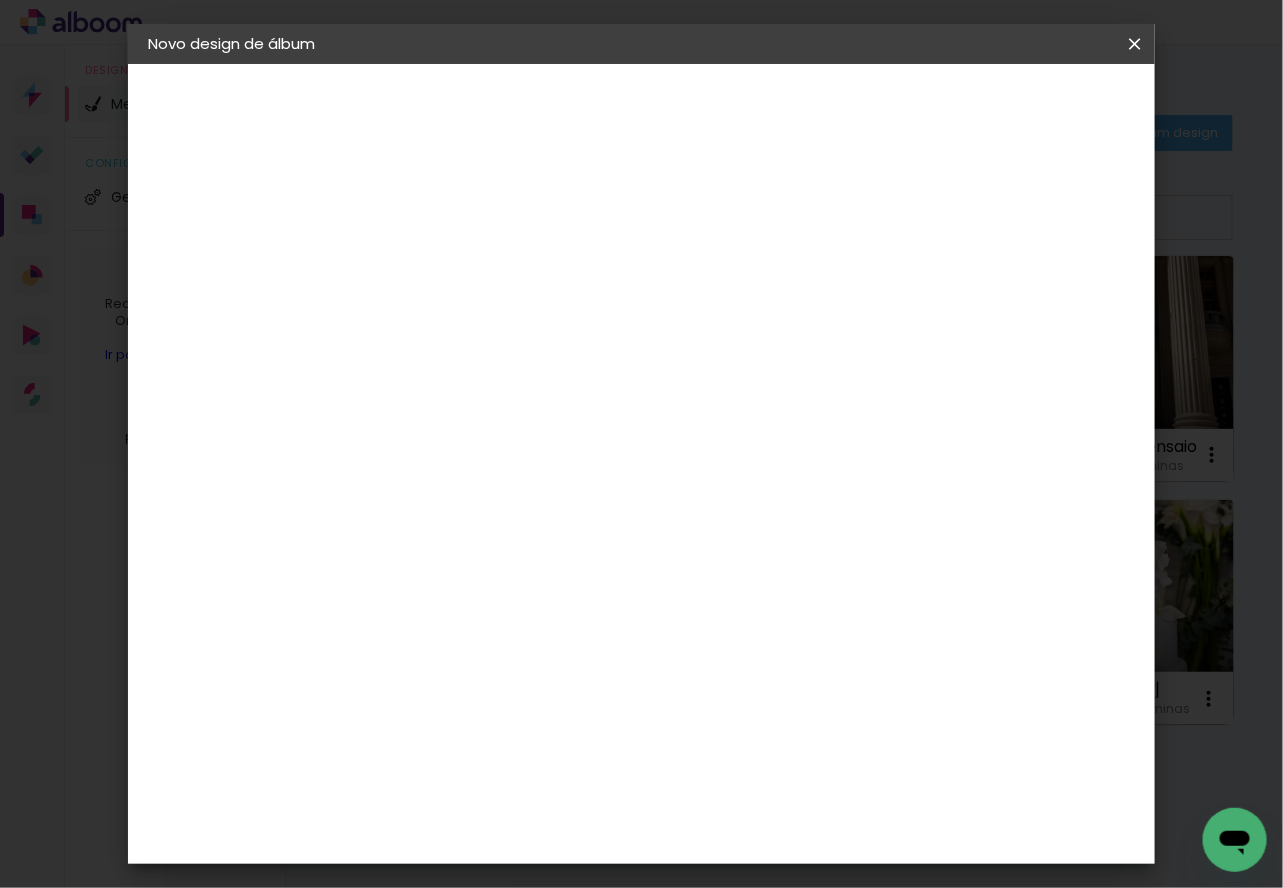 click at bounding box center [475, 268] 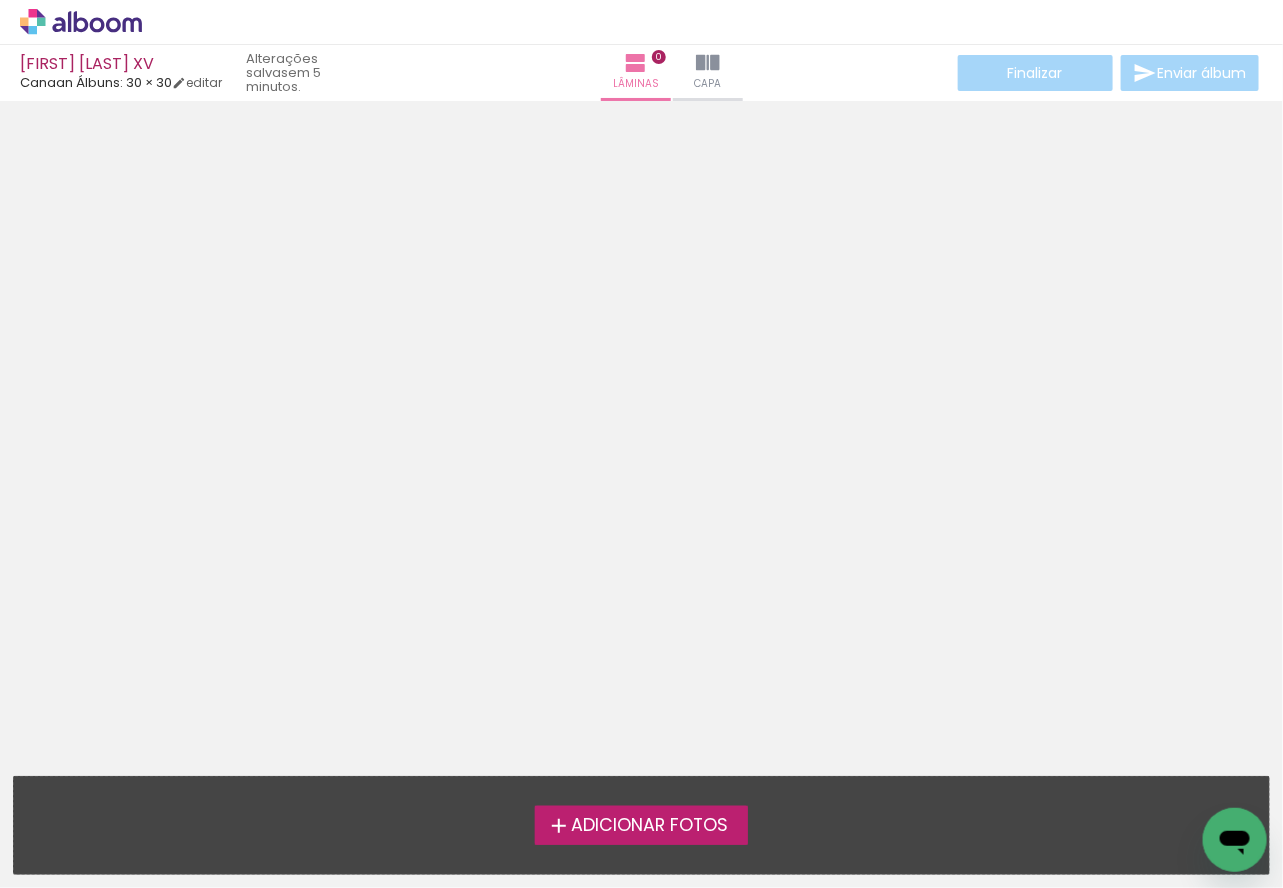 click 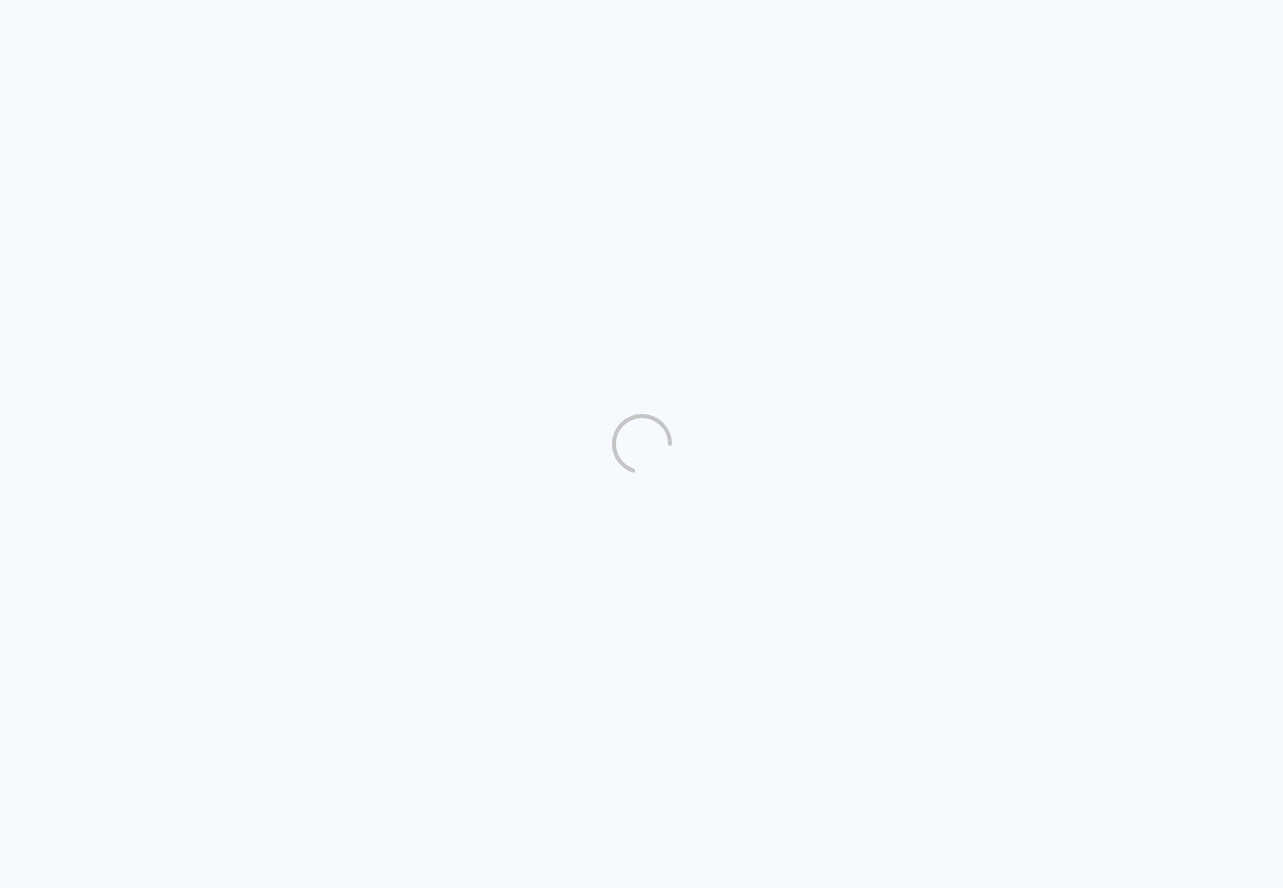scroll, scrollTop: 0, scrollLeft: 0, axis: both 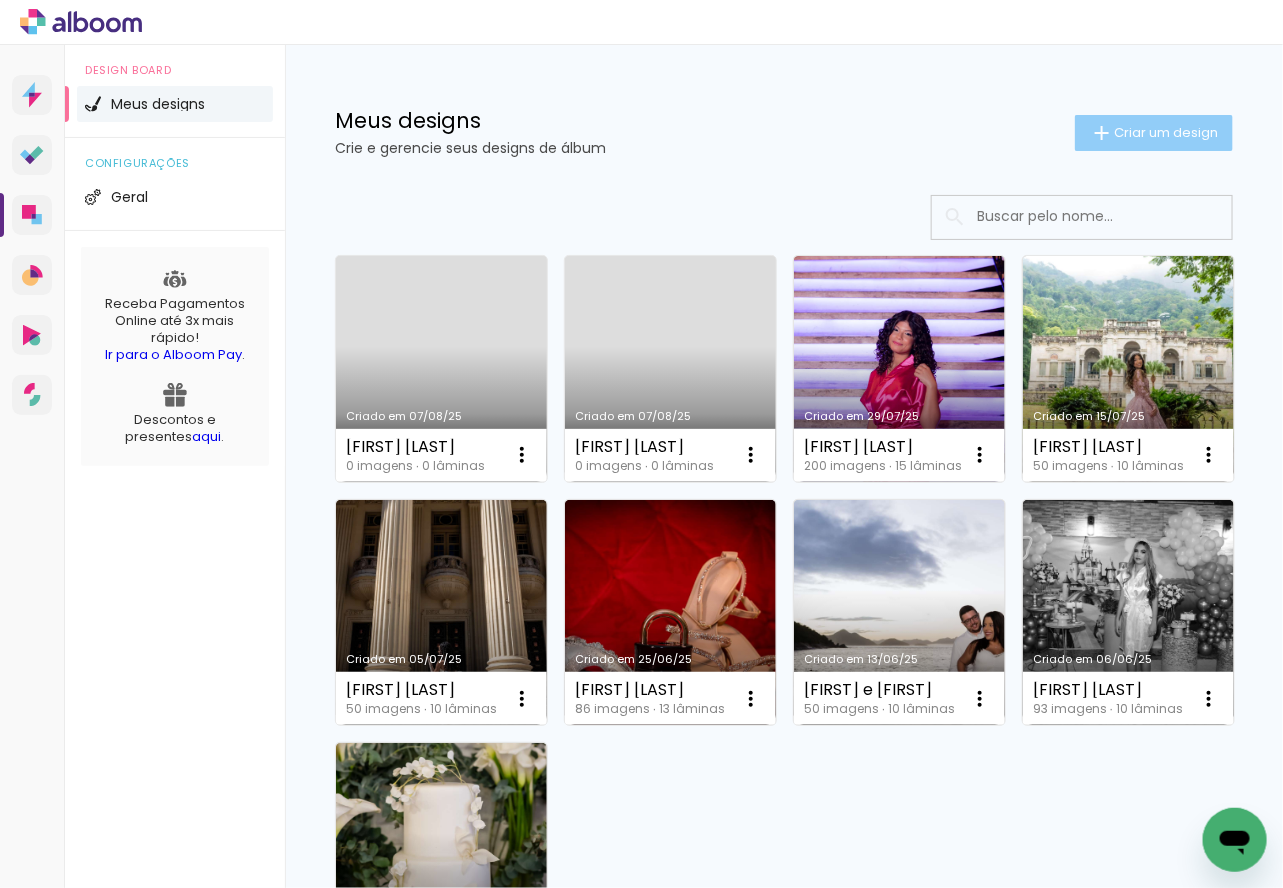 click 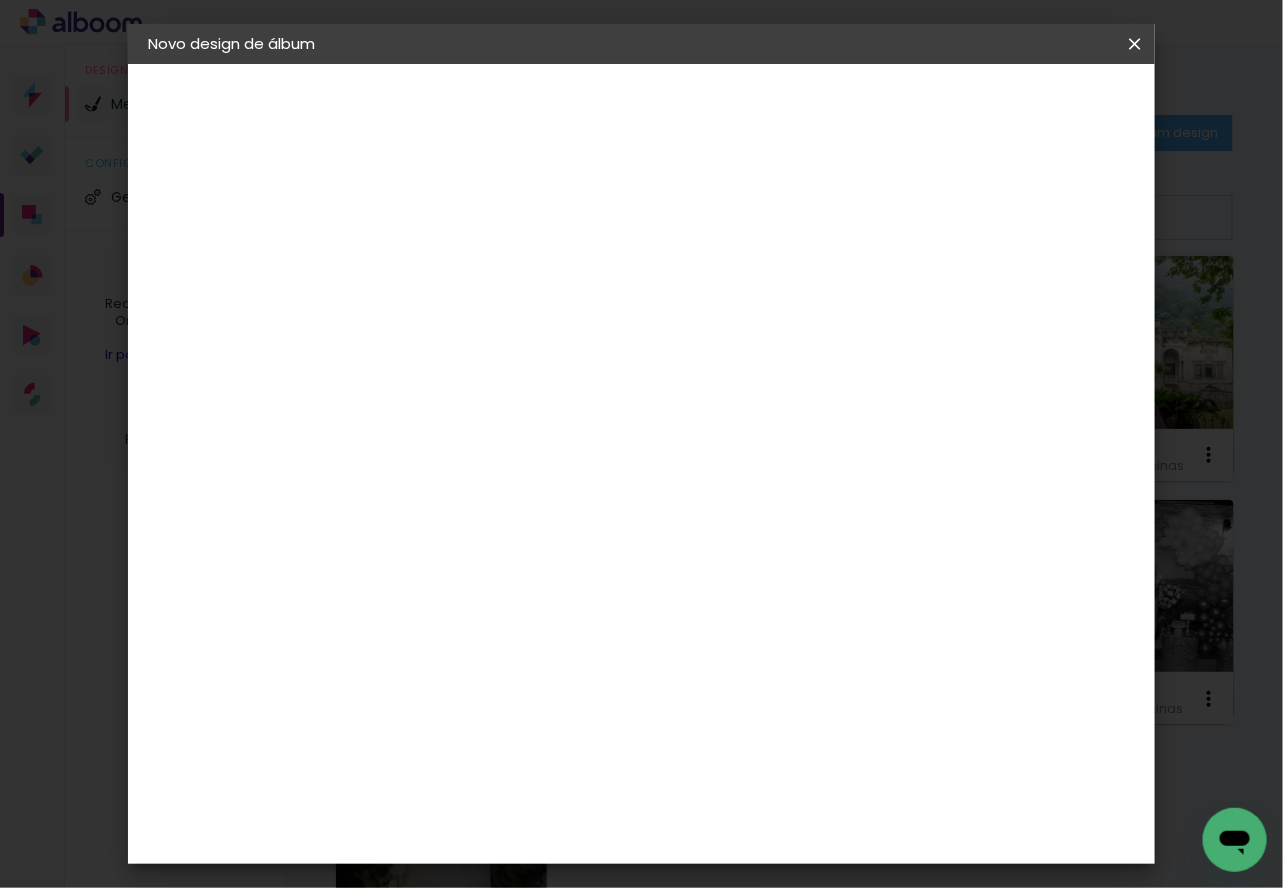 click at bounding box center [475, 268] 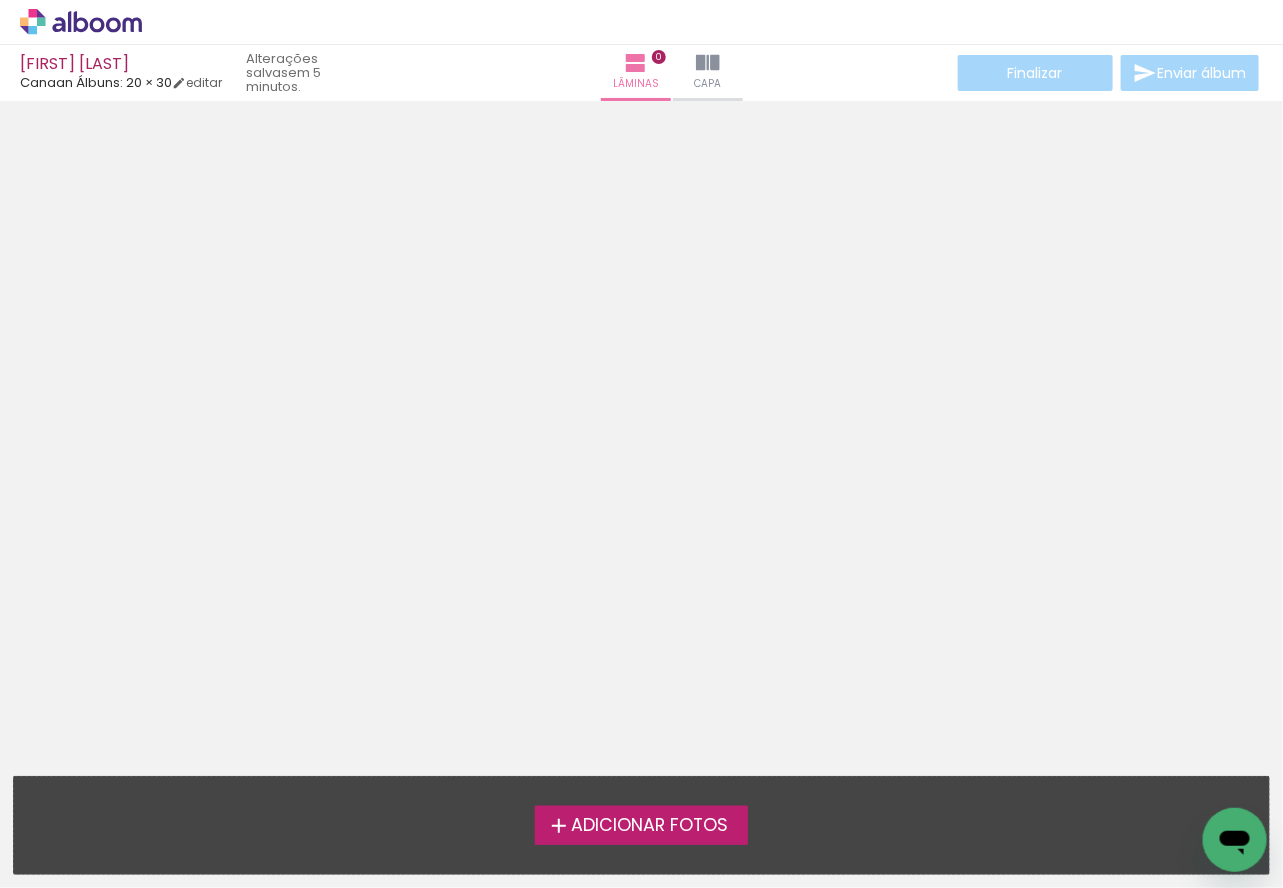 click 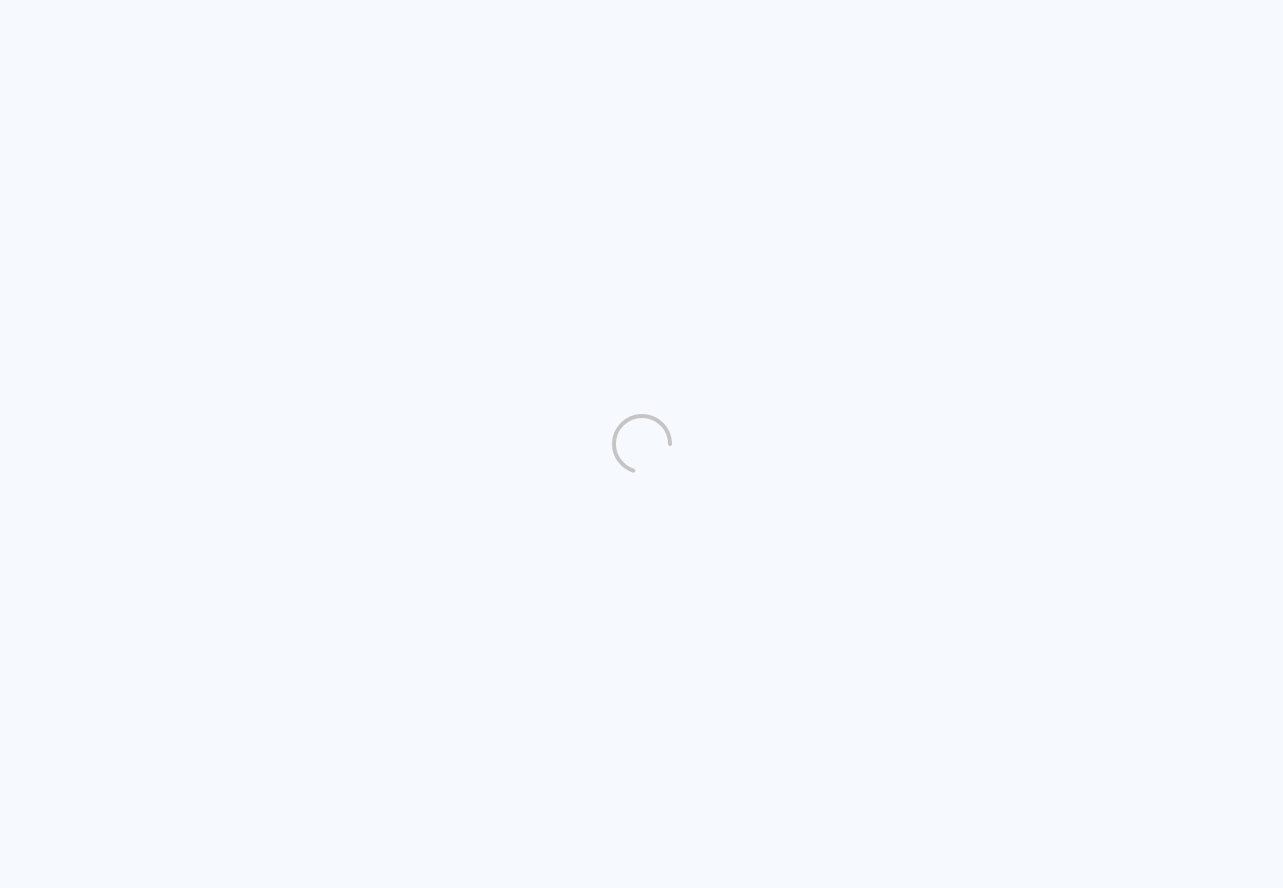 scroll, scrollTop: 0, scrollLeft: 0, axis: both 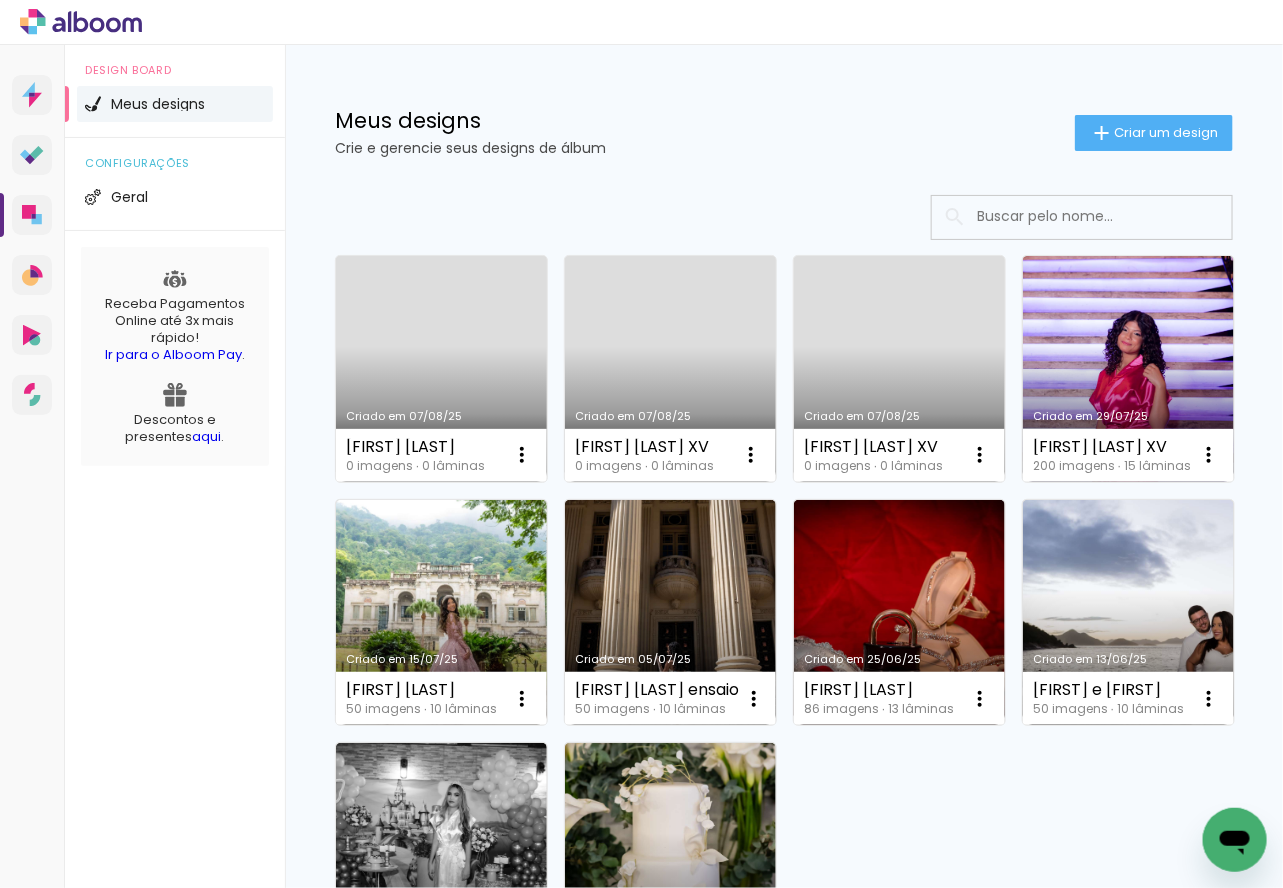click on "Criado em 07/08/25" at bounding box center [441, 369] 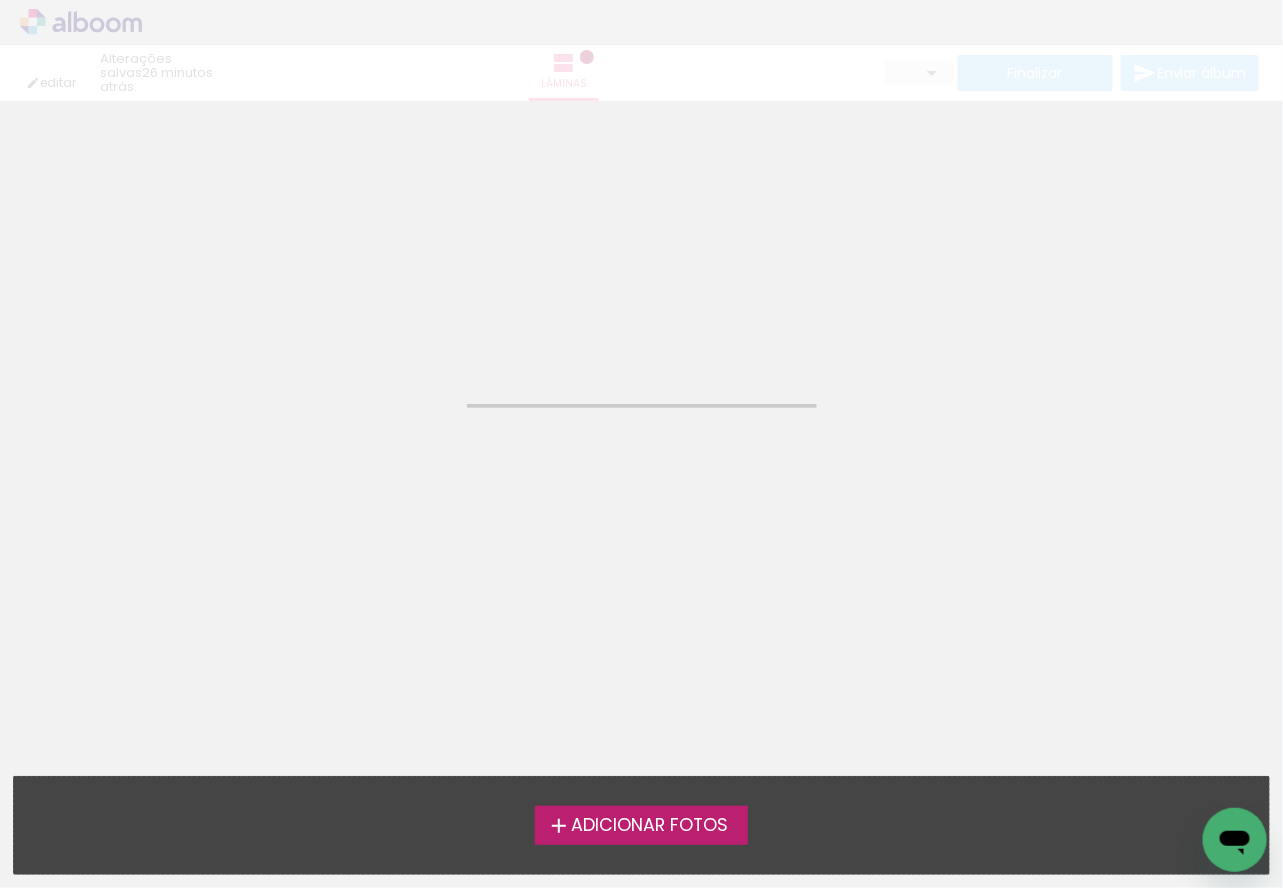 click on "Adicionar Fotos" at bounding box center [649, 826] 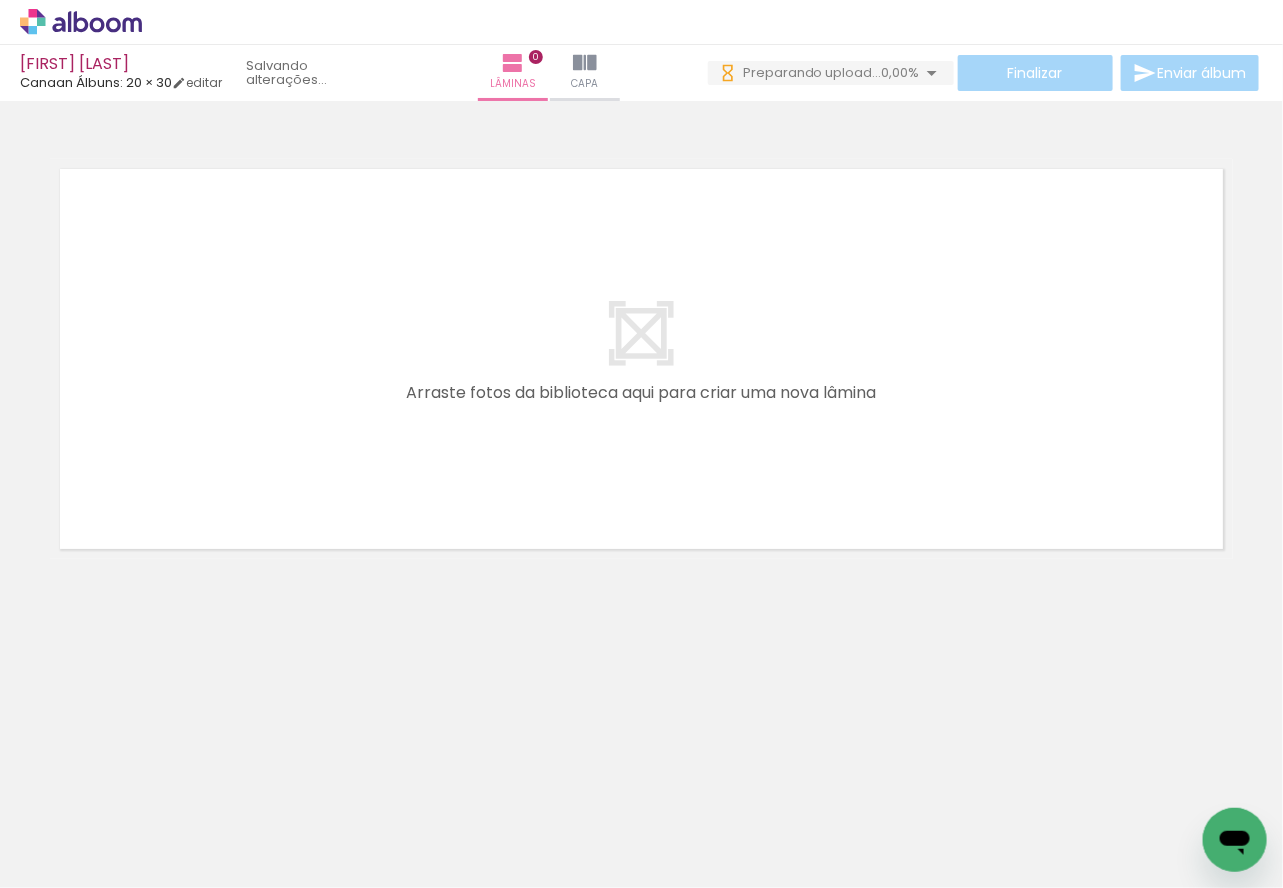 scroll, scrollTop: 0, scrollLeft: 0, axis: both 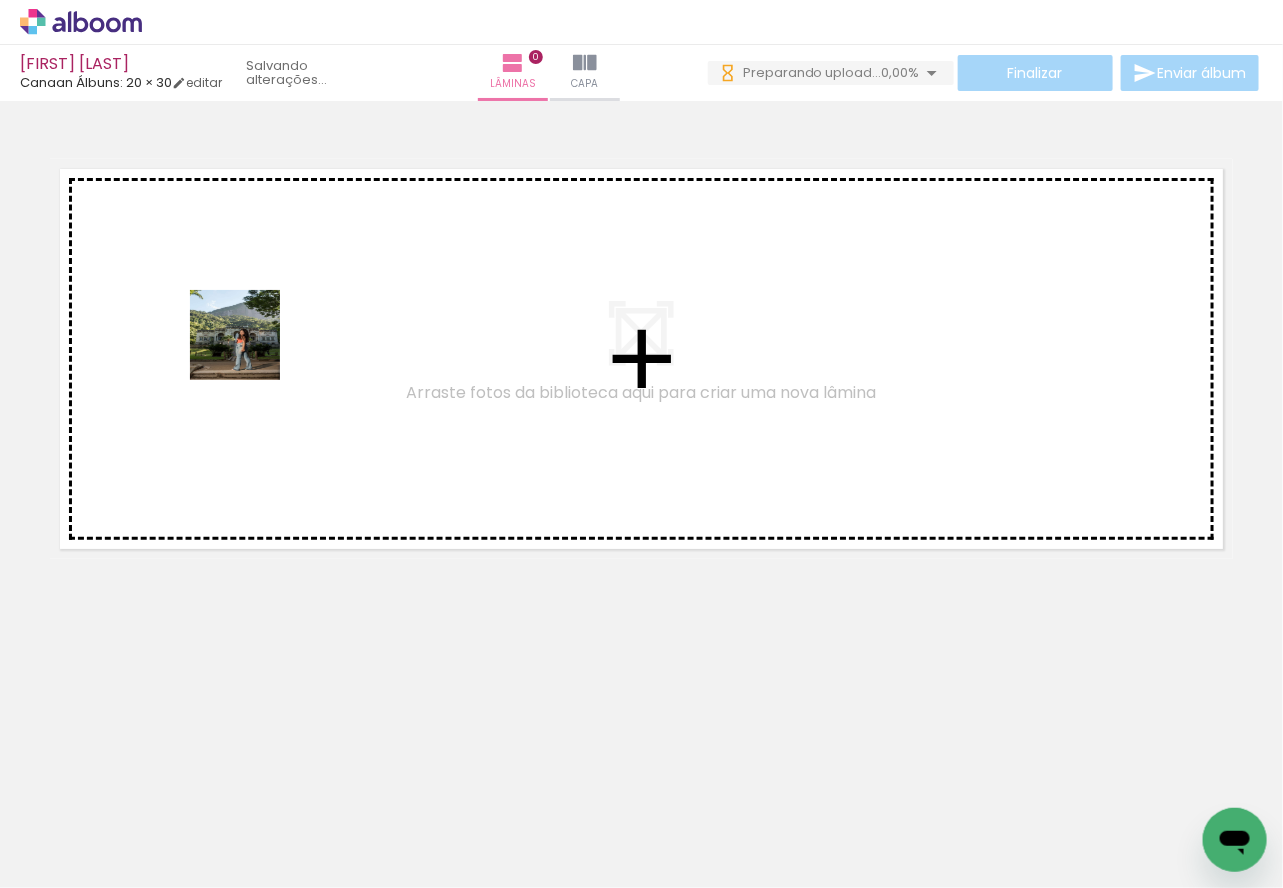 drag, startPoint x: 209, startPoint y: 831, endPoint x: 250, endPoint y: 349, distance: 483.74063 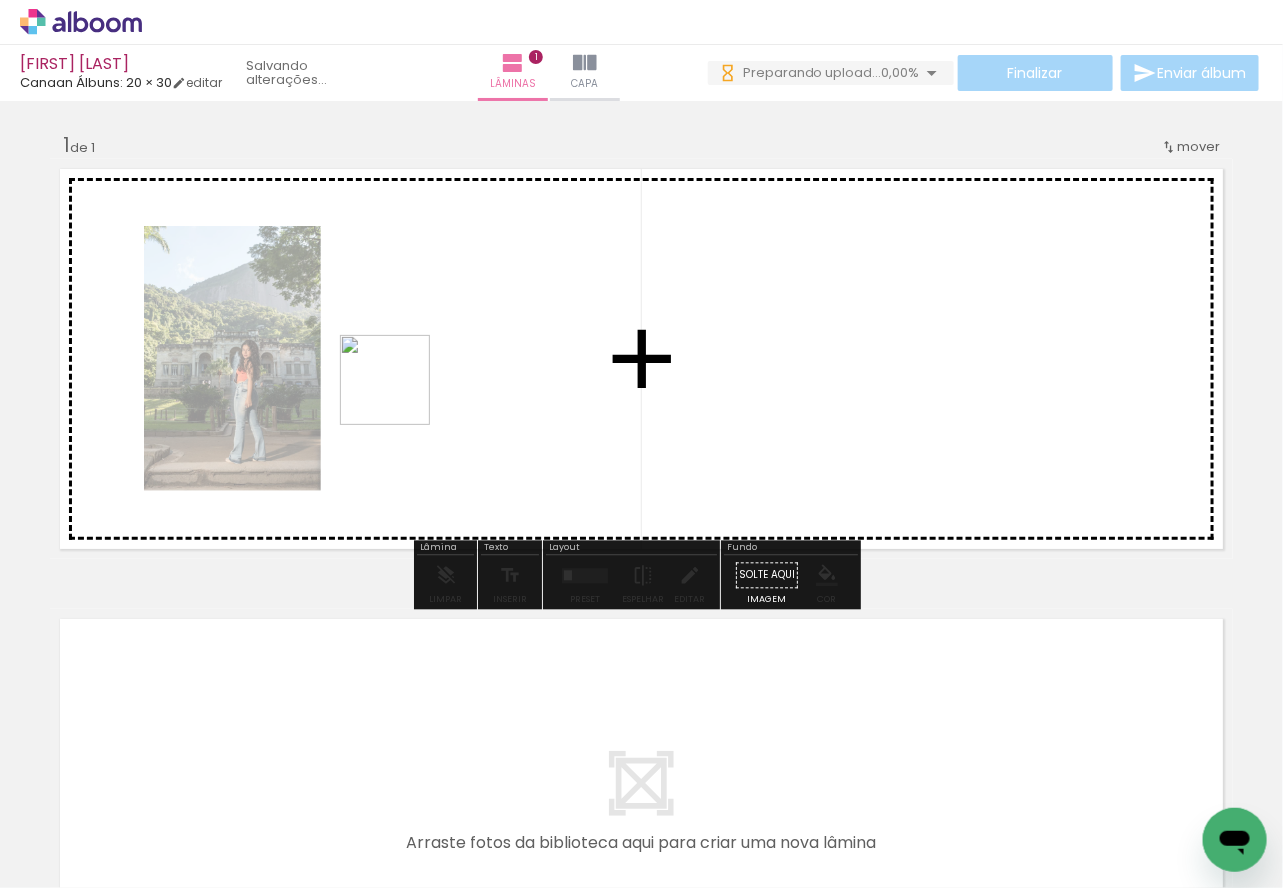 drag, startPoint x: 329, startPoint y: 827, endPoint x: 406, endPoint y: 357, distance: 476.2657 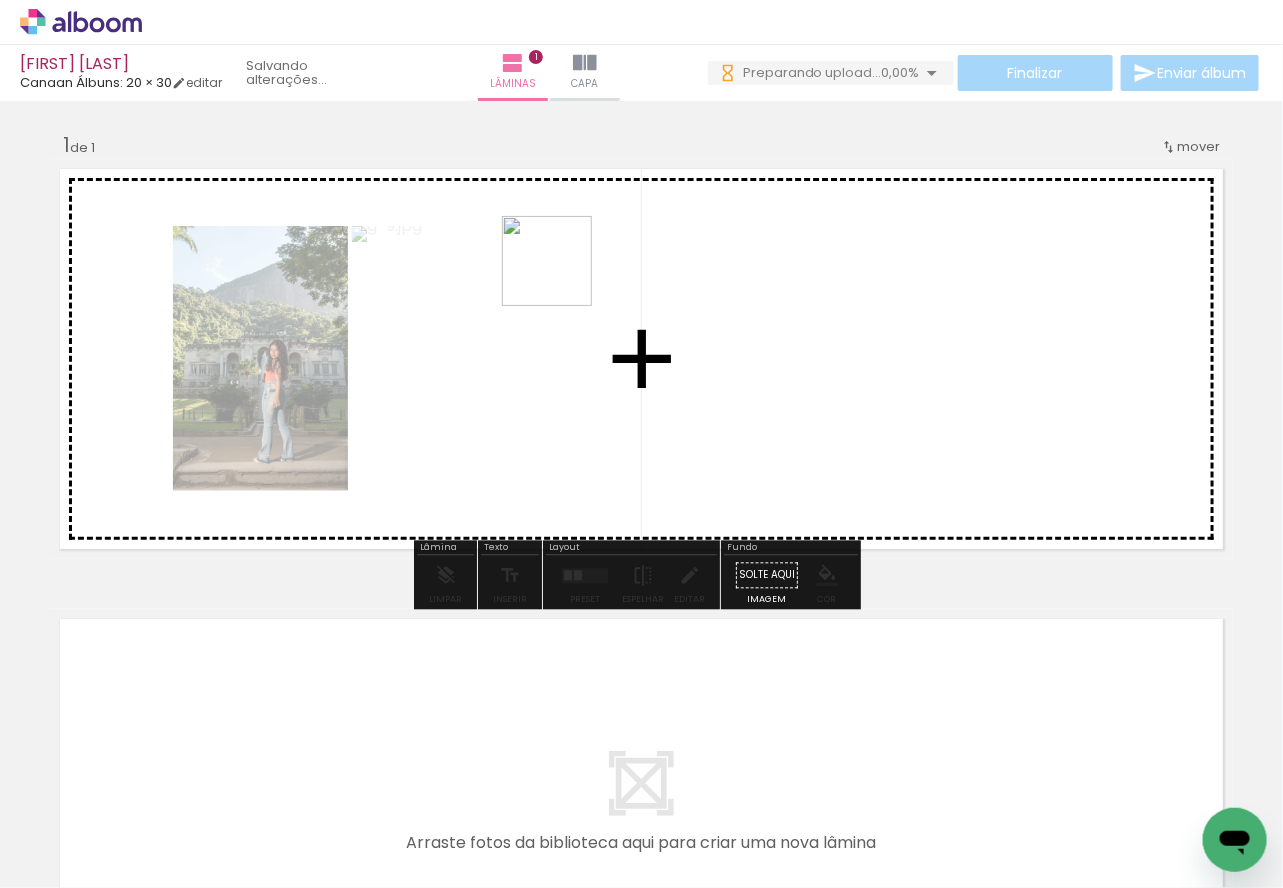 drag, startPoint x: 449, startPoint y: 826, endPoint x: 562, endPoint y: 276, distance: 561.4882 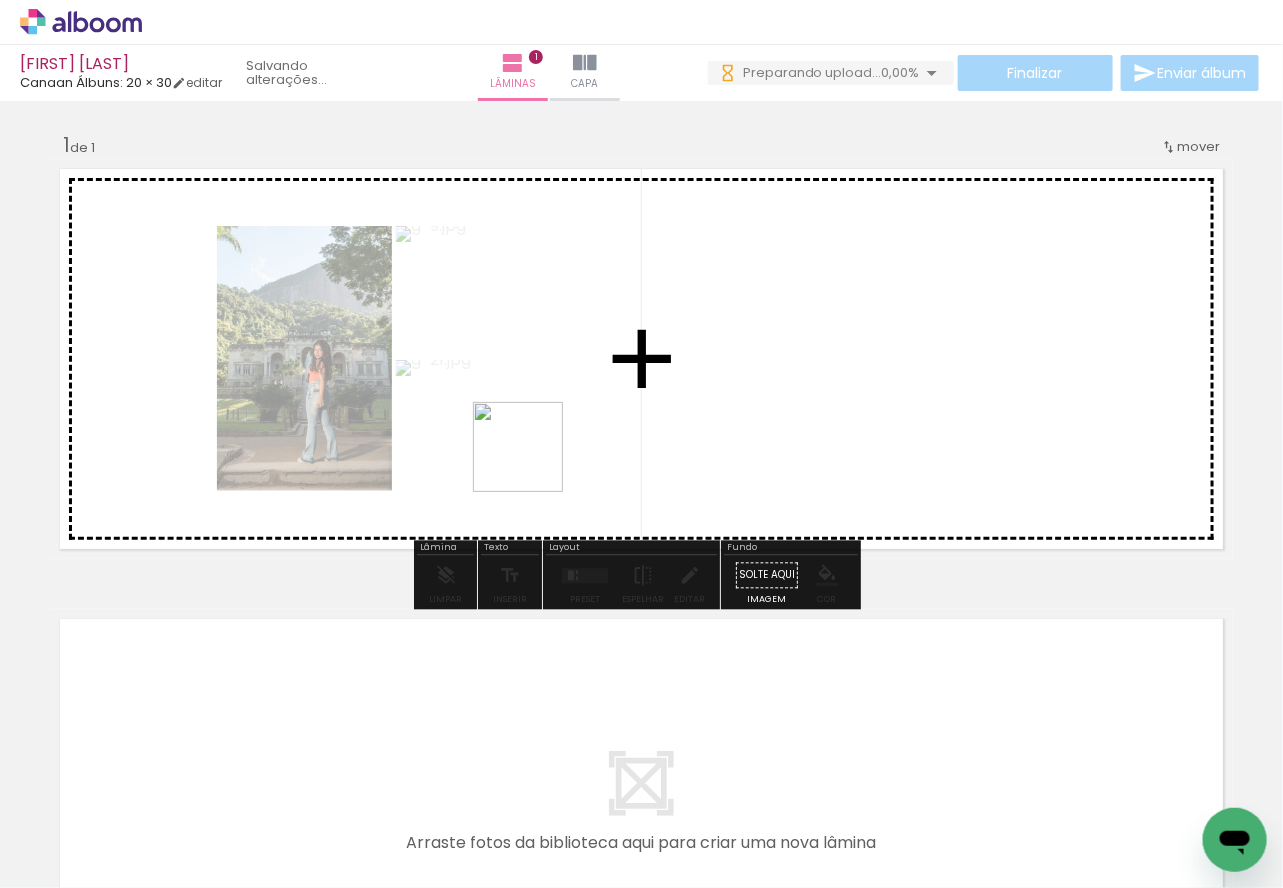 drag, startPoint x: 524, startPoint y: 803, endPoint x: 539, endPoint y: 424, distance: 379.29672 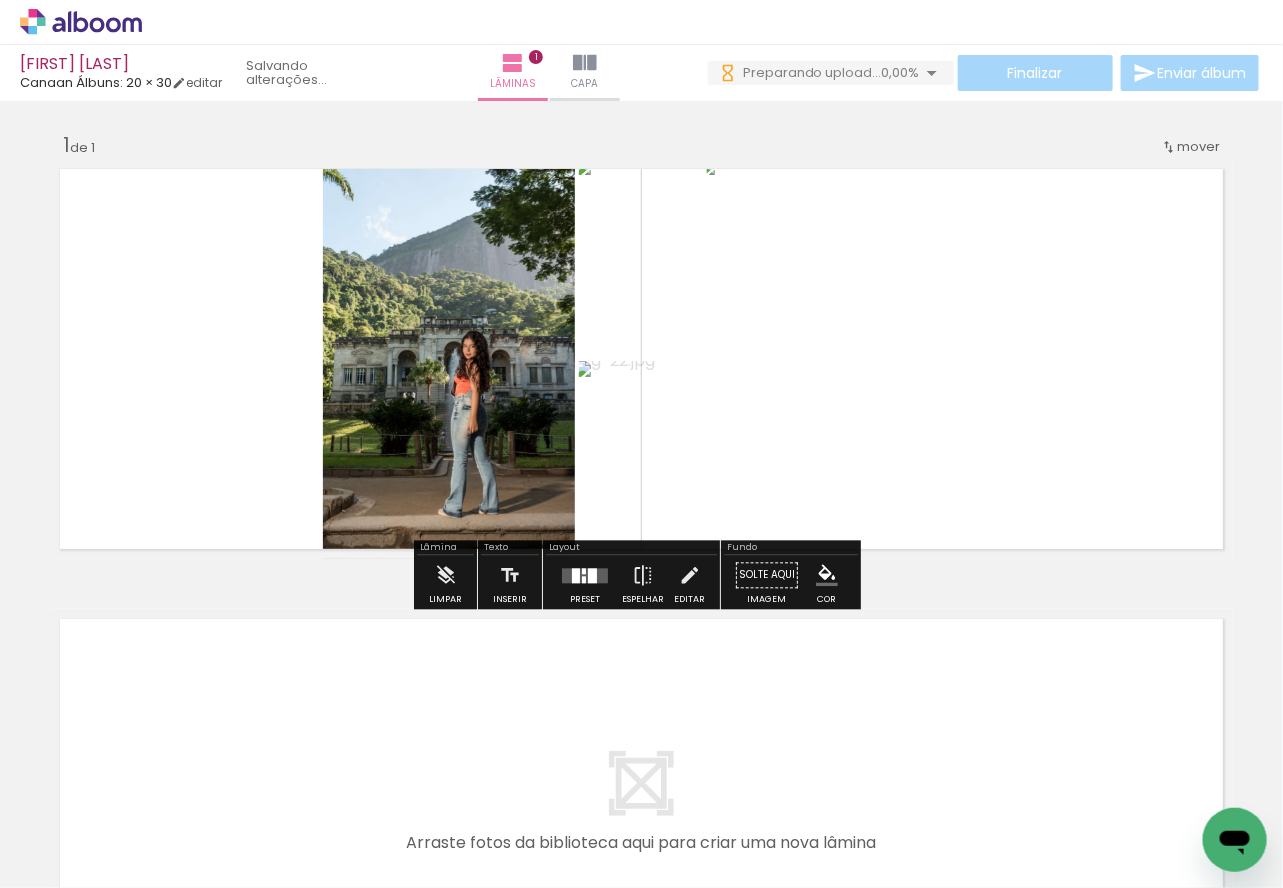 scroll, scrollTop: 0, scrollLeft: 0, axis: both 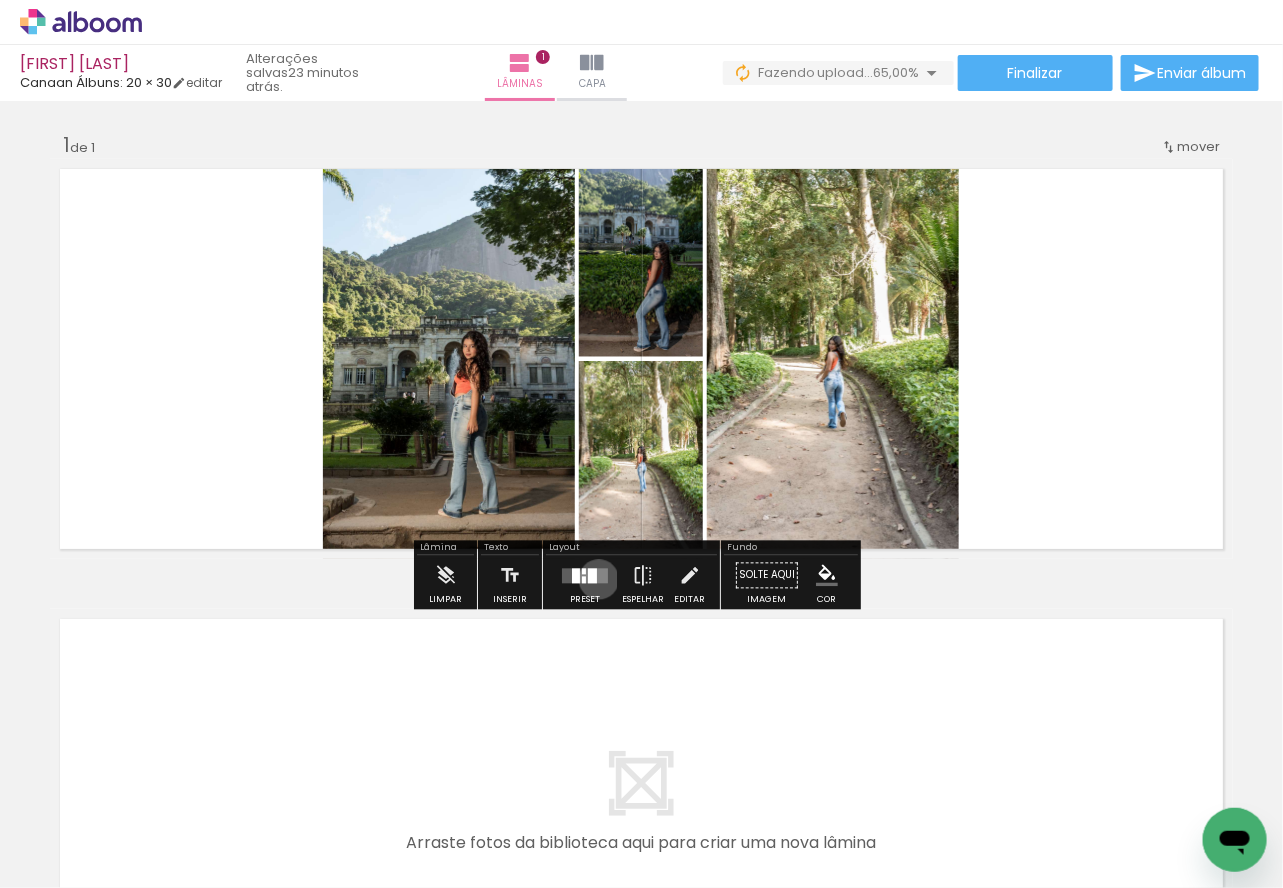 click at bounding box center [585, 575] 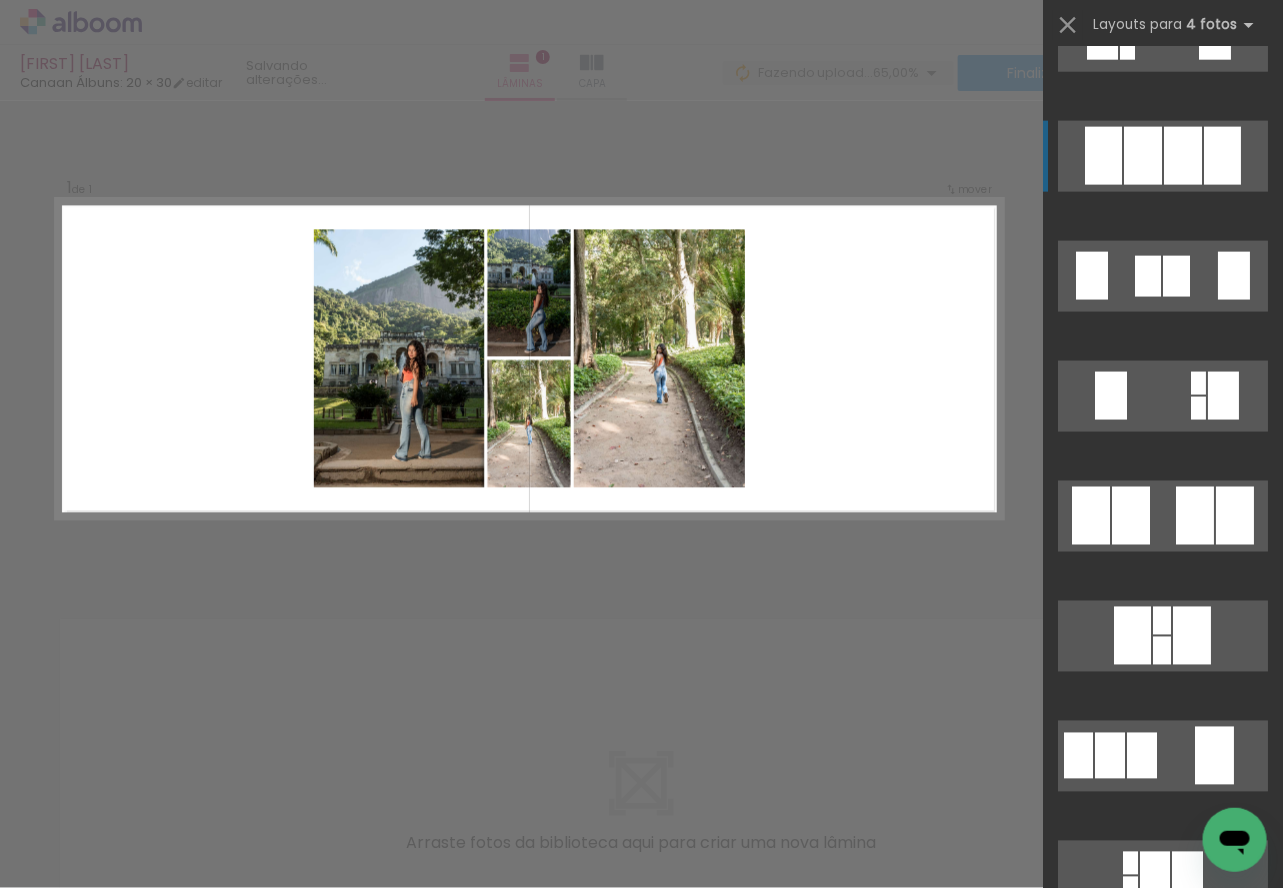 scroll, scrollTop: 1000, scrollLeft: 0, axis: vertical 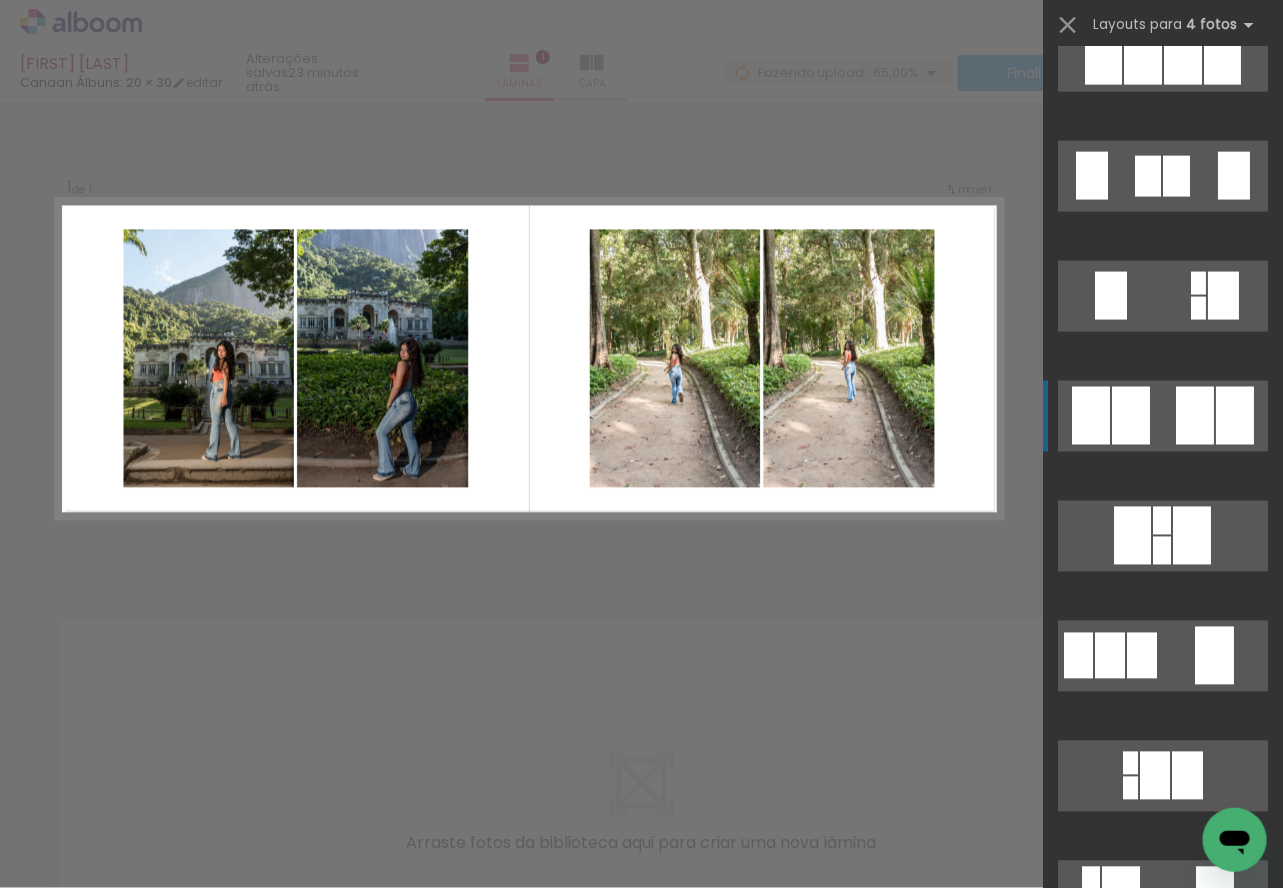 click at bounding box center (1145, 1363) 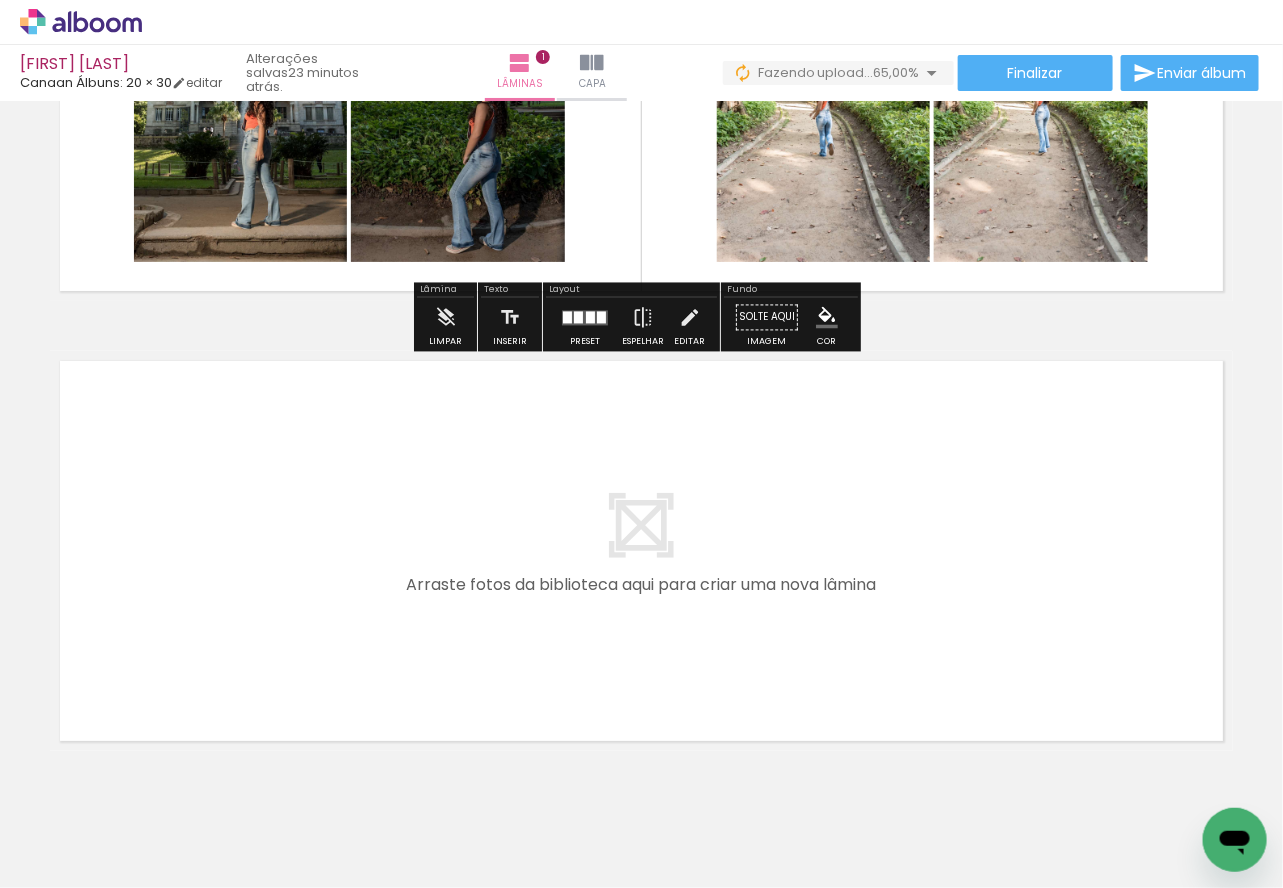 scroll, scrollTop: 315, scrollLeft: 0, axis: vertical 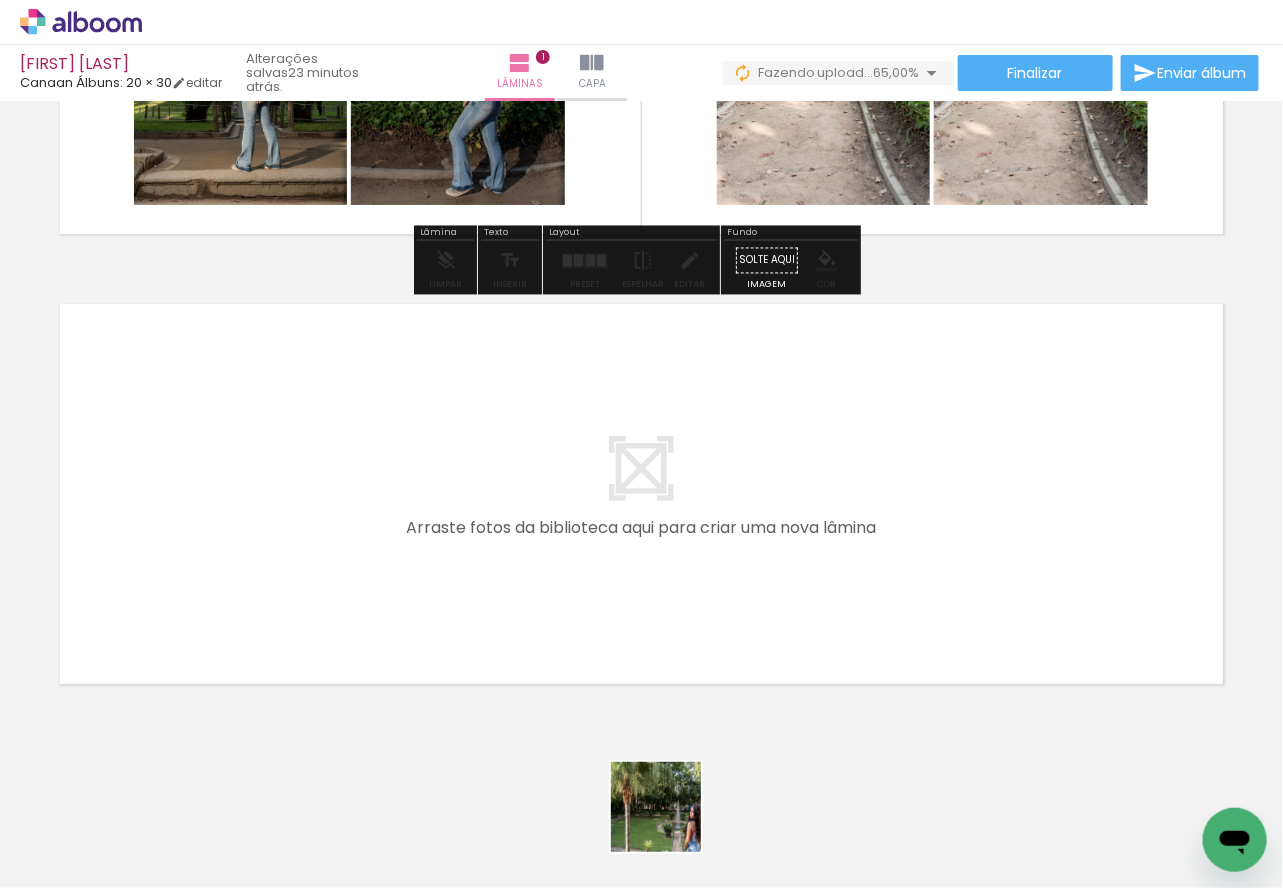 drag, startPoint x: 671, startPoint y: 822, endPoint x: 671, endPoint y: 768, distance: 54 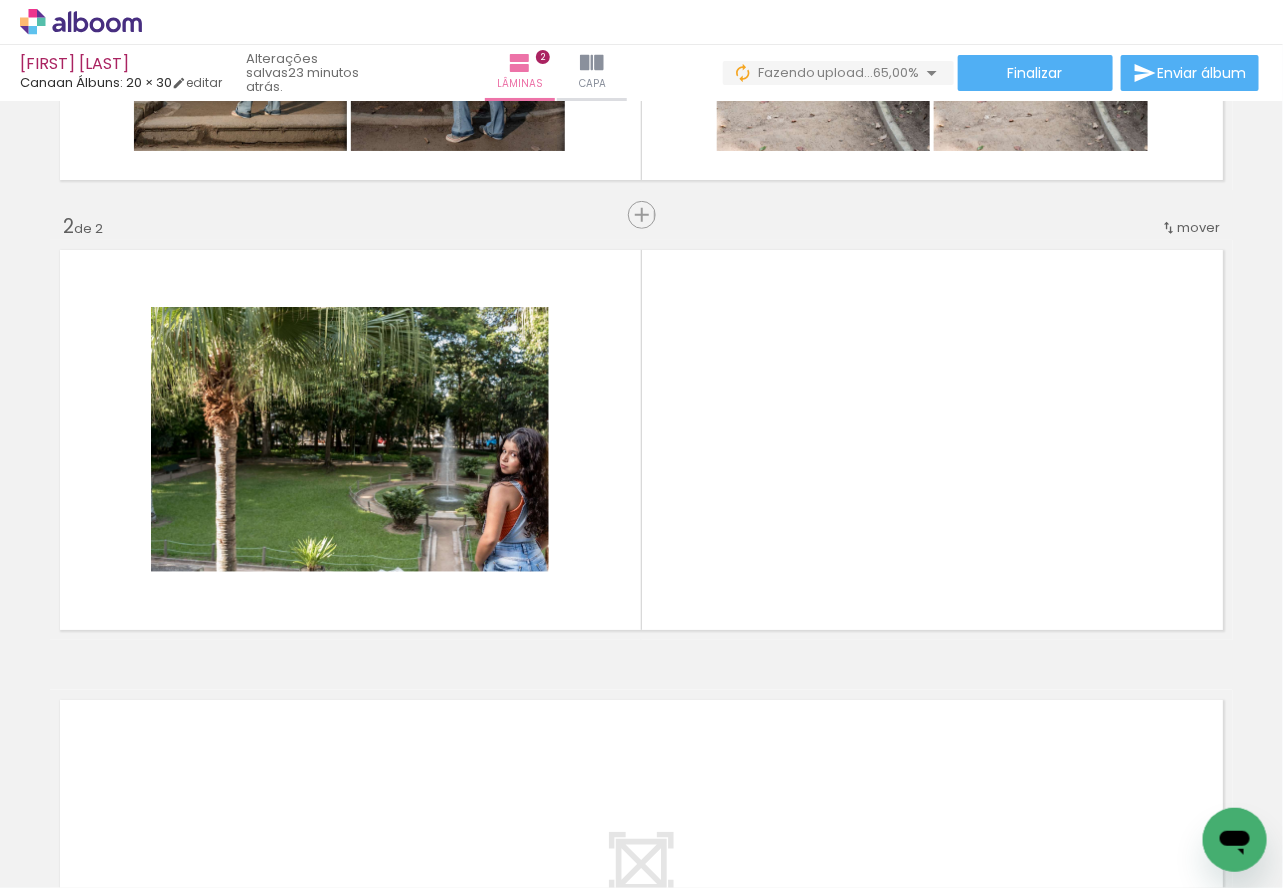 scroll, scrollTop: 376, scrollLeft: 0, axis: vertical 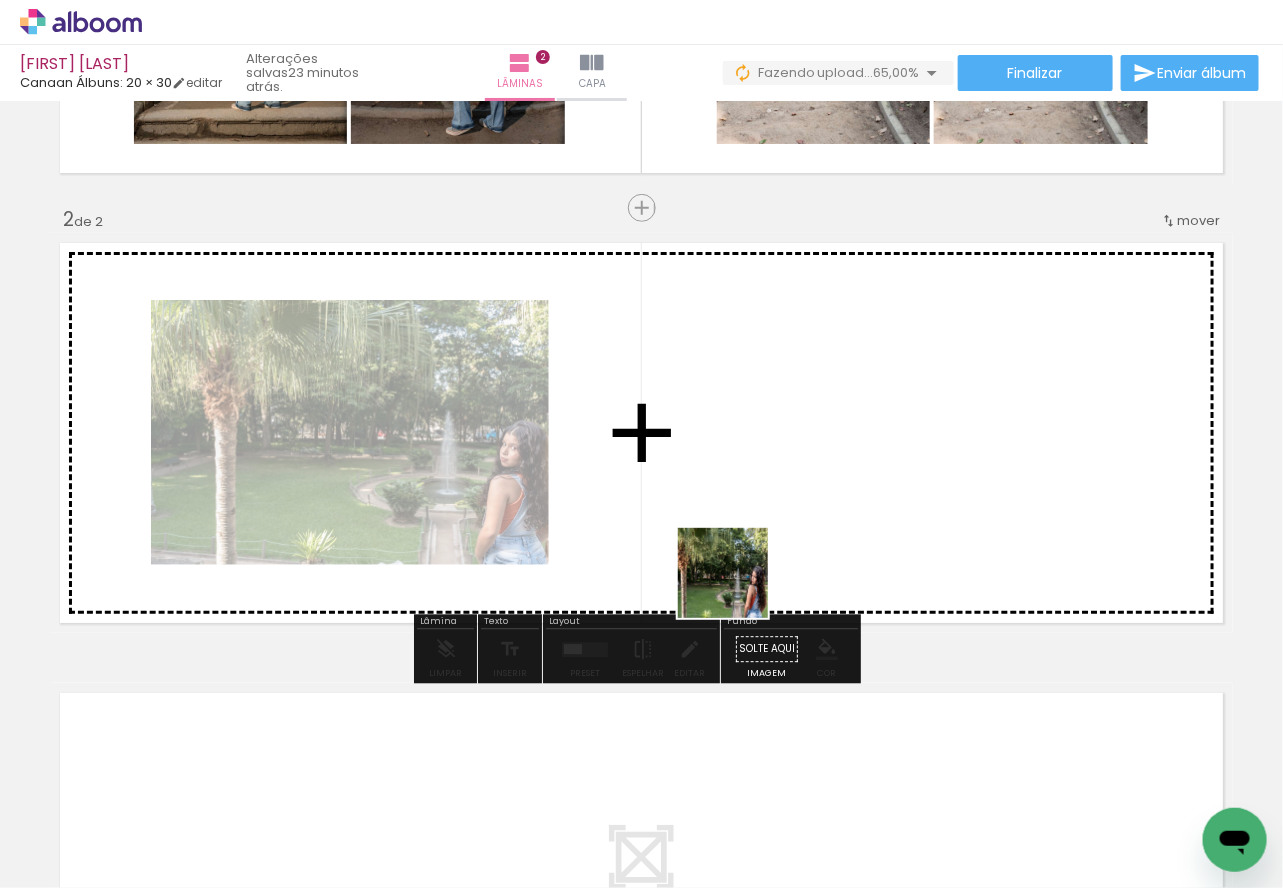 drag, startPoint x: 753, startPoint y: 712, endPoint x: 738, endPoint y: 523, distance: 189.5943 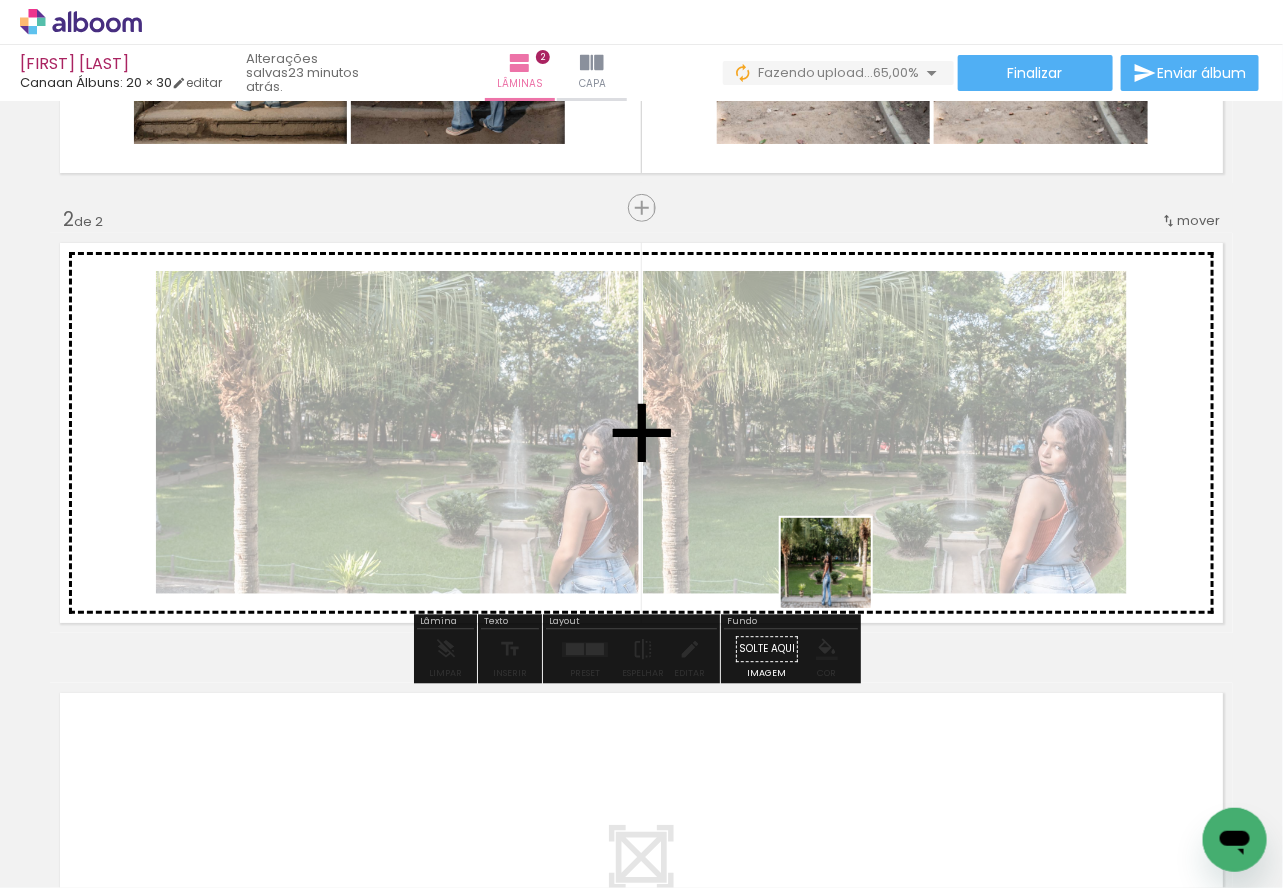 drag, startPoint x: 843, startPoint y: 698, endPoint x: 865, endPoint y: 645, distance: 57.384666 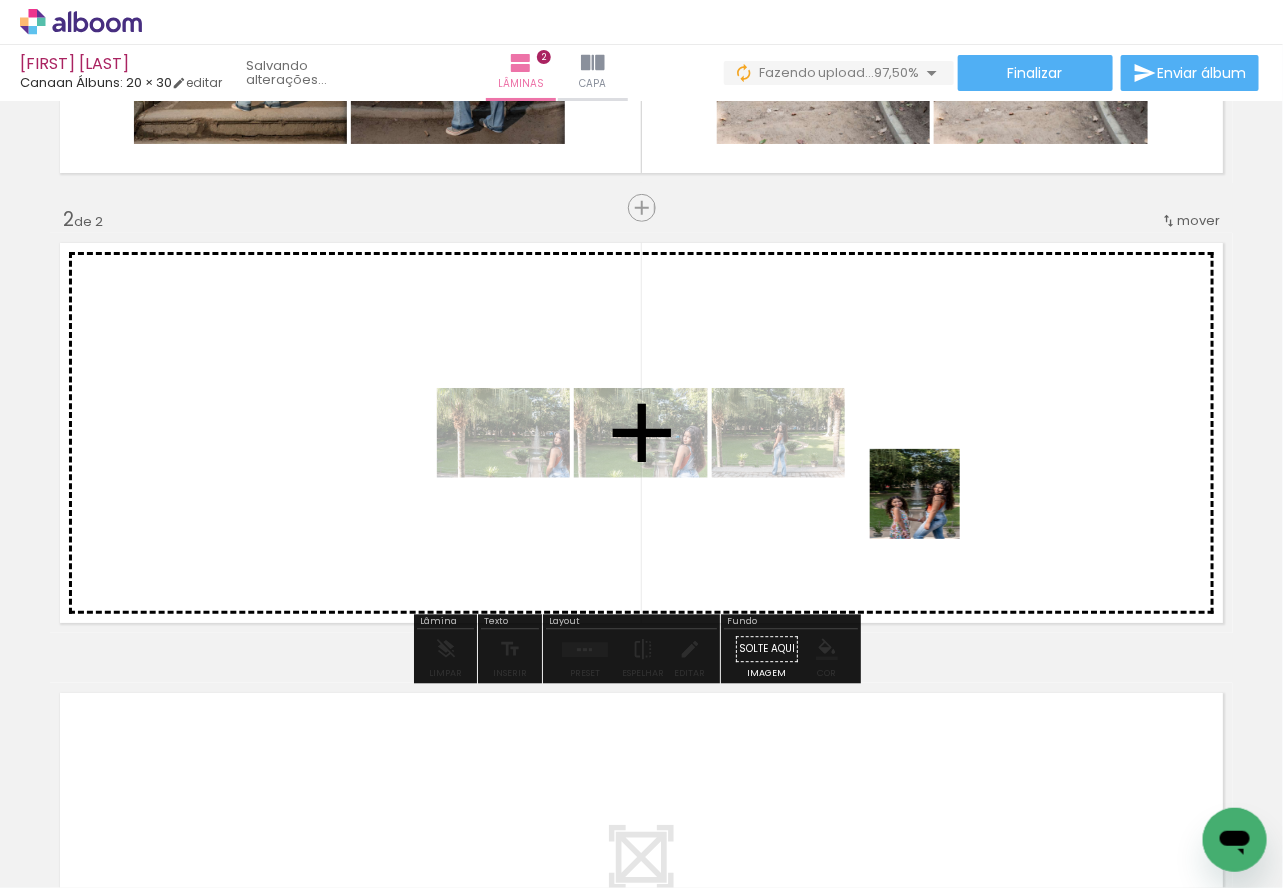 drag, startPoint x: 965, startPoint y: 789, endPoint x: 930, endPoint y: 508, distance: 283.17133 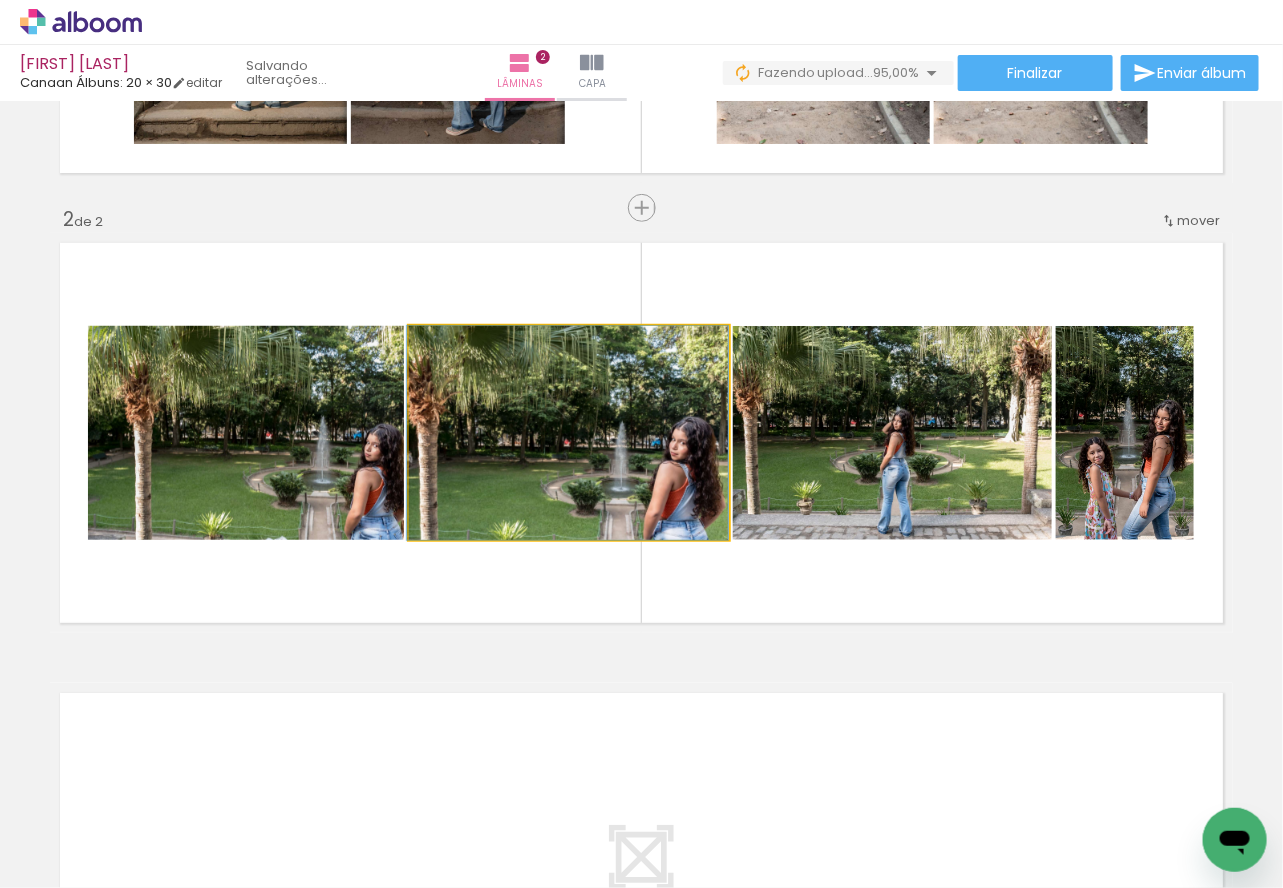 drag, startPoint x: 506, startPoint y: 450, endPoint x: 494, endPoint y: 450, distance: 12 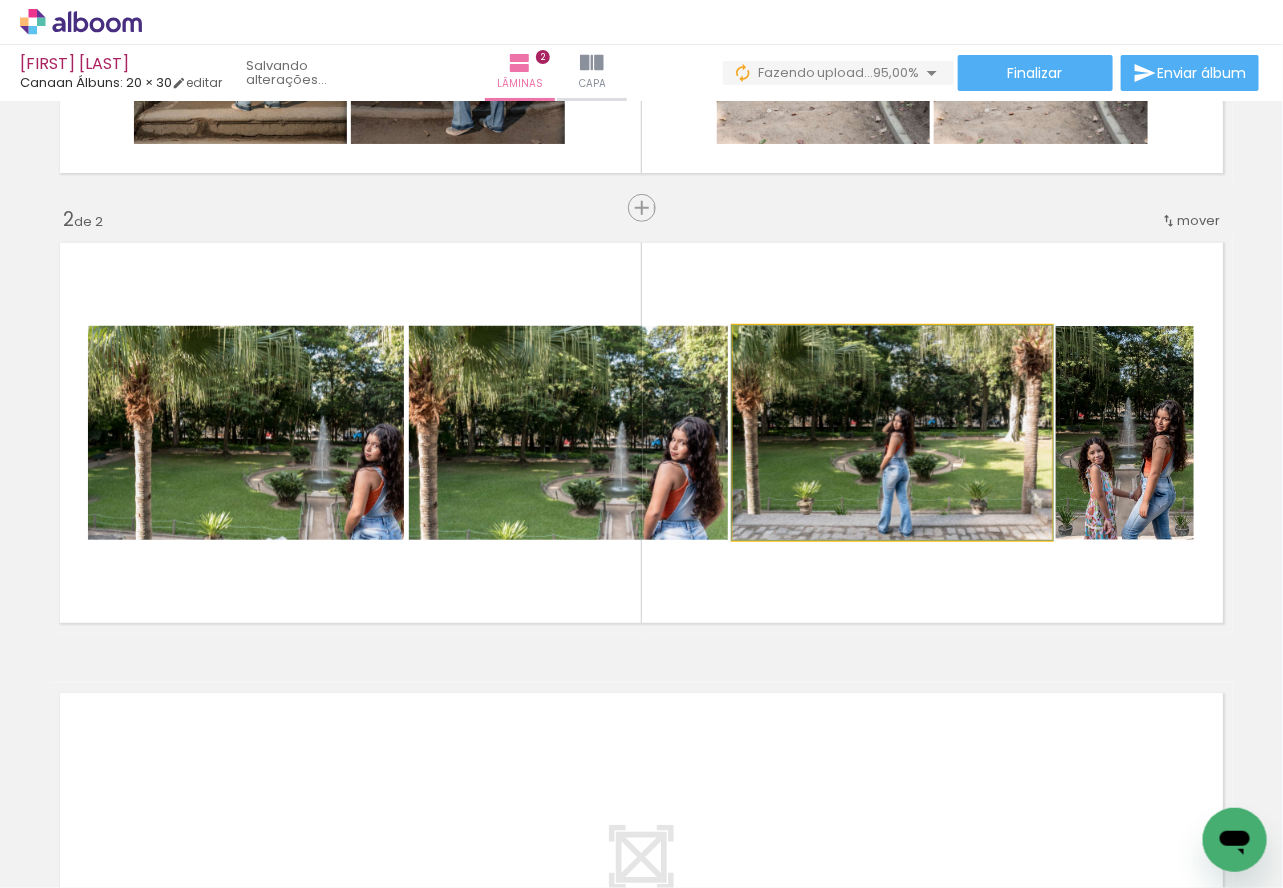 drag, startPoint x: 809, startPoint y: 442, endPoint x: 809, endPoint y: 402, distance: 40 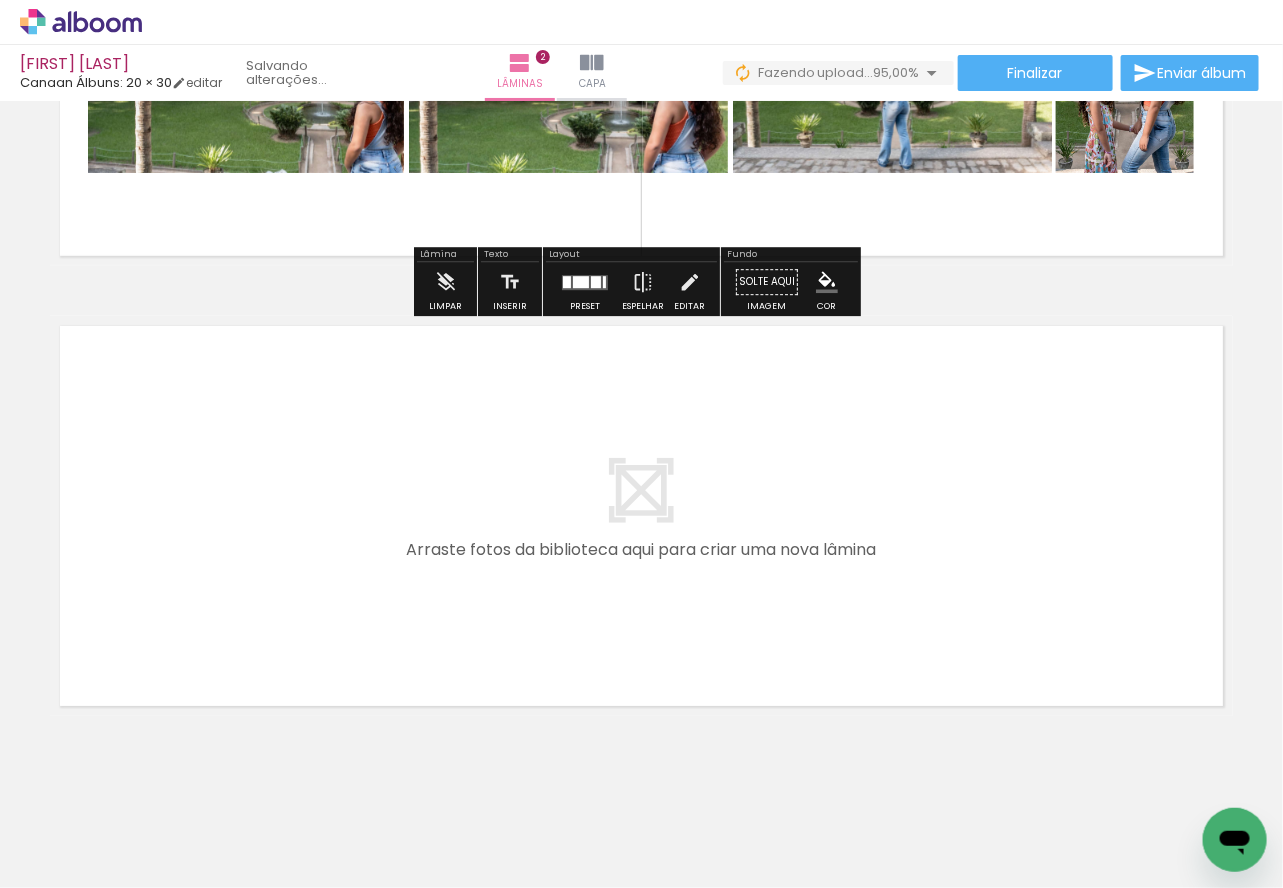 scroll, scrollTop: 766, scrollLeft: 0, axis: vertical 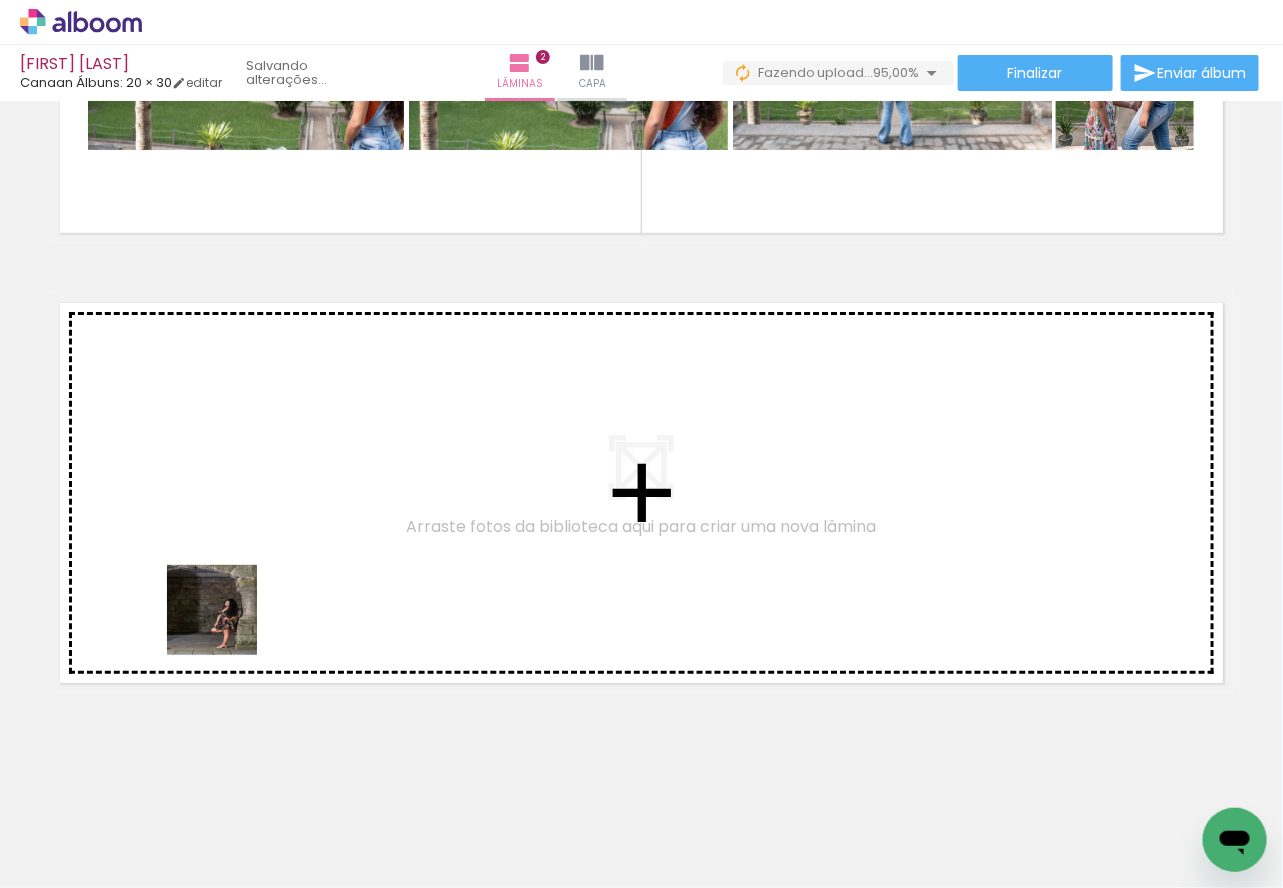 drag, startPoint x: 216, startPoint y: 798, endPoint x: 299, endPoint y: 799, distance: 83.00603 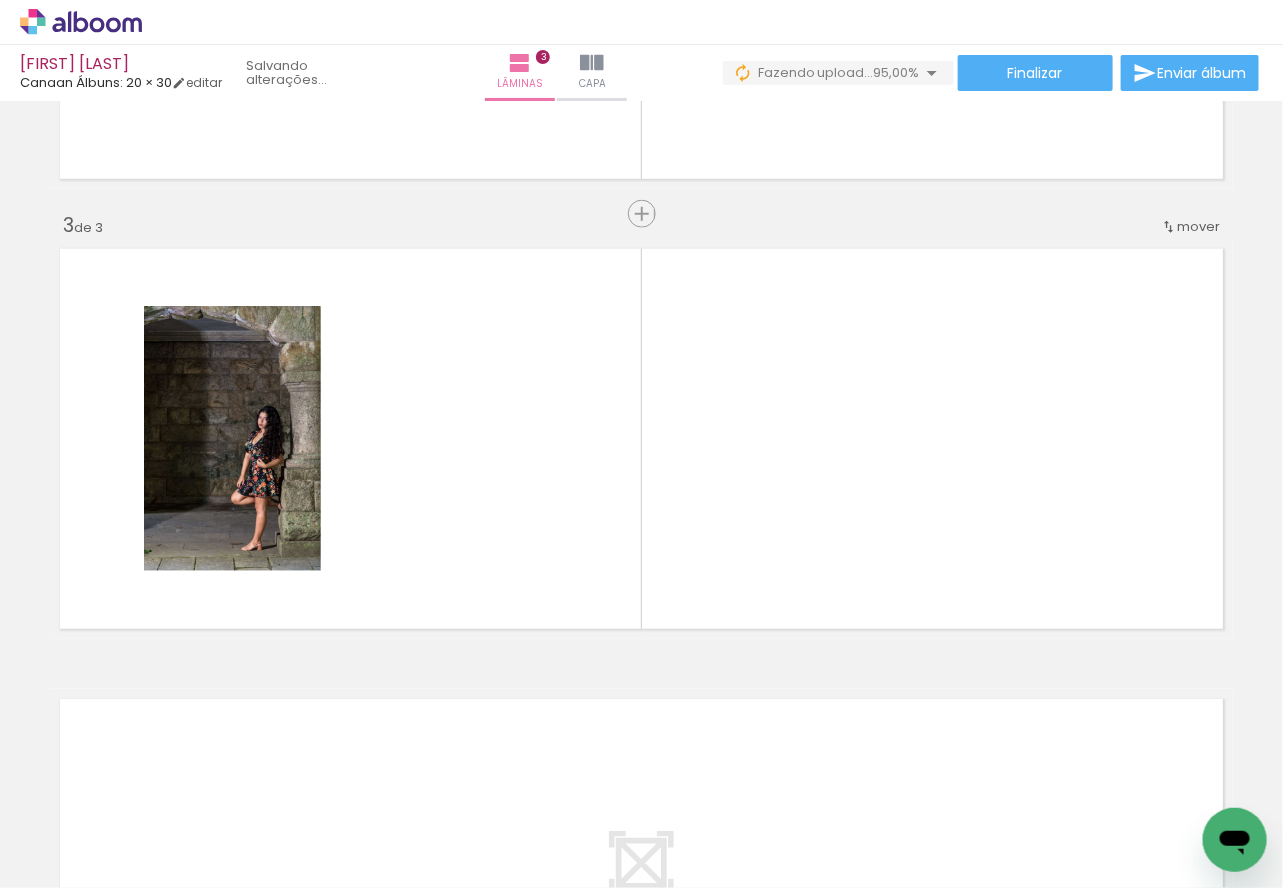 scroll, scrollTop: 827, scrollLeft: 0, axis: vertical 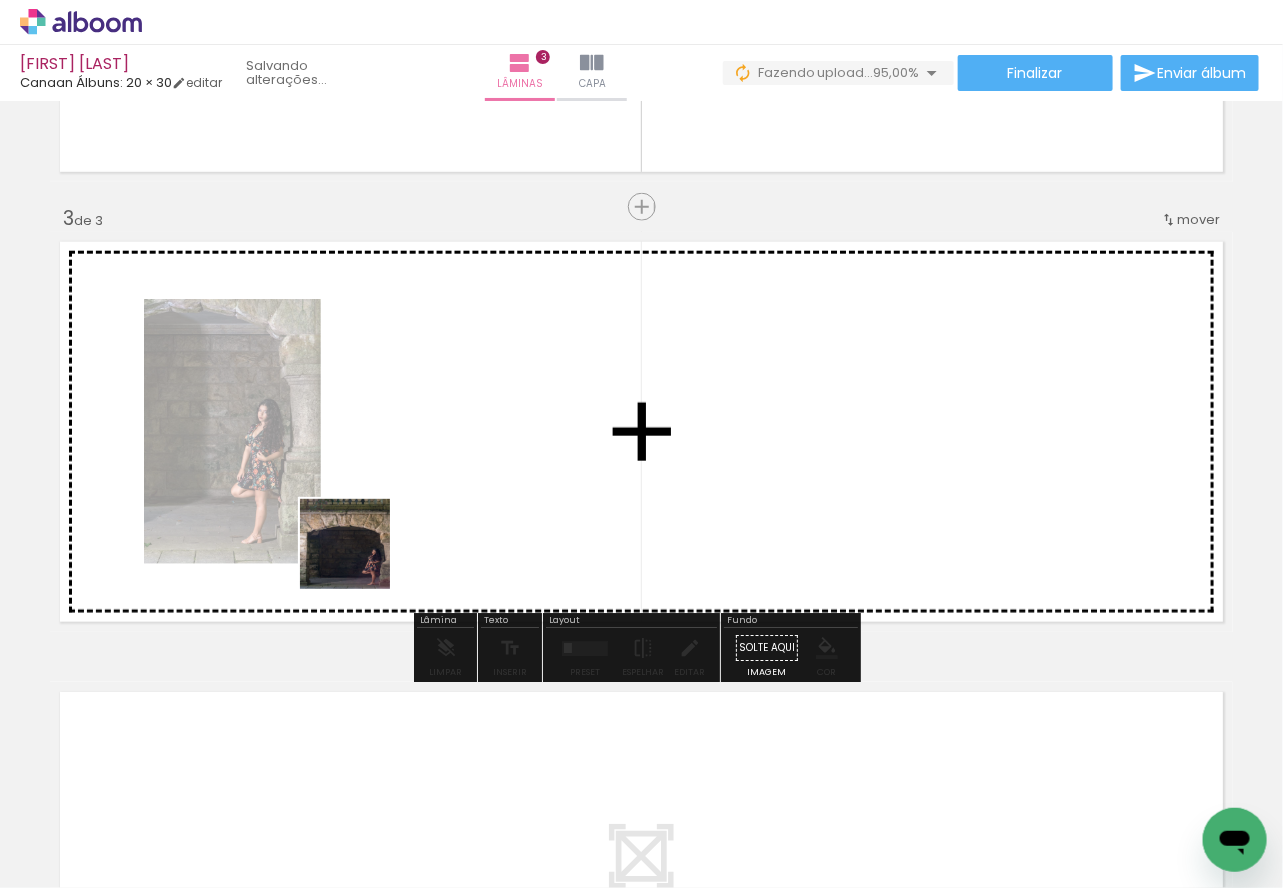 drag, startPoint x: 299, startPoint y: 799, endPoint x: 460, endPoint y: 820, distance: 162.36378 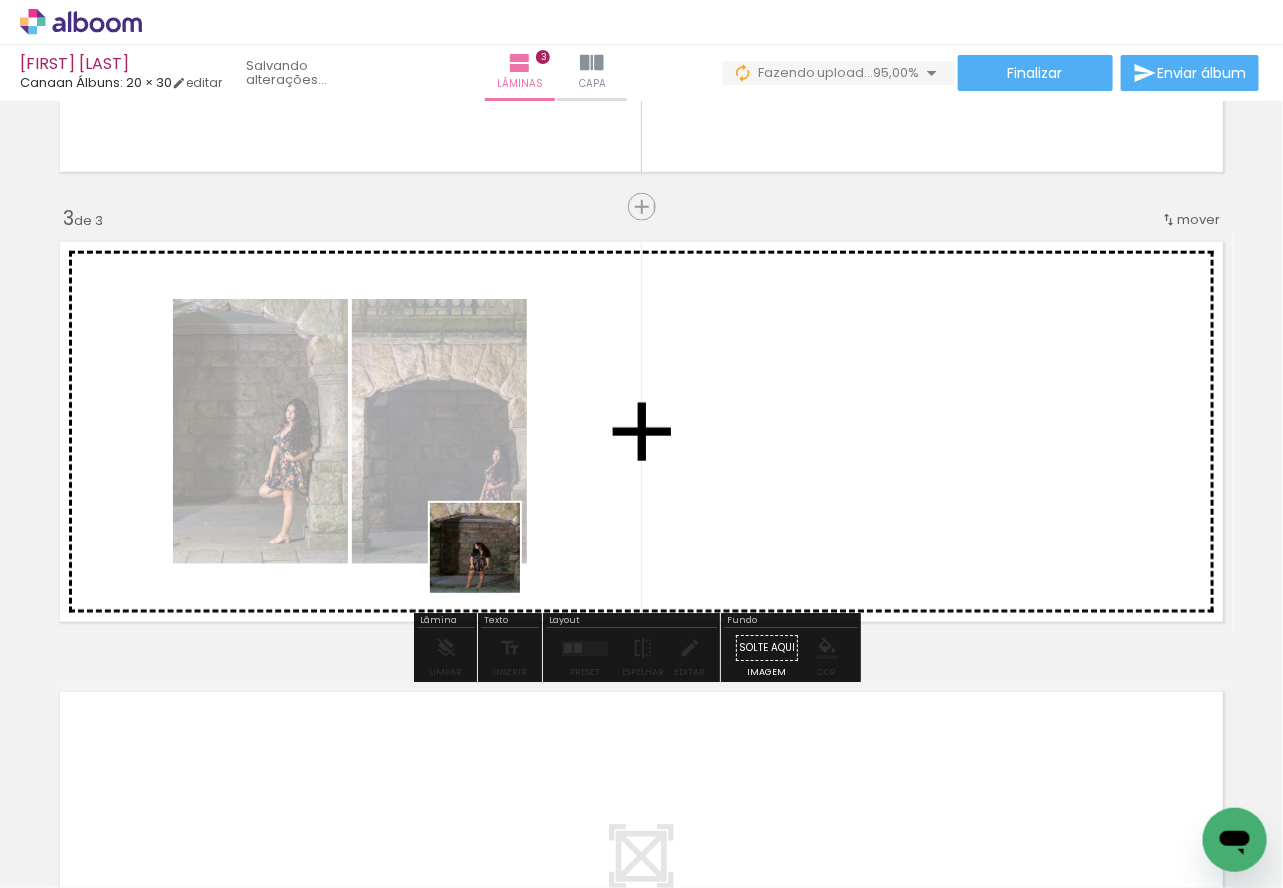 drag, startPoint x: 452, startPoint y: 825, endPoint x: 534, endPoint y: 734, distance: 122.494896 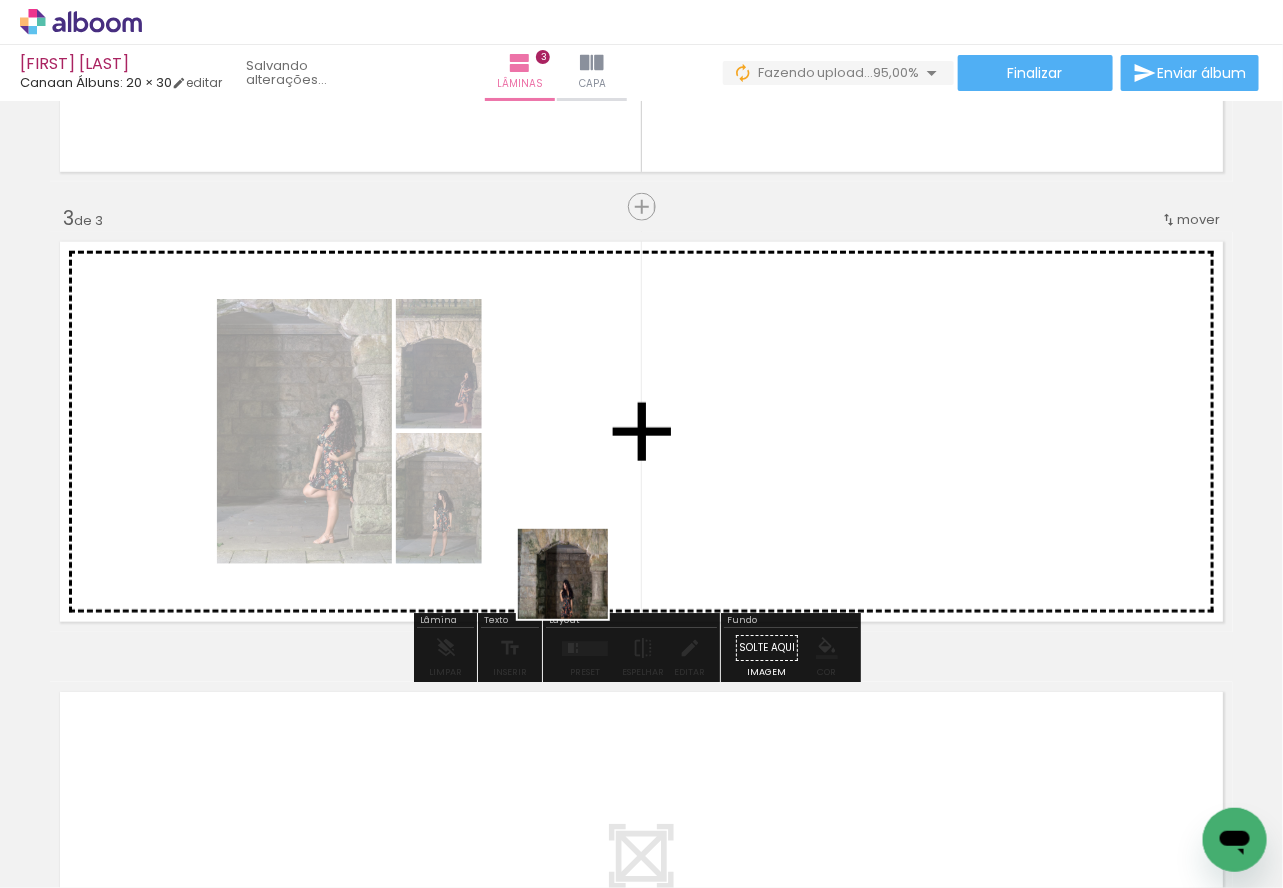 drag, startPoint x: 545, startPoint y: 821, endPoint x: 610, endPoint y: 682, distance: 153.44705 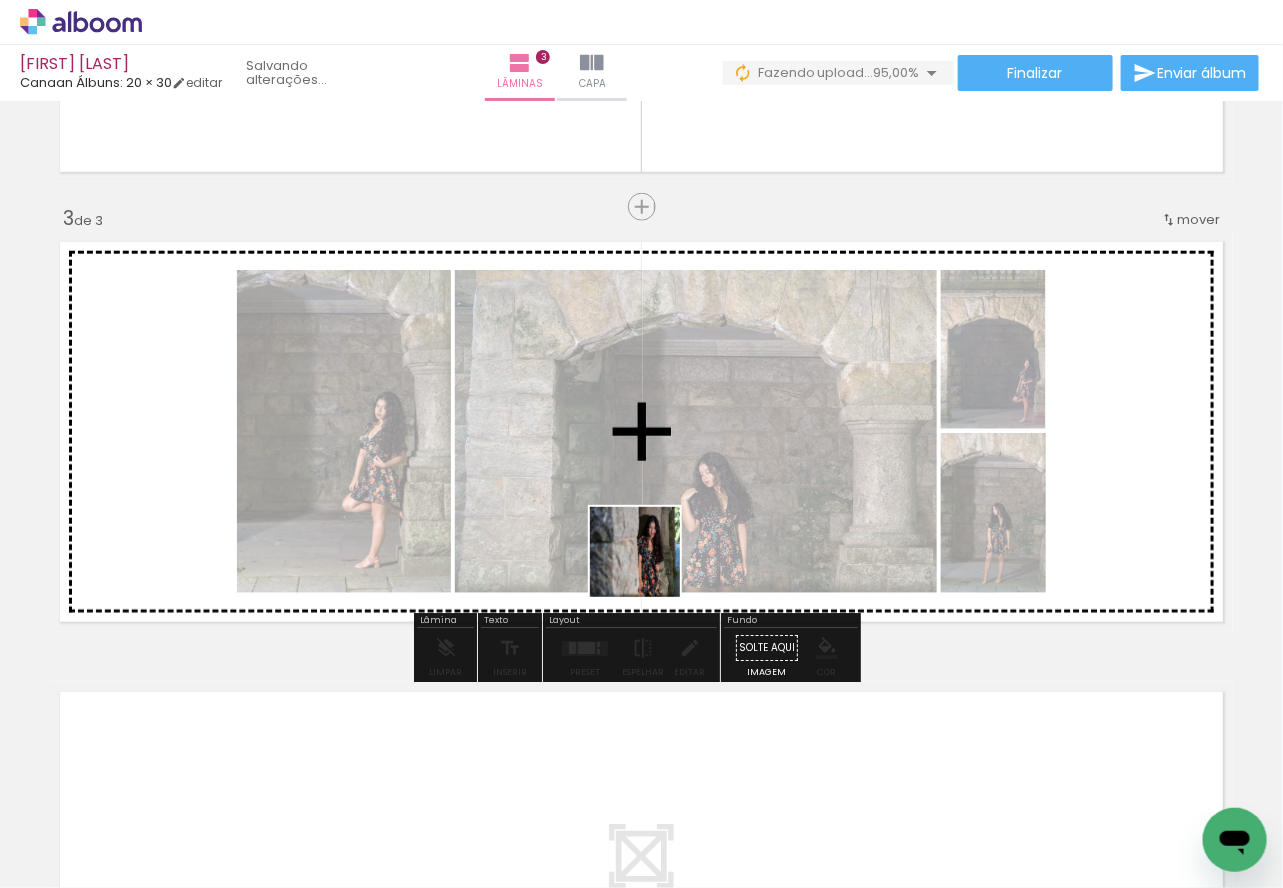 drag, startPoint x: 647, startPoint y: 812, endPoint x: 650, endPoint y: 526, distance: 286.01575 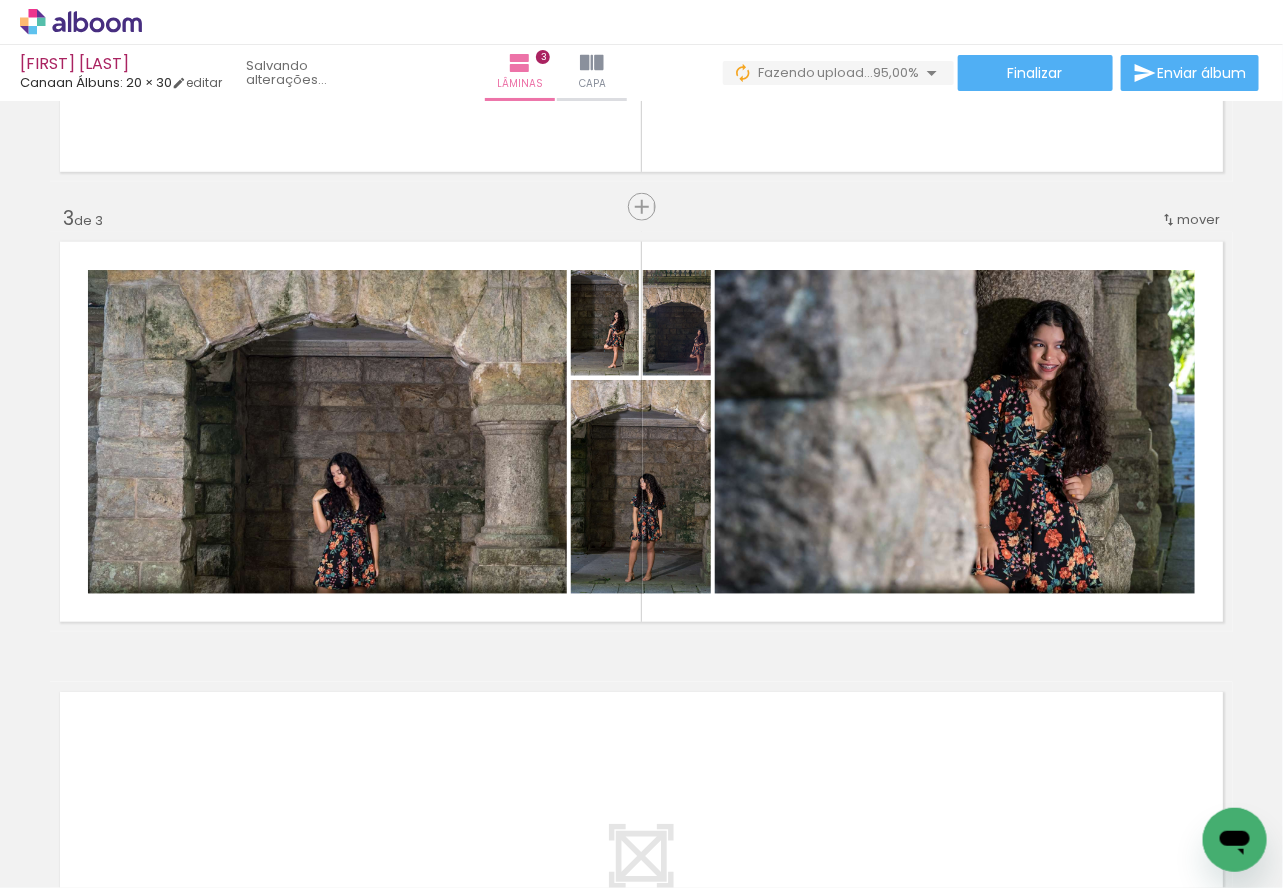 scroll, scrollTop: 0, scrollLeft: 1307, axis: horizontal 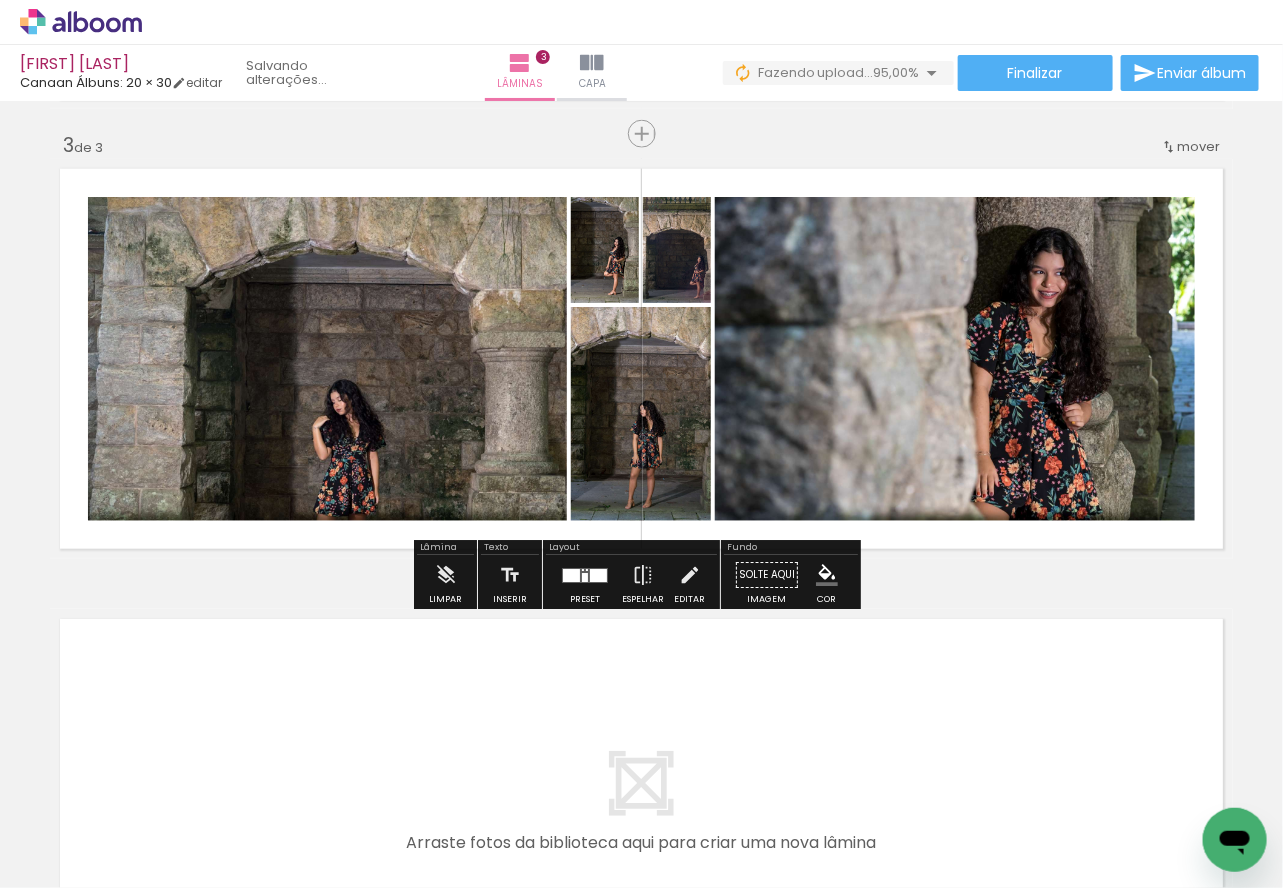 click at bounding box center (585, 576) 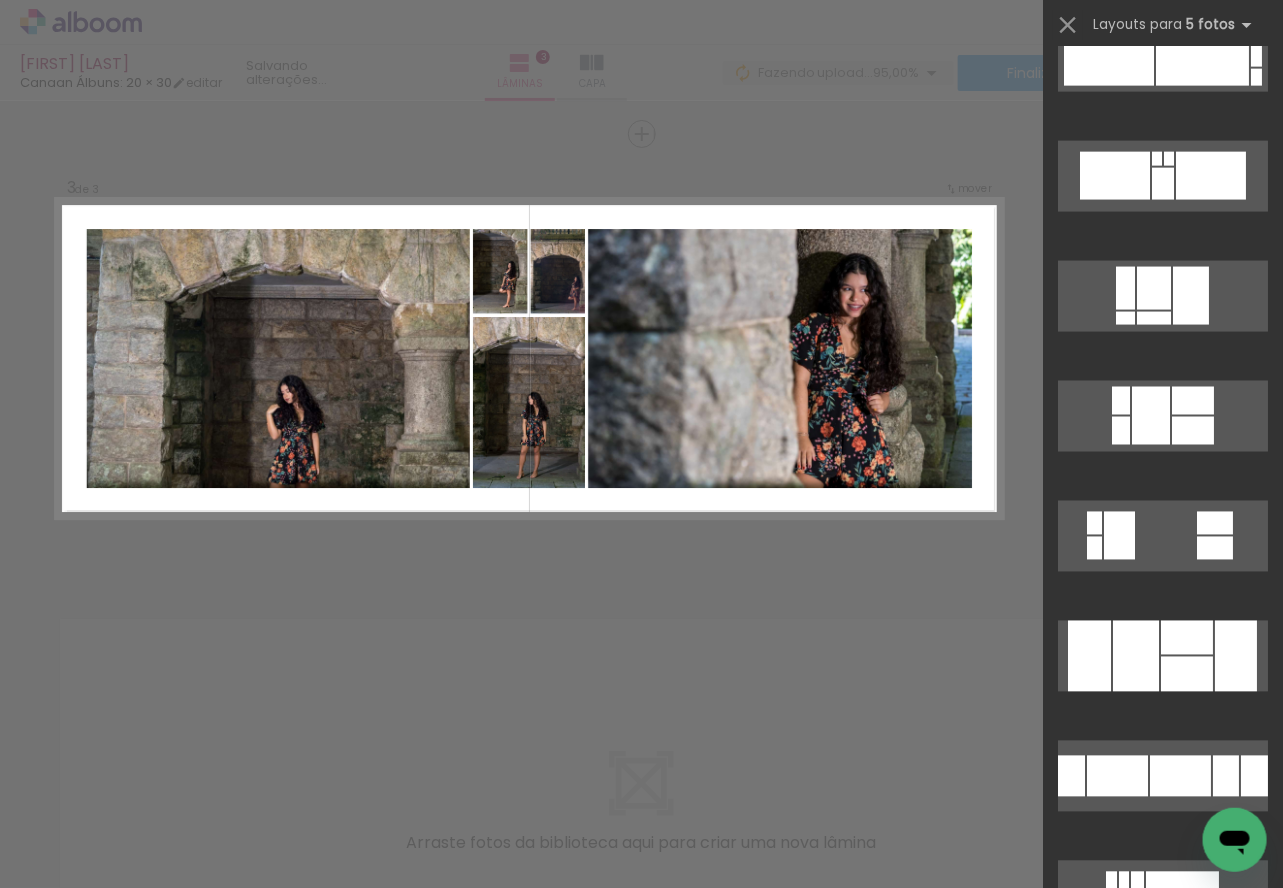scroll, scrollTop: 0, scrollLeft: 0, axis: both 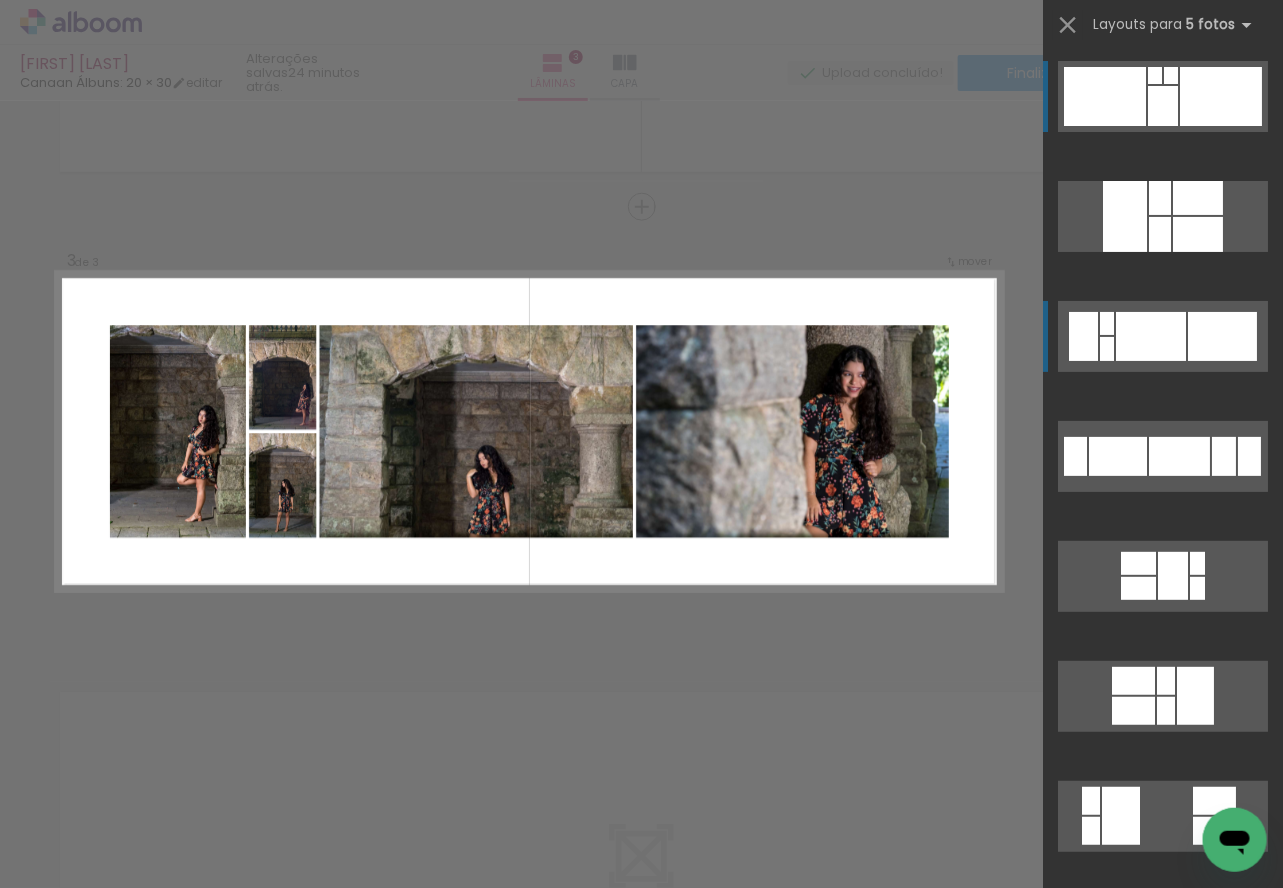 click at bounding box center (1160, 234) 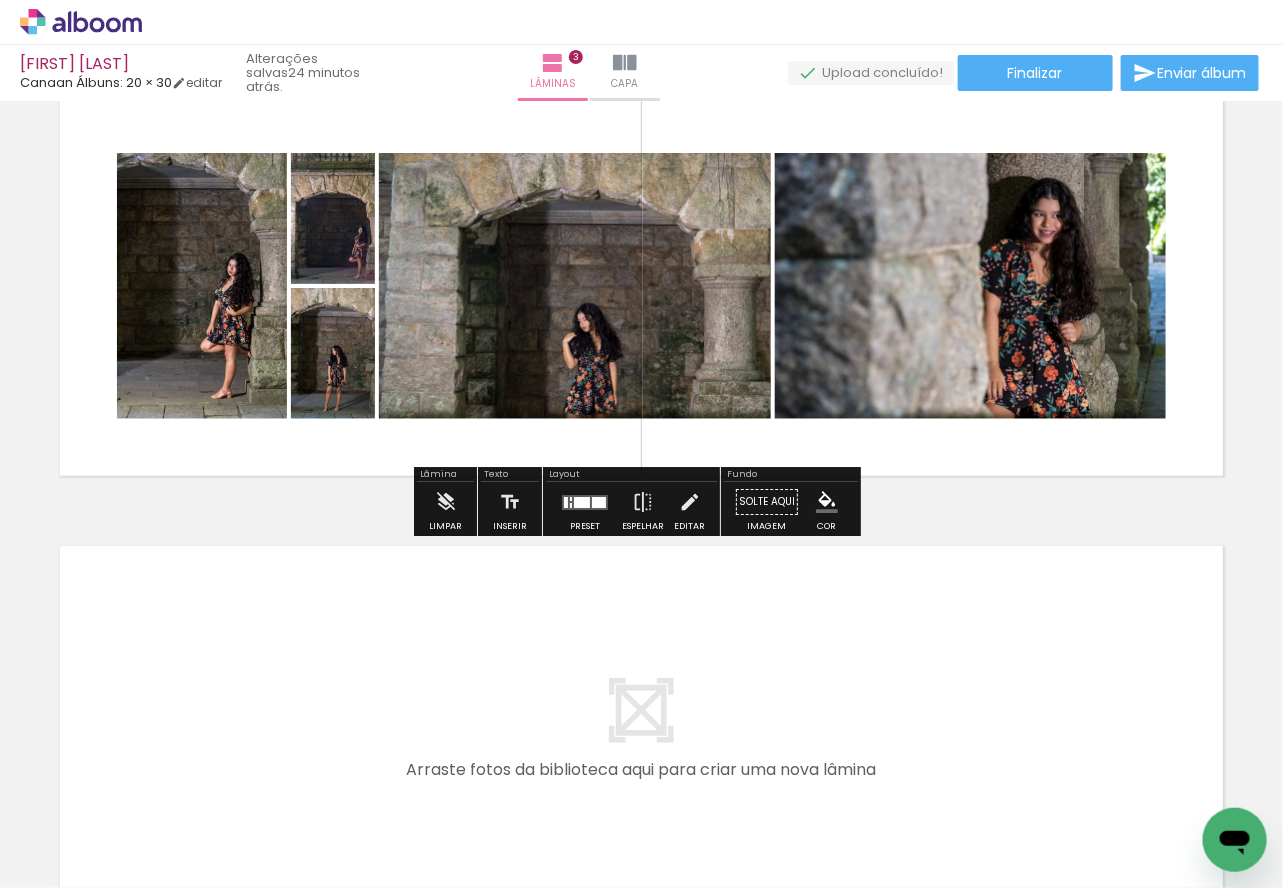 scroll, scrollTop: 1027, scrollLeft: 0, axis: vertical 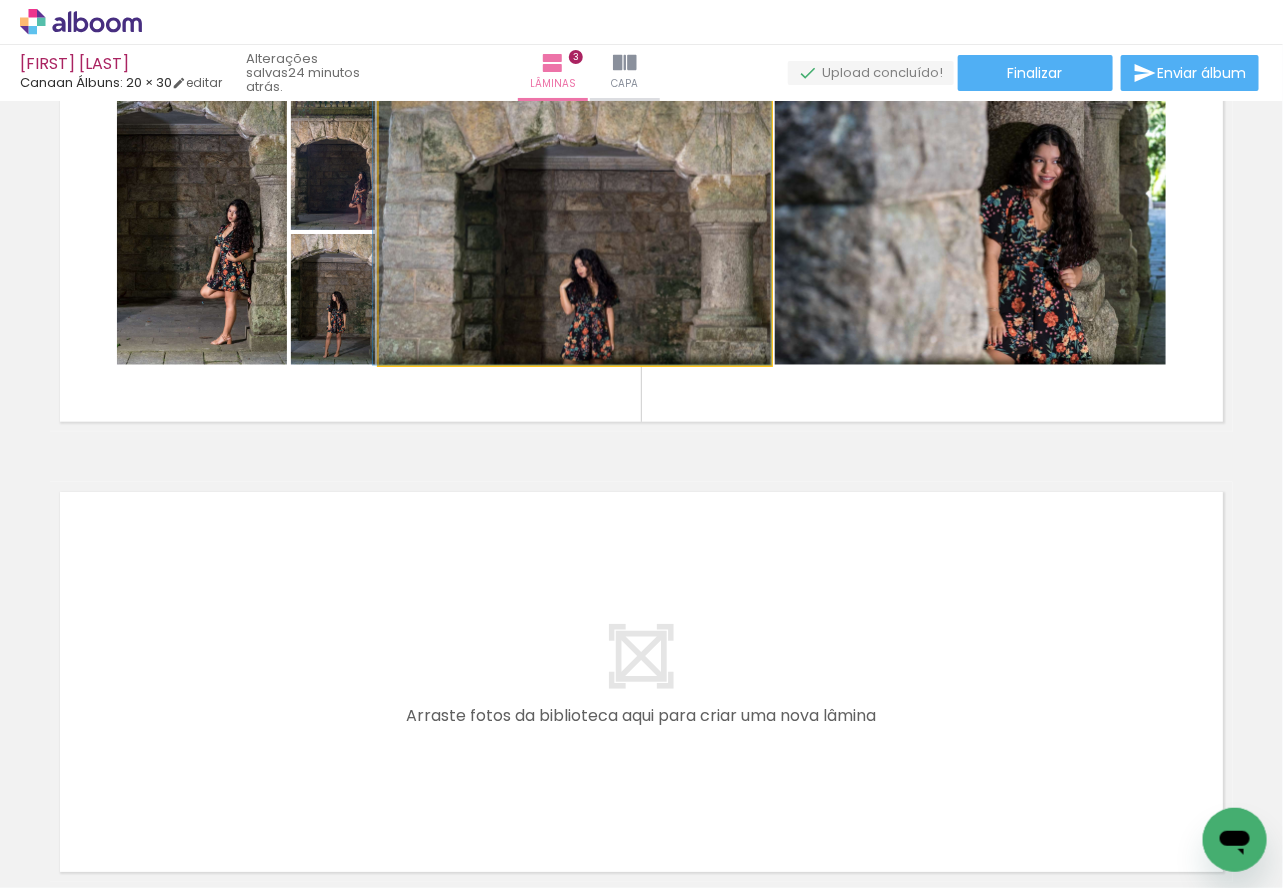 drag, startPoint x: 535, startPoint y: 292, endPoint x: 531, endPoint y: 238, distance: 54.147945 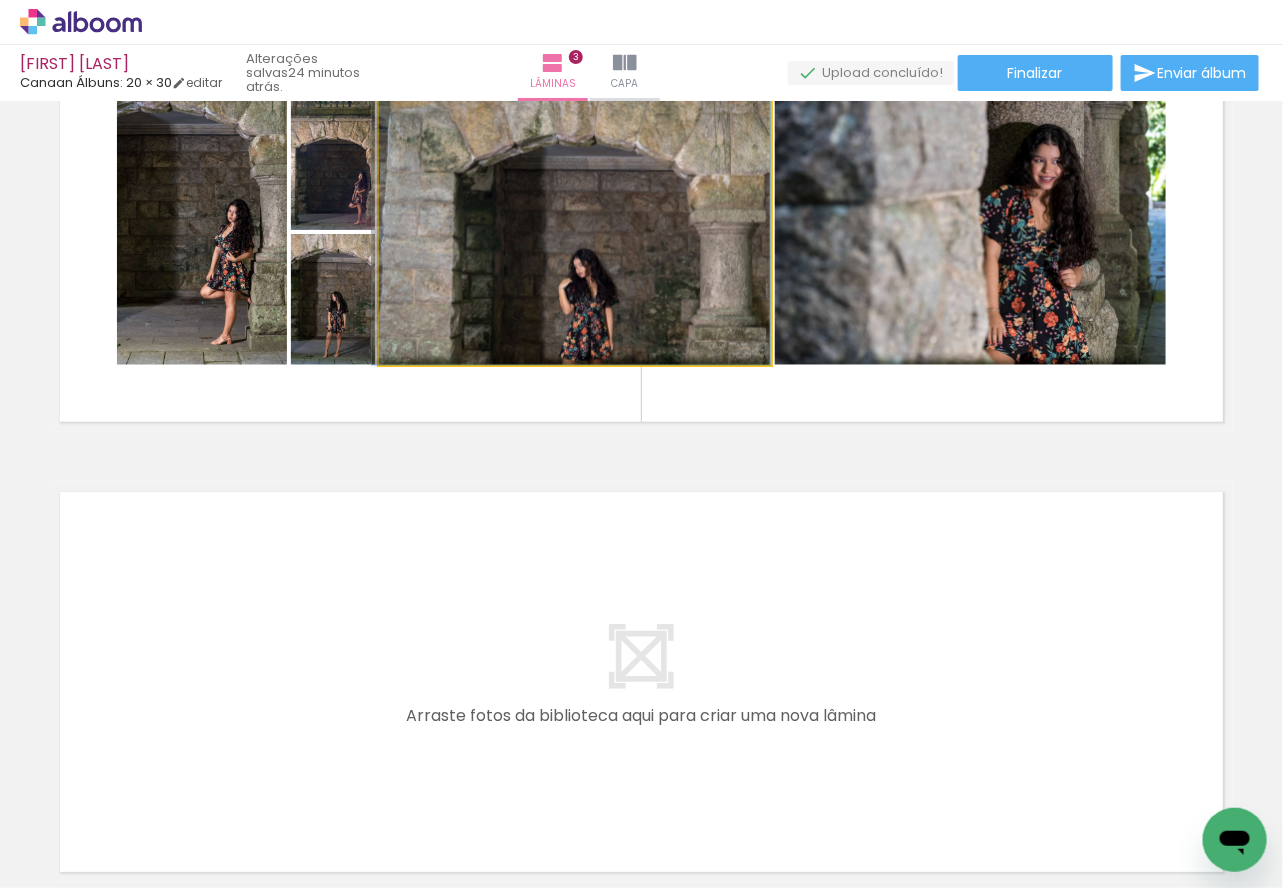 drag, startPoint x: 531, startPoint y: 238, endPoint x: 520, endPoint y: 223, distance: 18.601076 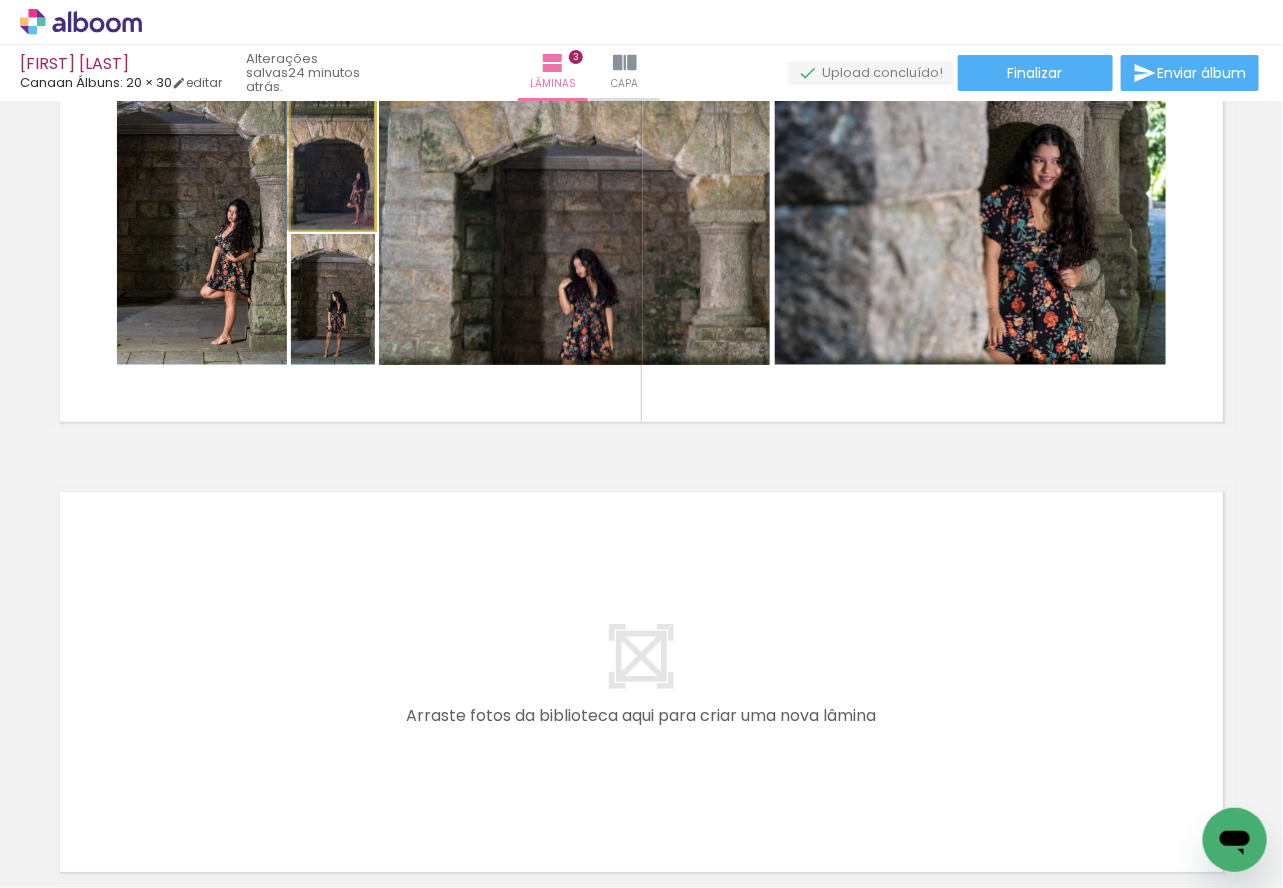 drag, startPoint x: 313, startPoint y: 195, endPoint x: 310, endPoint y: 172, distance: 23.194826 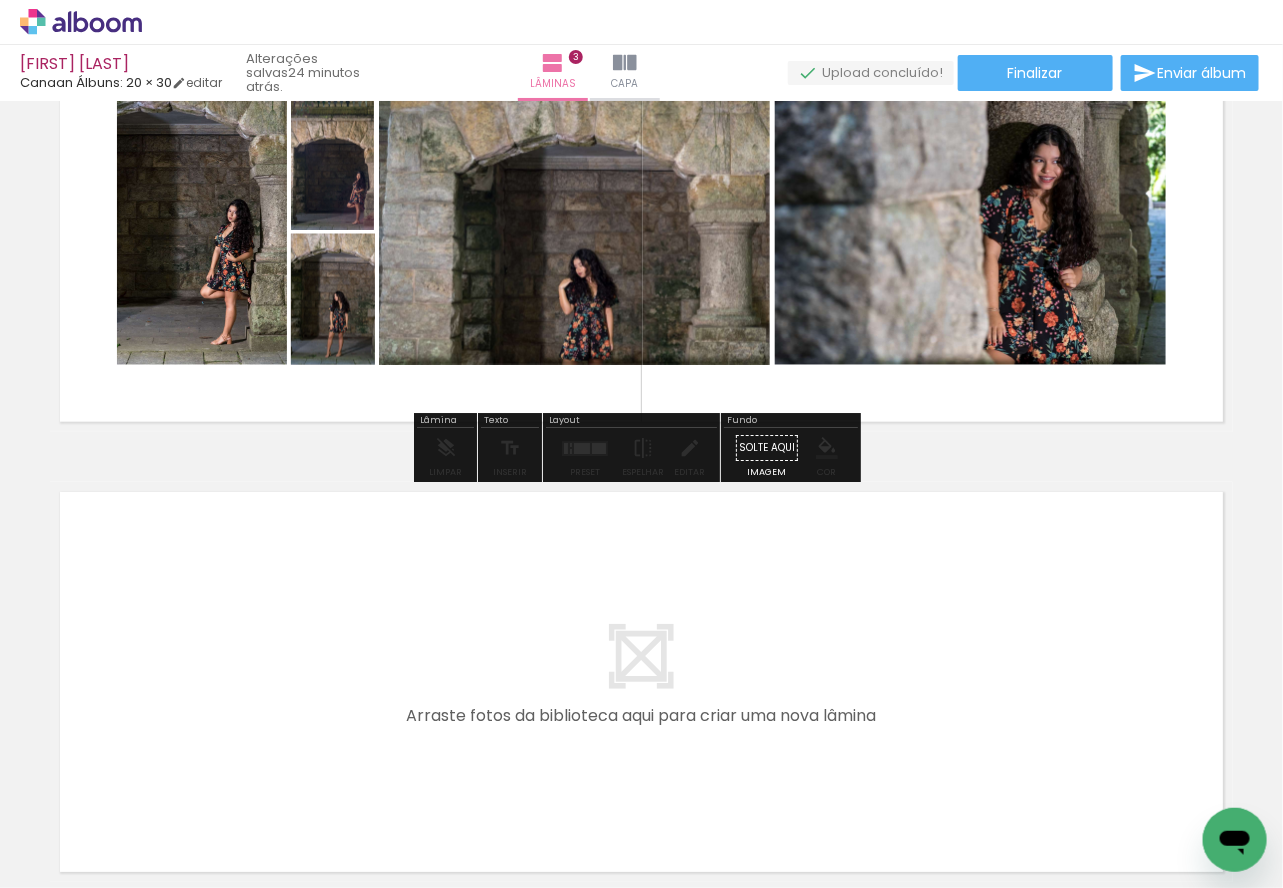 drag, startPoint x: 333, startPoint y: 288, endPoint x: 338, endPoint y: 262, distance: 26.476404 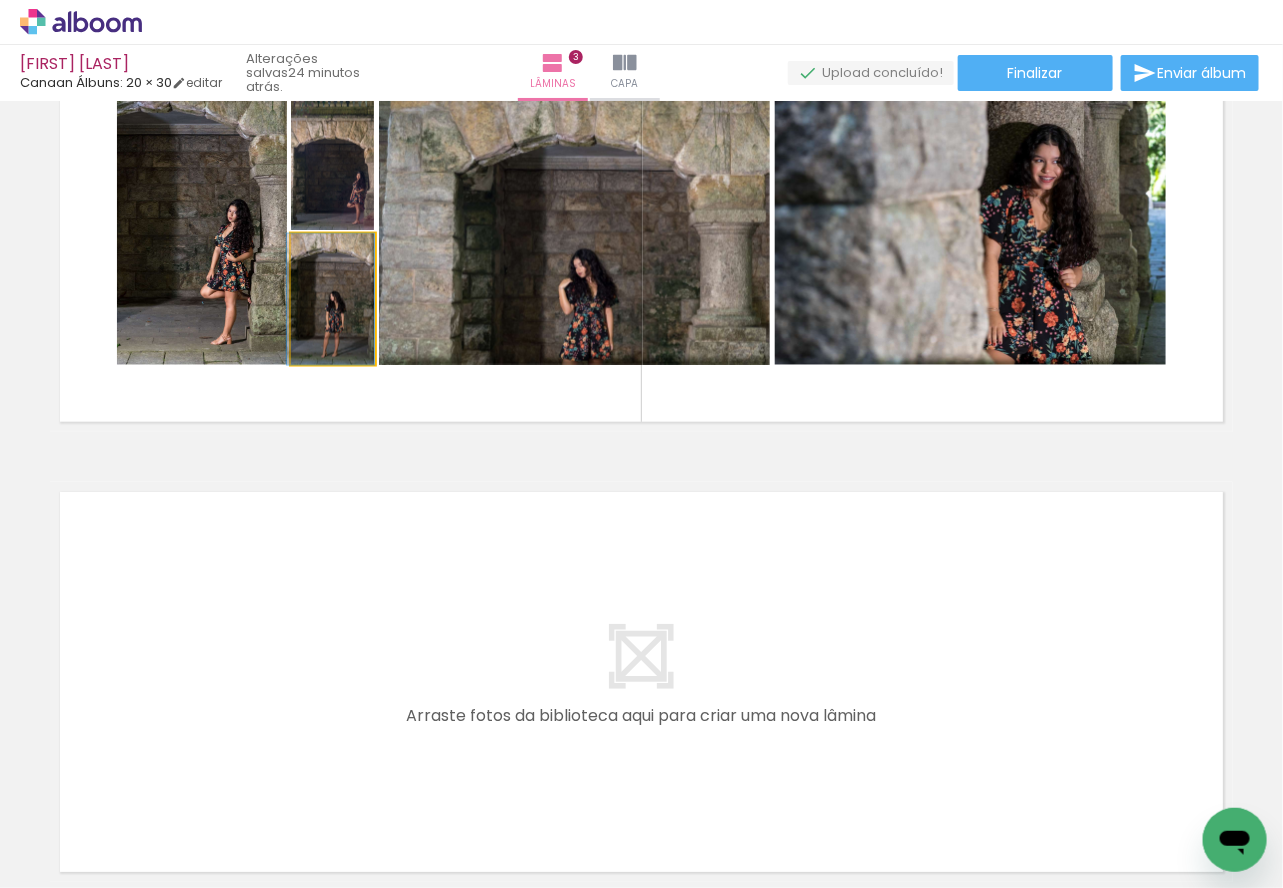 drag, startPoint x: 323, startPoint y: 320, endPoint x: 312, endPoint y: 318, distance: 11.18034 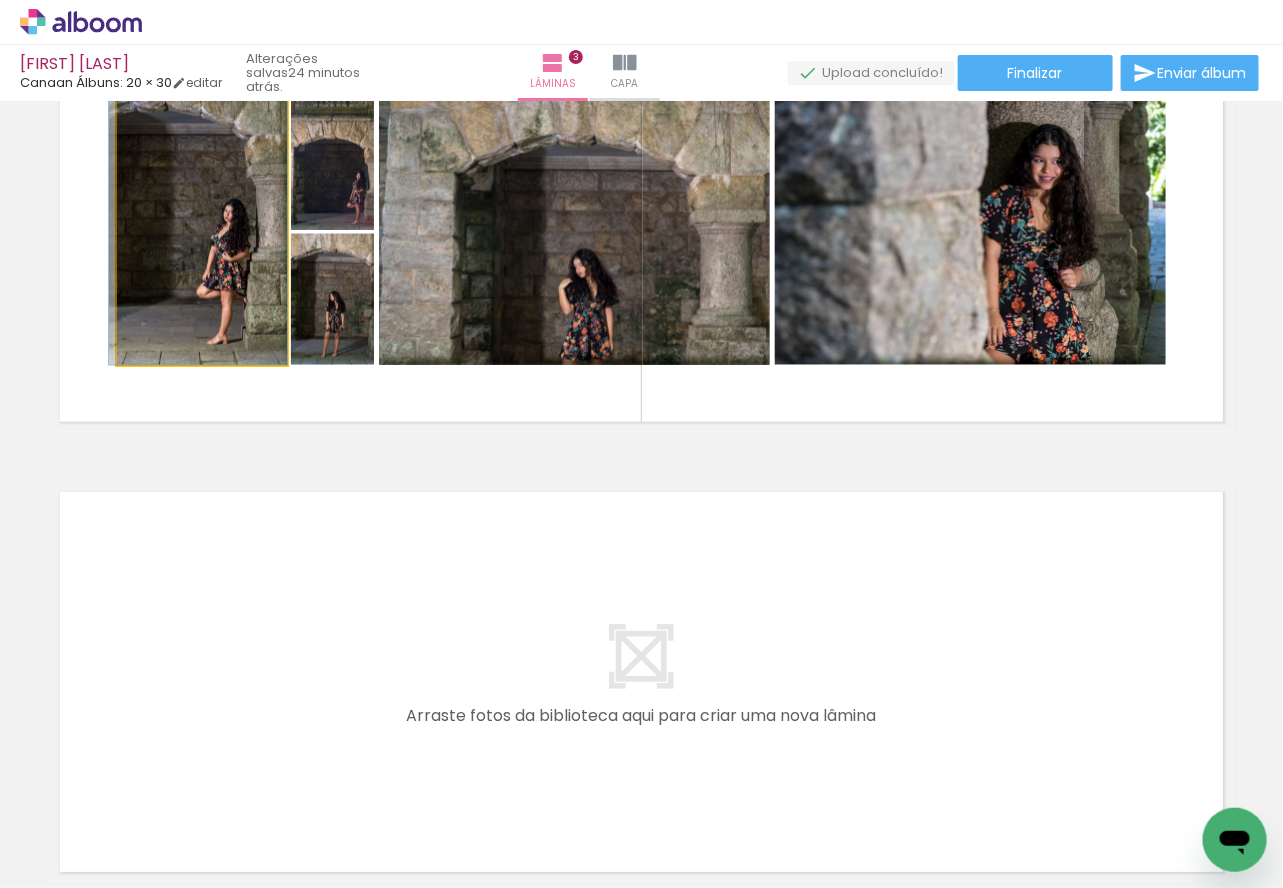 drag, startPoint x: 237, startPoint y: 326, endPoint x: 230, endPoint y: 274, distance: 52.46904 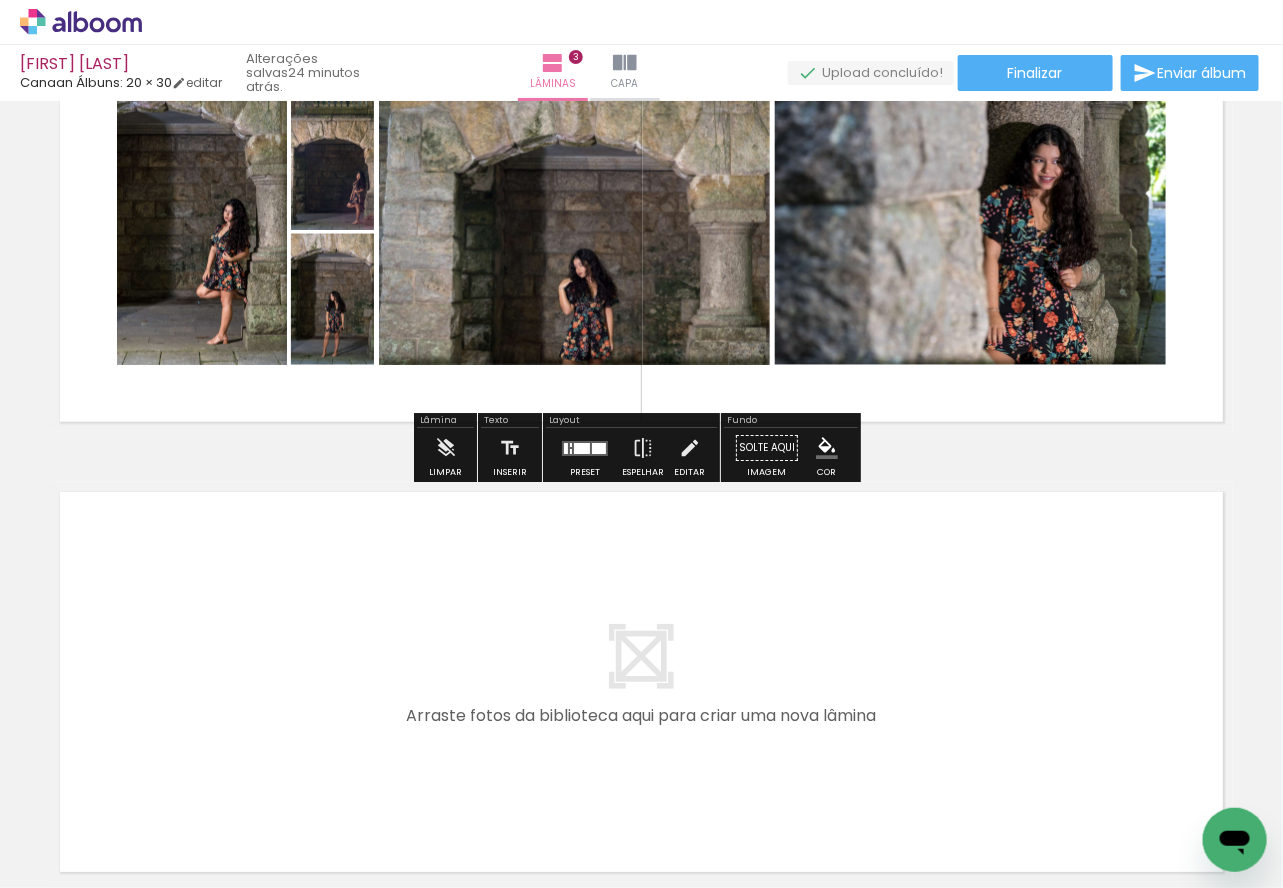 click on "Inserir lâmina 1  de 3  Inserir lâmina 2  de 3  Inserir lâmina 3  de 3" at bounding box center (641, -19) 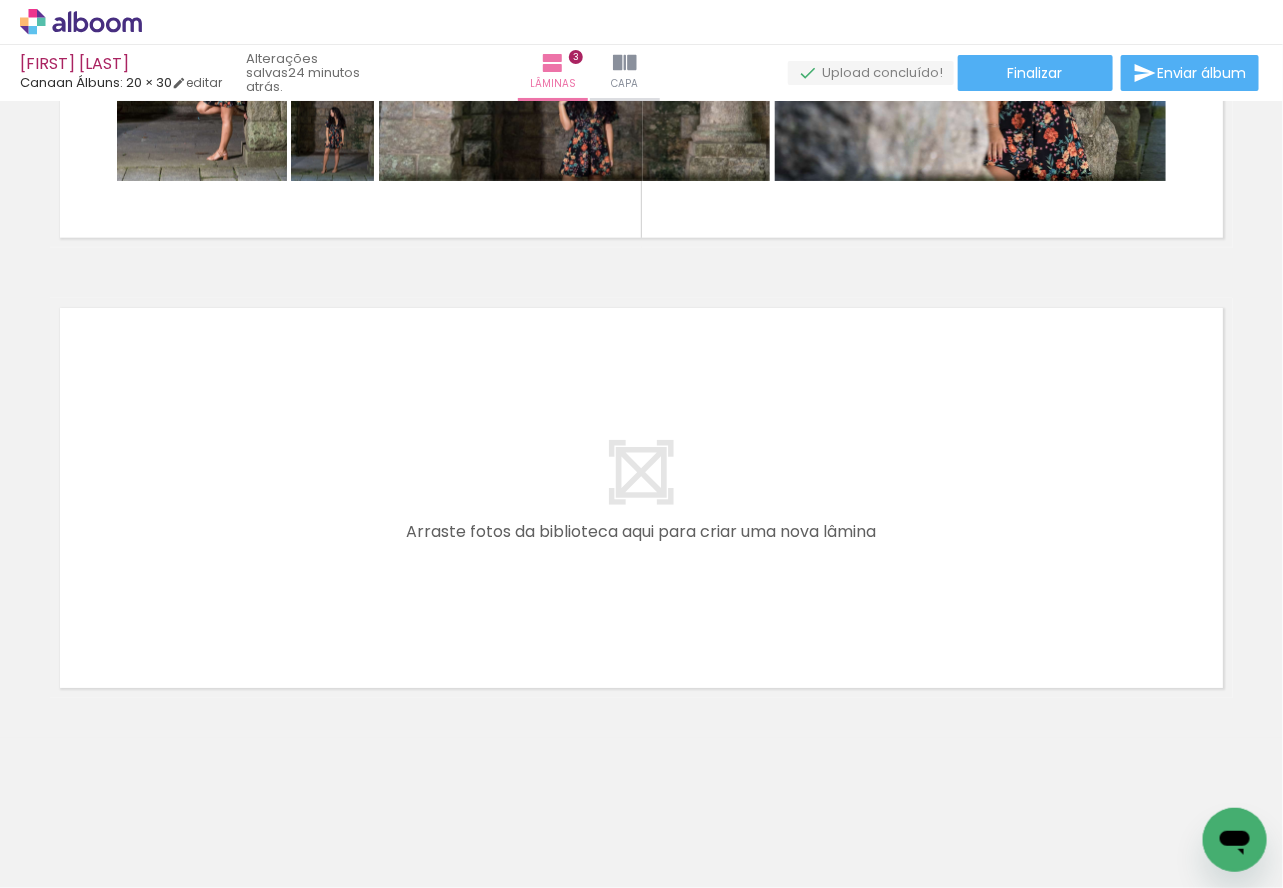 scroll, scrollTop: 1215, scrollLeft: 0, axis: vertical 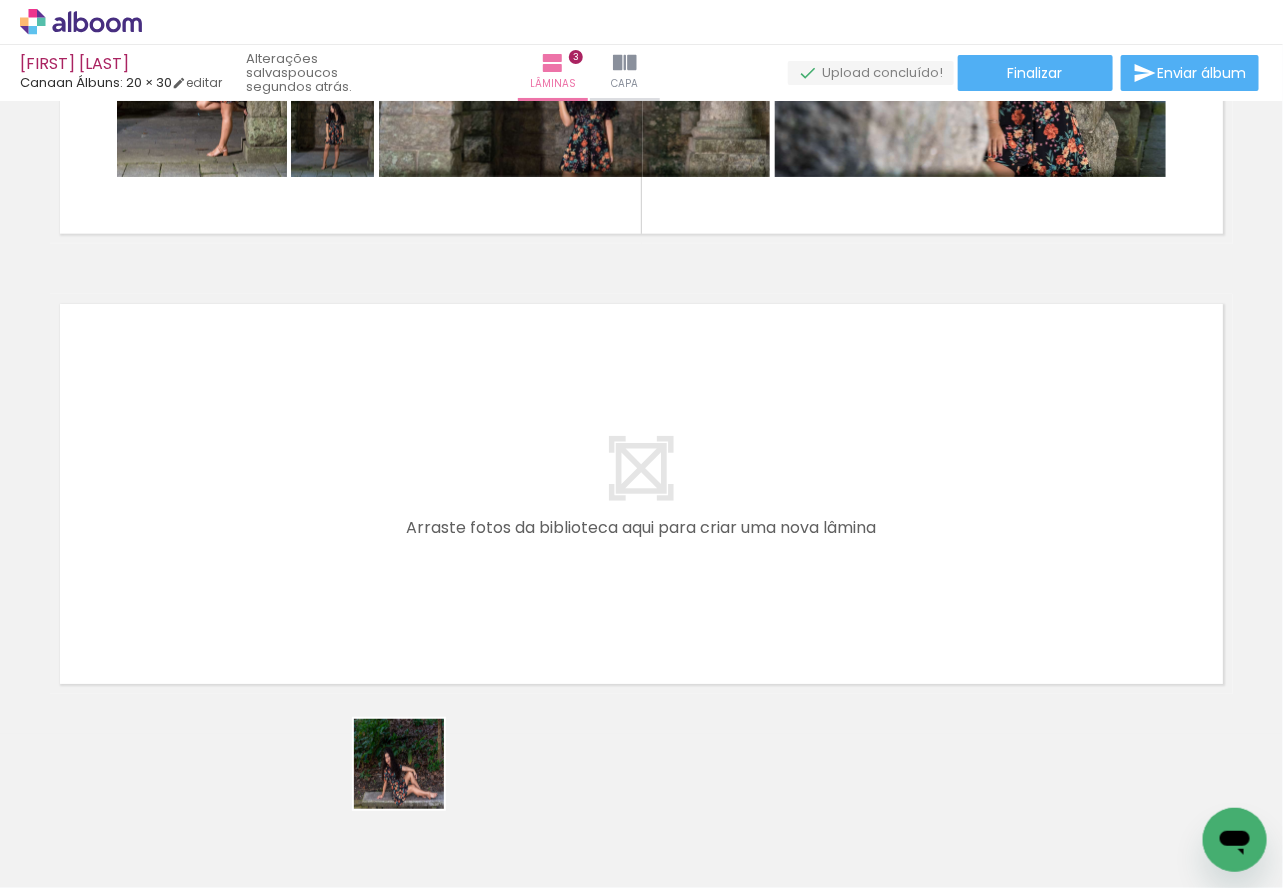 drag, startPoint x: 414, startPoint y: 779, endPoint x: 518, endPoint y: 679, distance: 144.27751 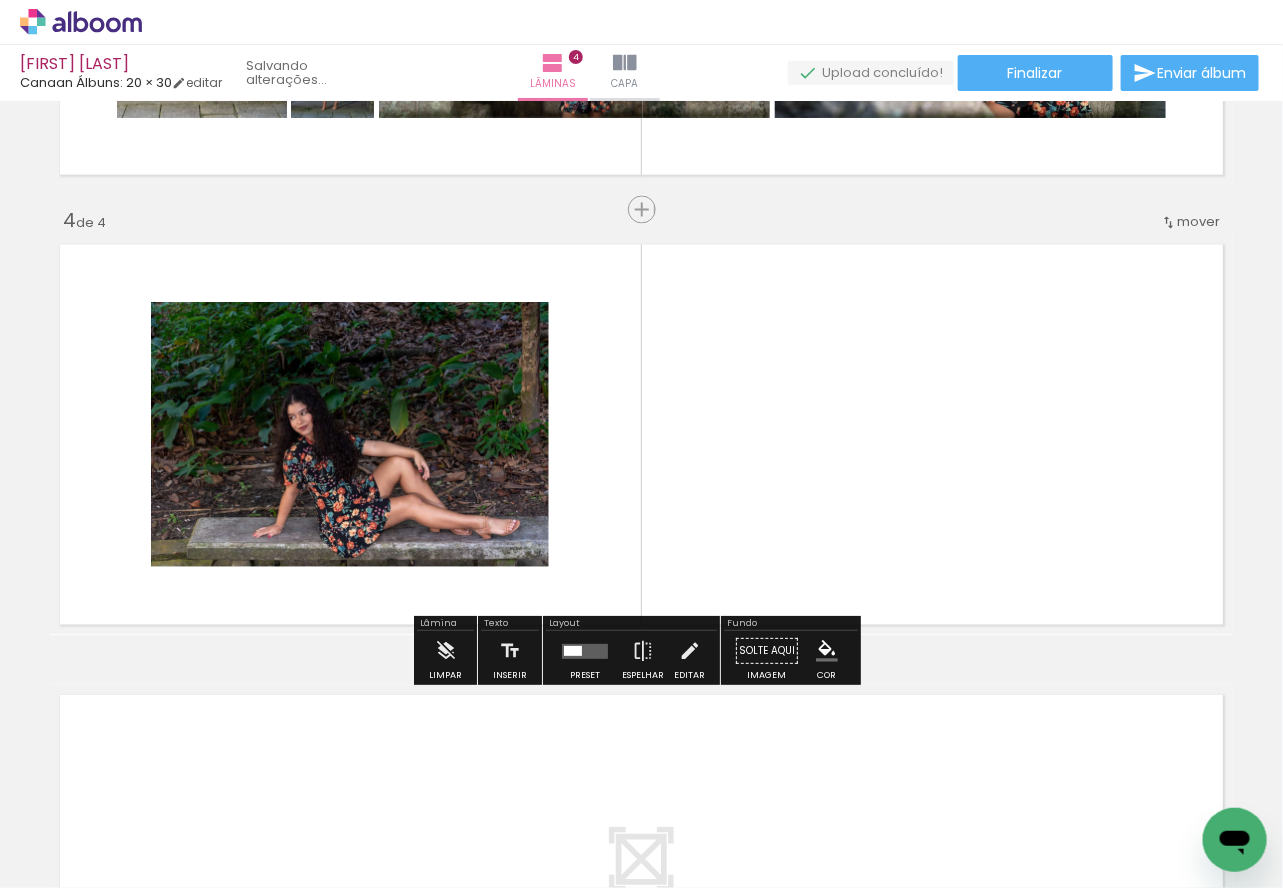 scroll, scrollTop: 1276, scrollLeft: 0, axis: vertical 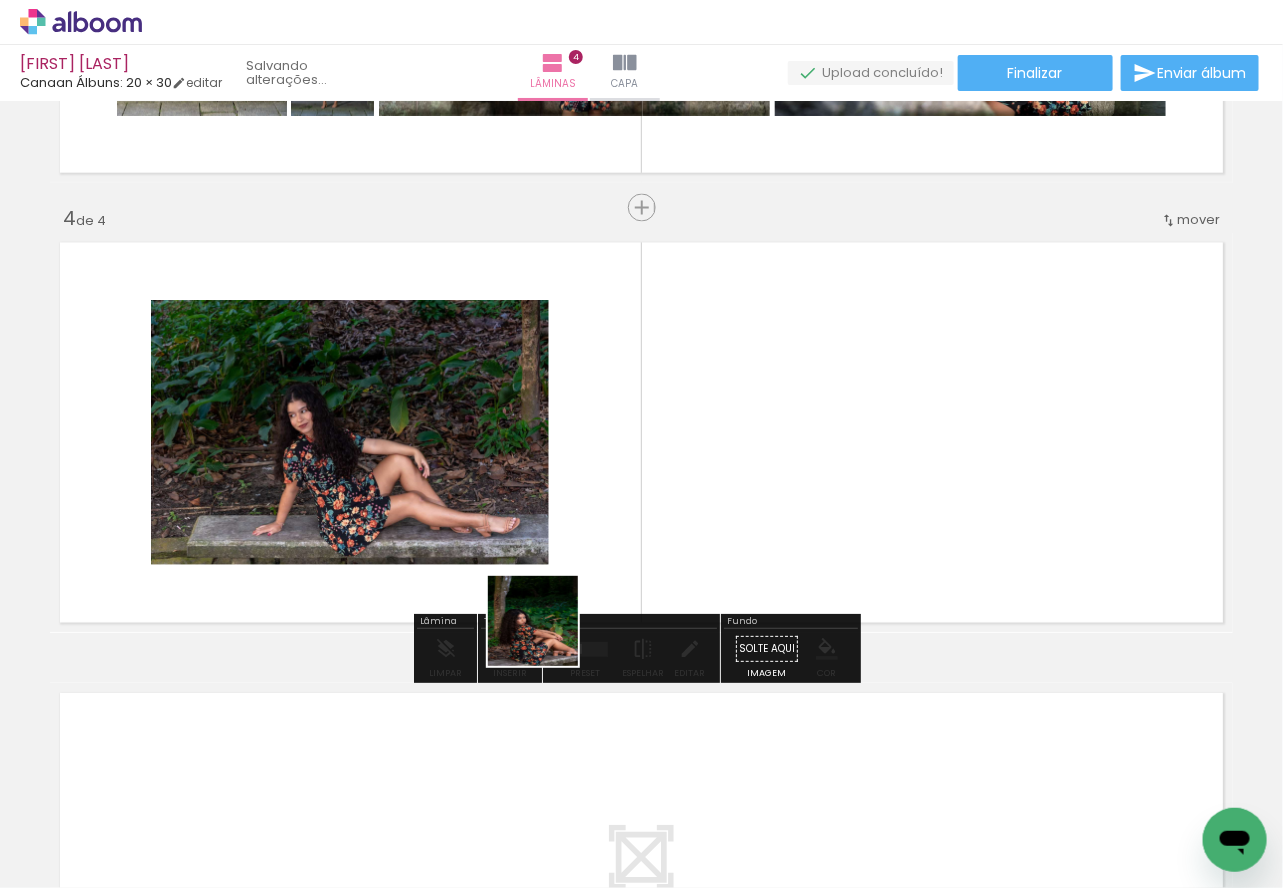 drag, startPoint x: 540, startPoint y: 767, endPoint x: 595, endPoint y: 625, distance: 152.27934 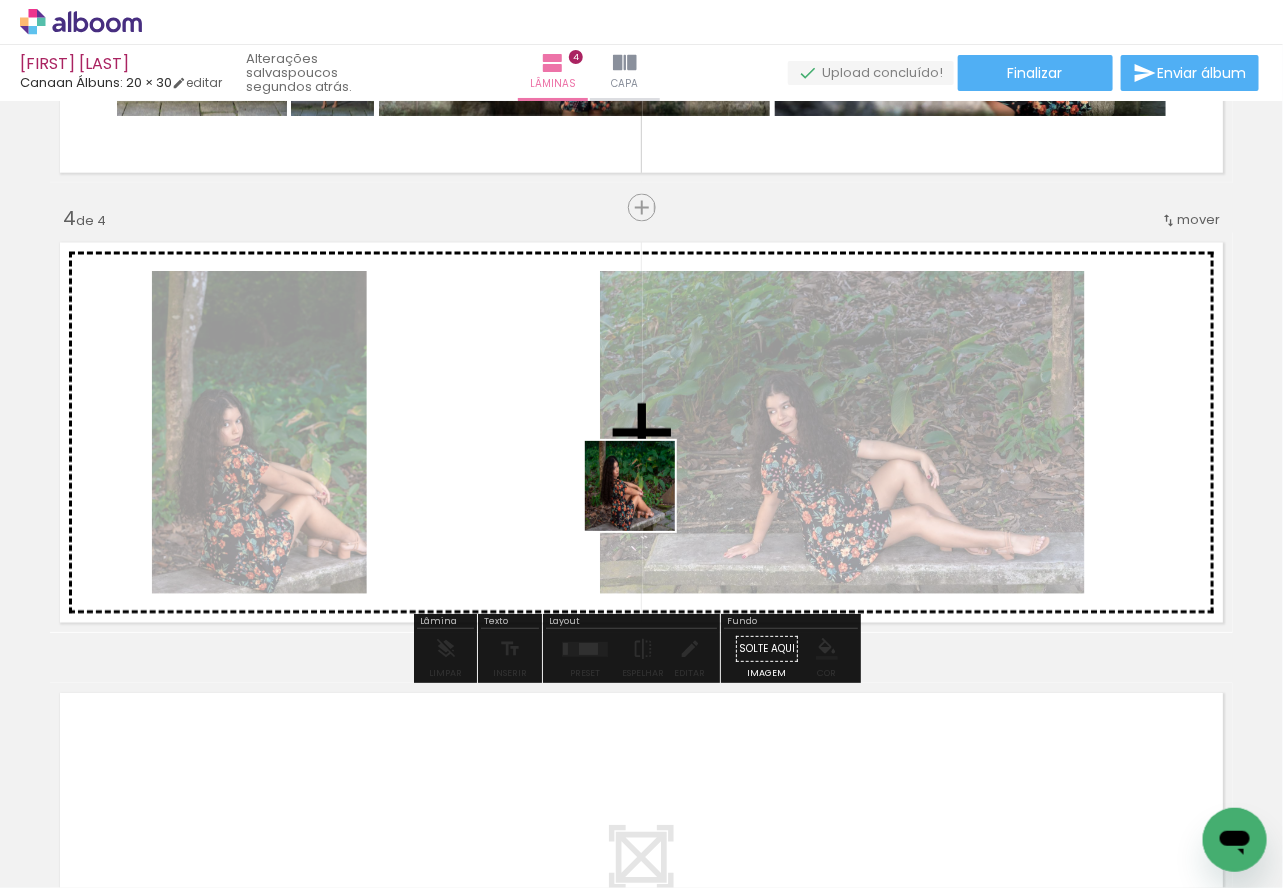 drag, startPoint x: 645, startPoint y: 812, endPoint x: 645, endPoint y: 474, distance: 338 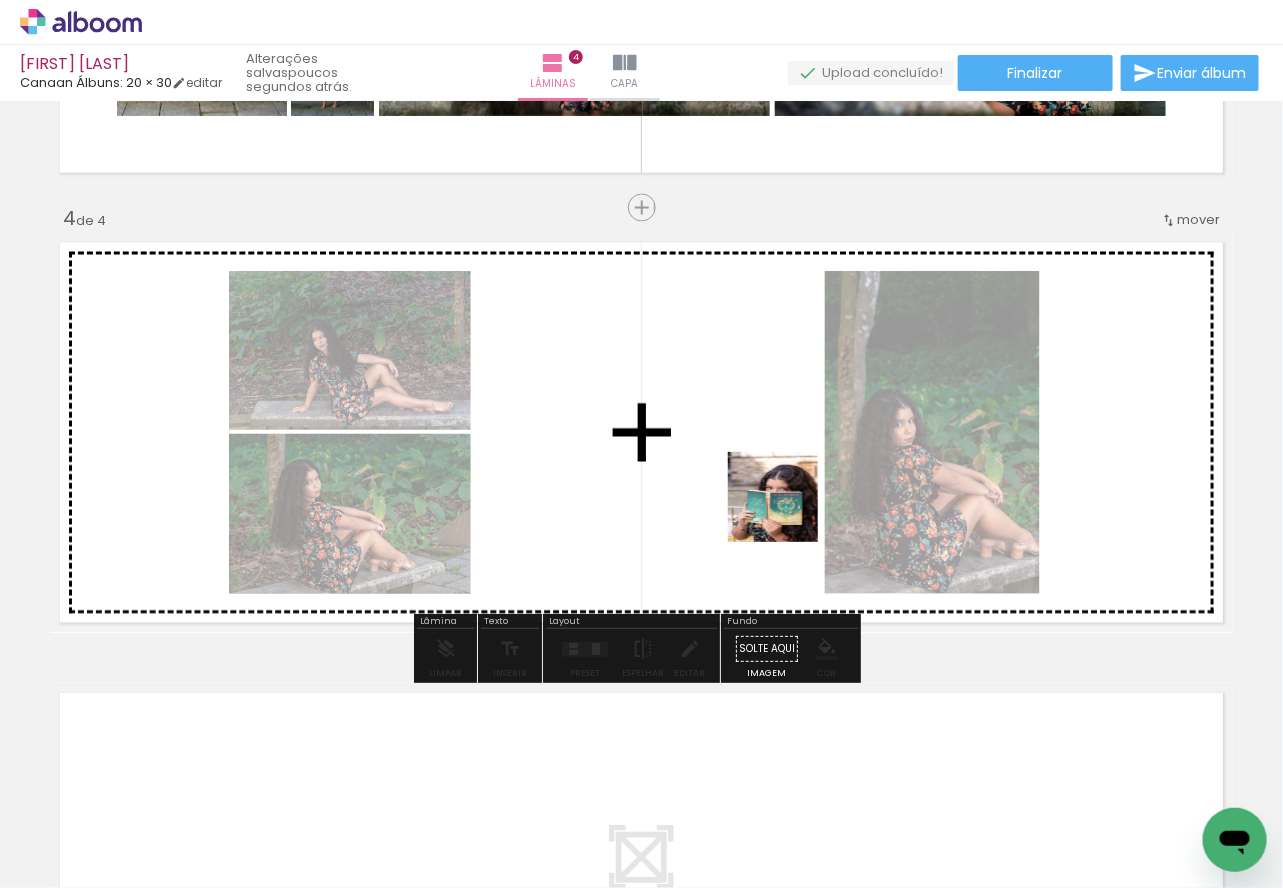 drag, startPoint x: 763, startPoint y: 814, endPoint x: 817, endPoint y: 599, distance: 221.67769 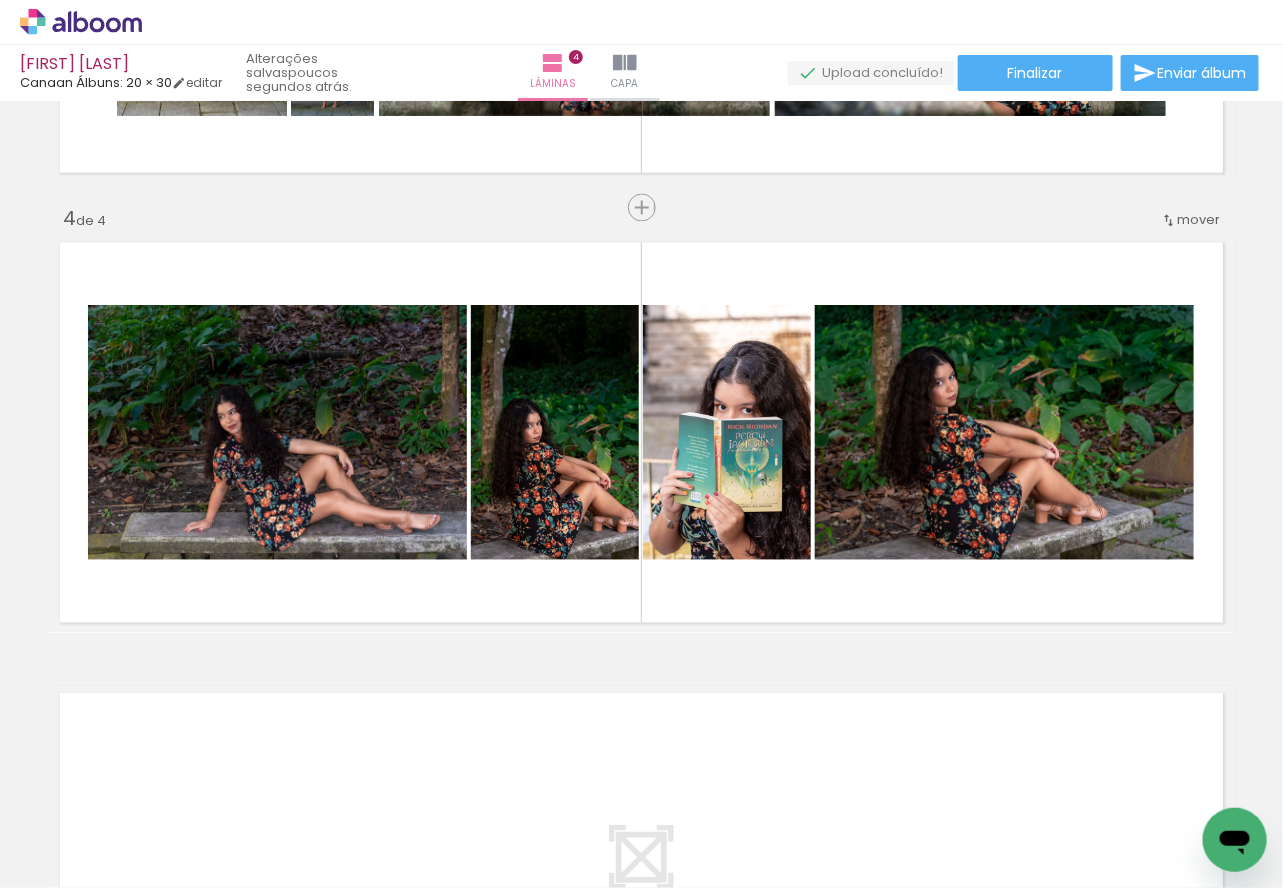 scroll, scrollTop: 0, scrollLeft: 1532, axis: horizontal 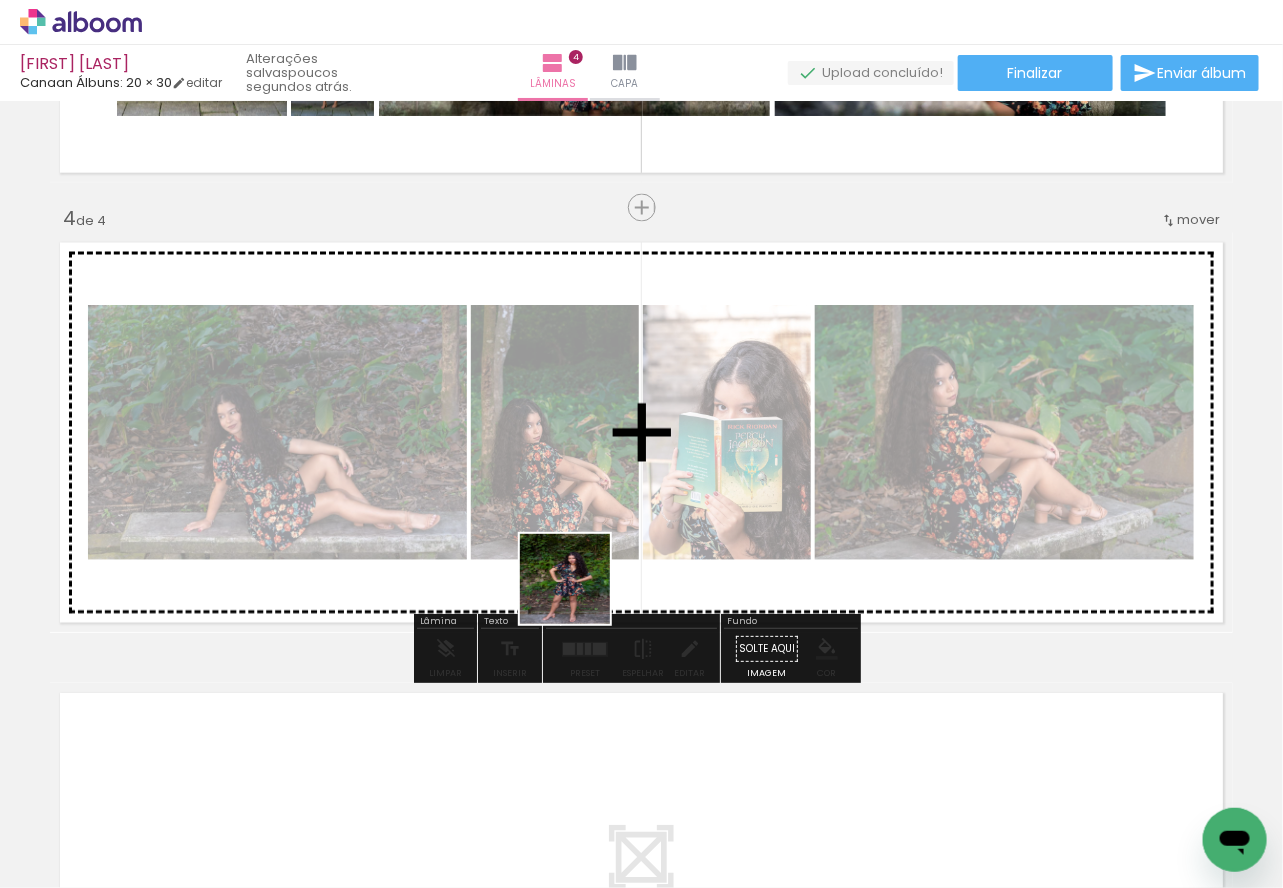 drag, startPoint x: 582, startPoint y: 839, endPoint x: 596, endPoint y: 627, distance: 212.46176 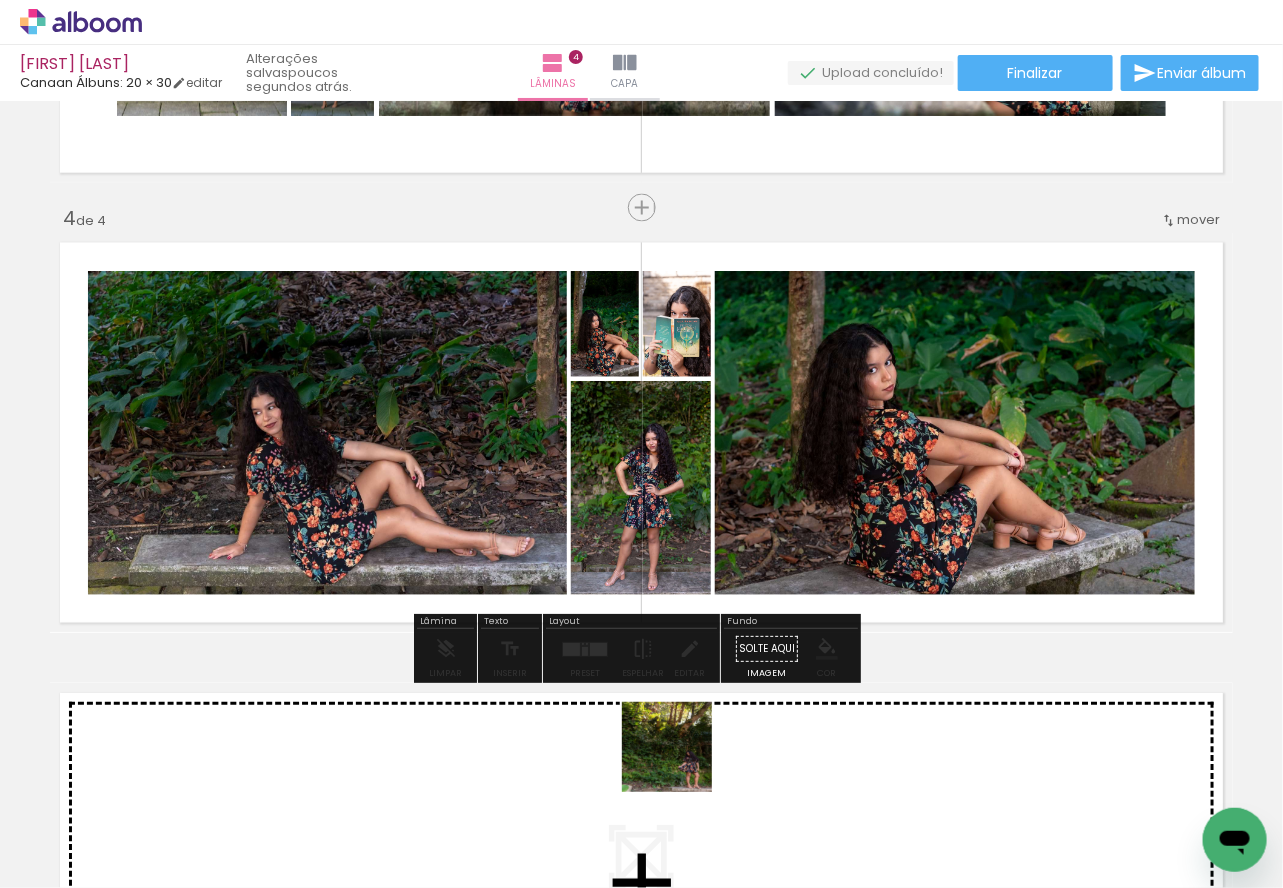 drag, startPoint x: 672, startPoint y: 821, endPoint x: 777, endPoint y: 800, distance: 107.07941 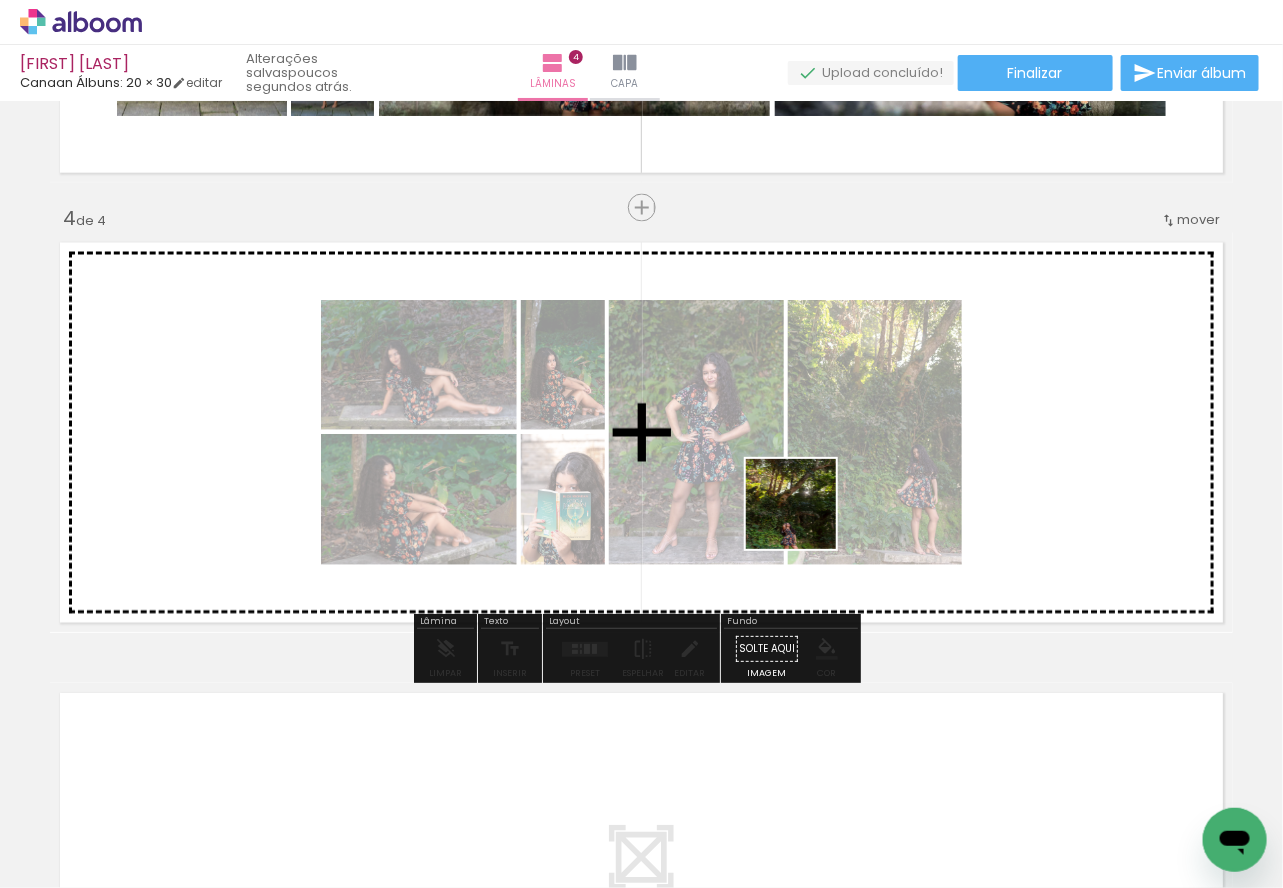 drag, startPoint x: 806, startPoint y: 840, endPoint x: 806, endPoint y: 472, distance: 368 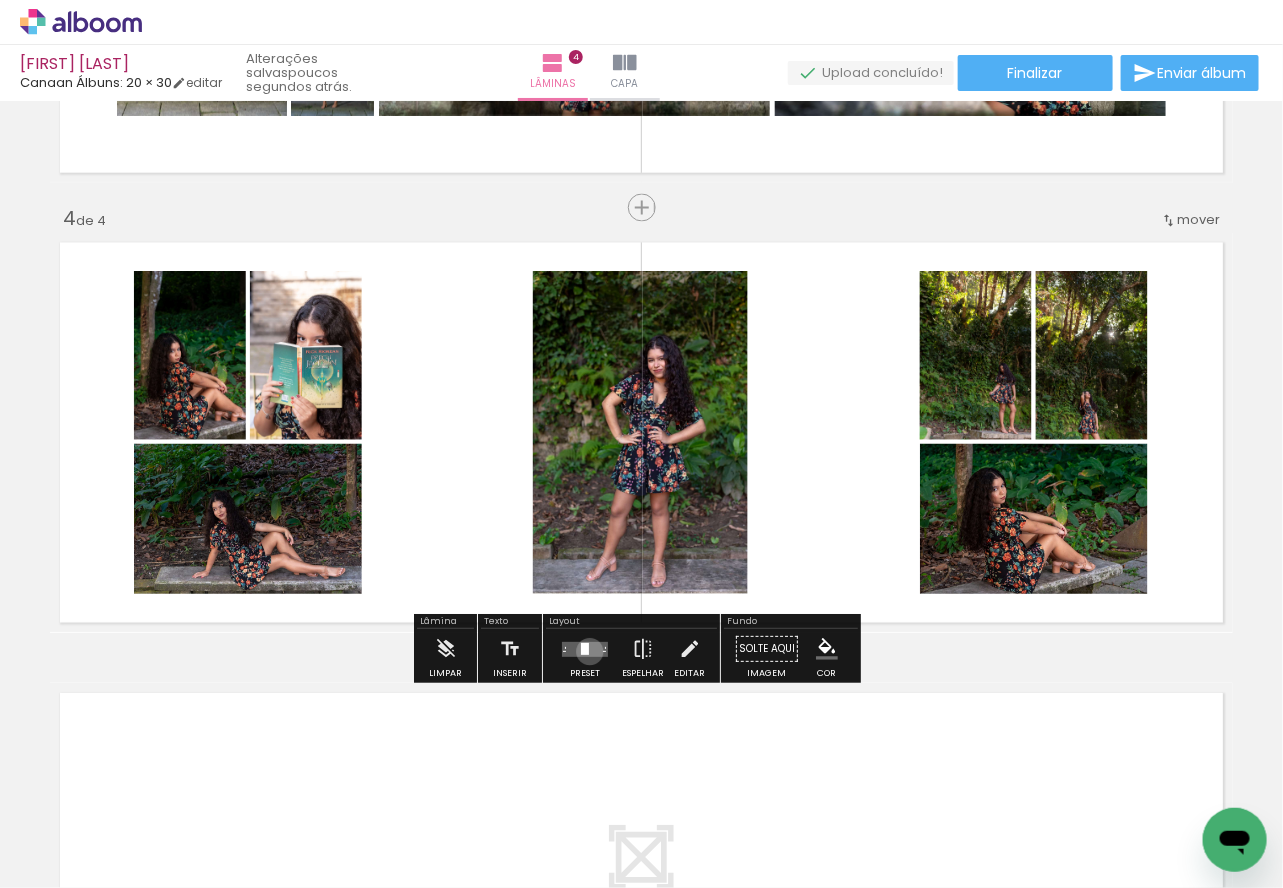 click at bounding box center (585, 649) 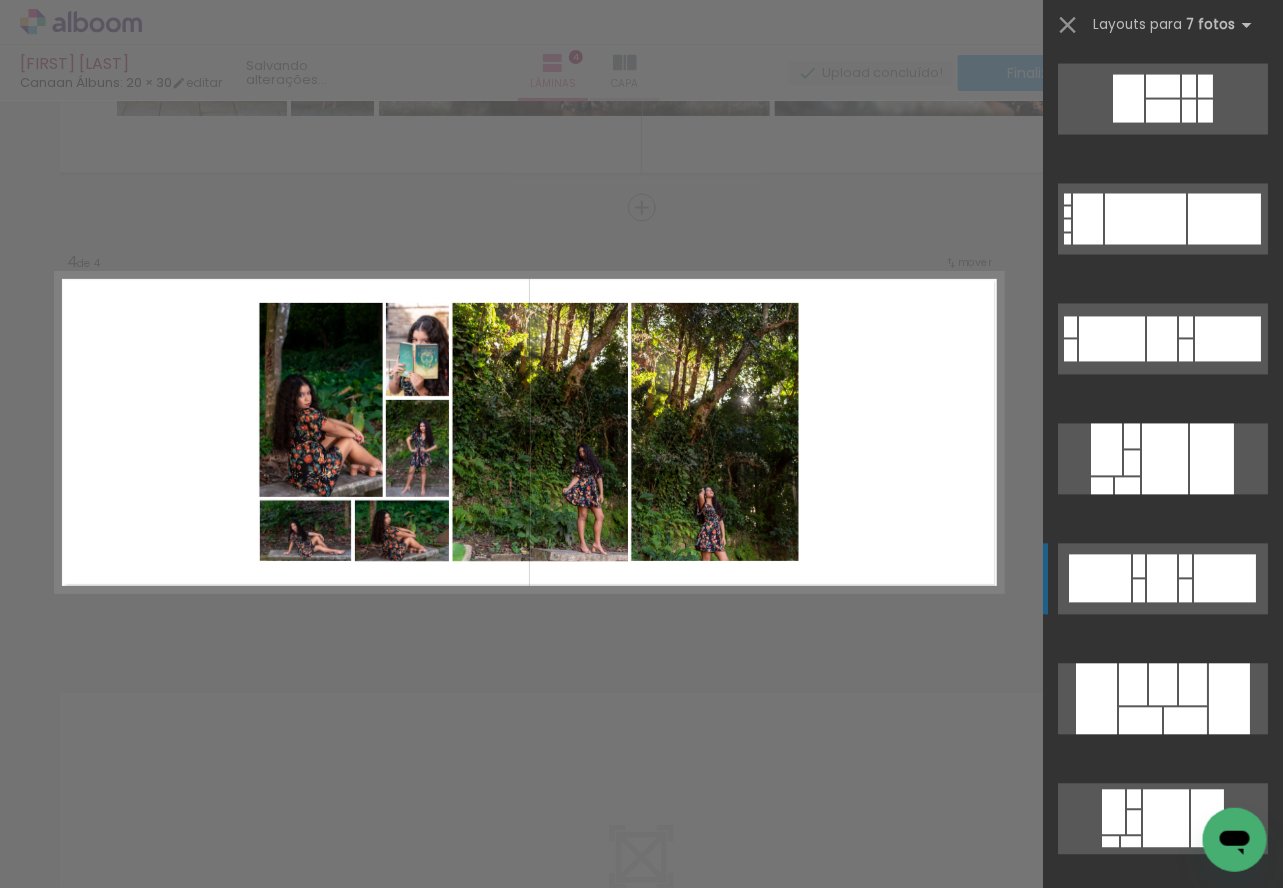 scroll, scrollTop: 1500, scrollLeft: 0, axis: vertical 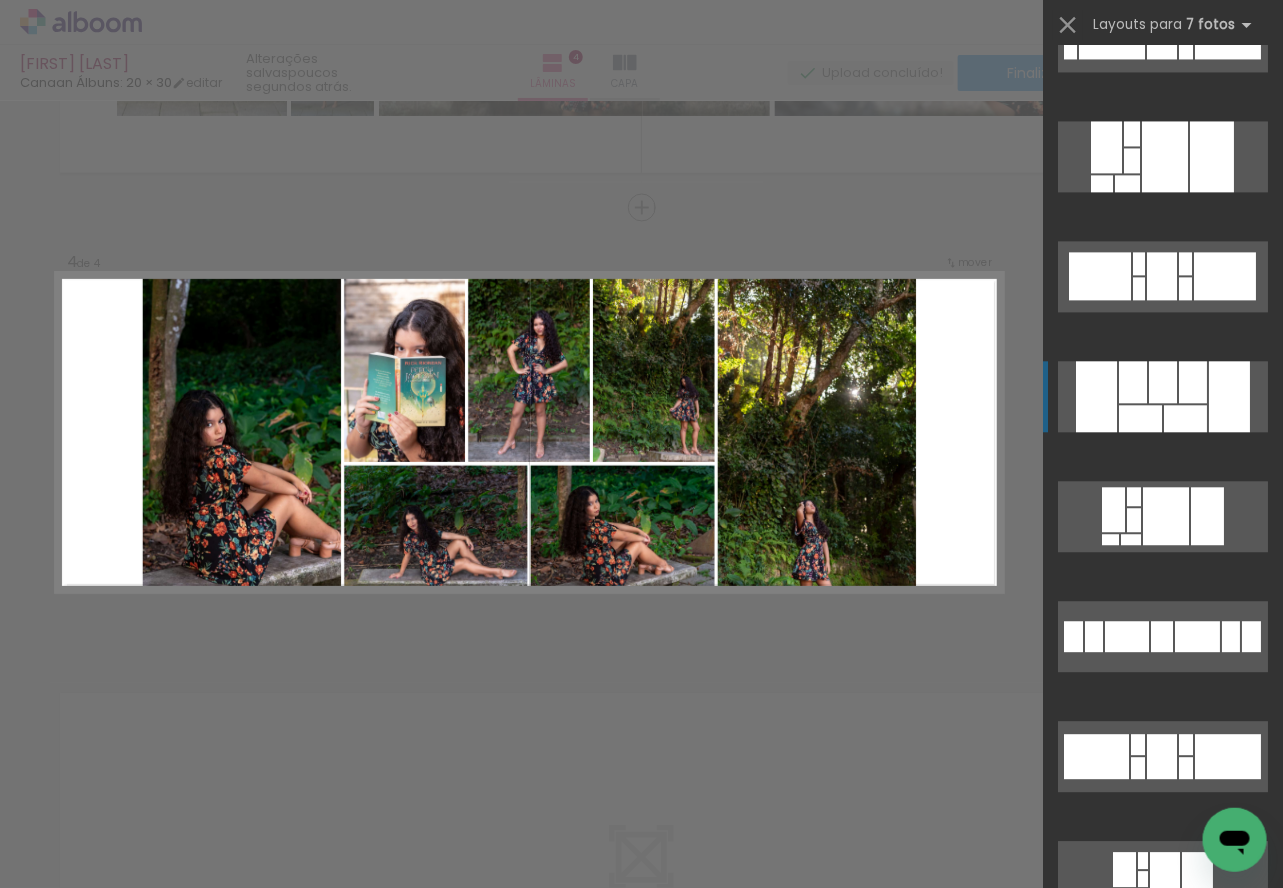 click at bounding box center (1163, 876) 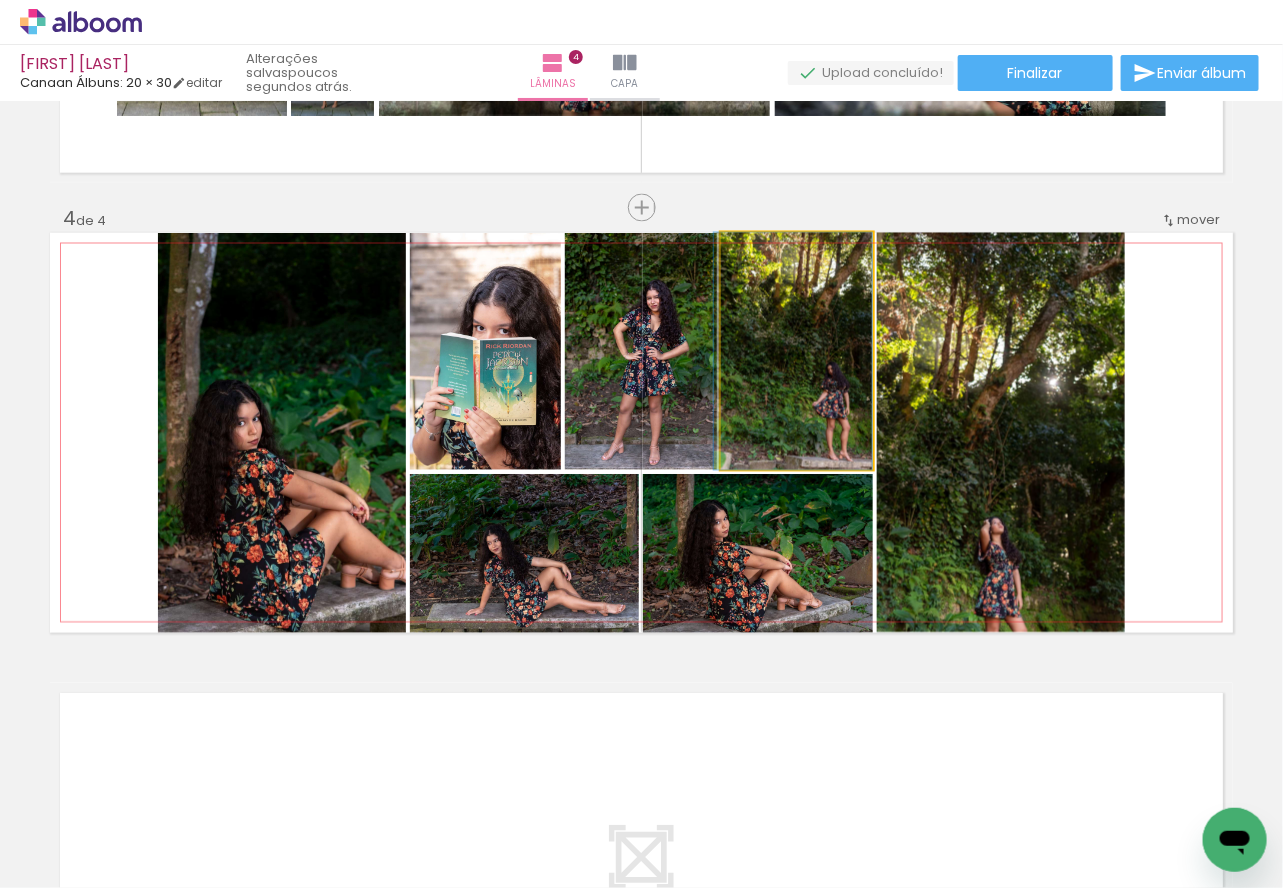 drag, startPoint x: 835, startPoint y: 417, endPoint x: 800, endPoint y: 399, distance: 39.357338 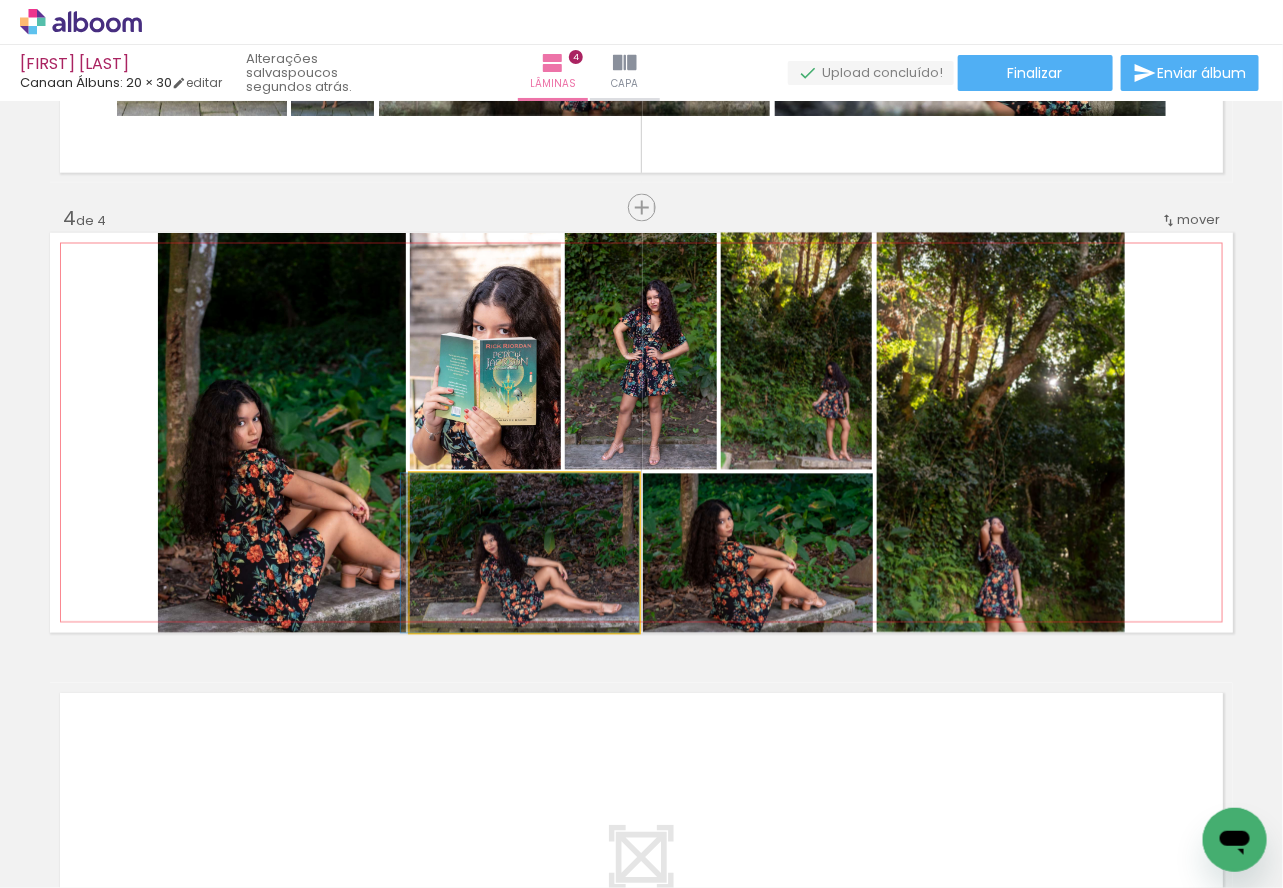 drag, startPoint x: 551, startPoint y: 566, endPoint x: 525, endPoint y: 560, distance: 26.683329 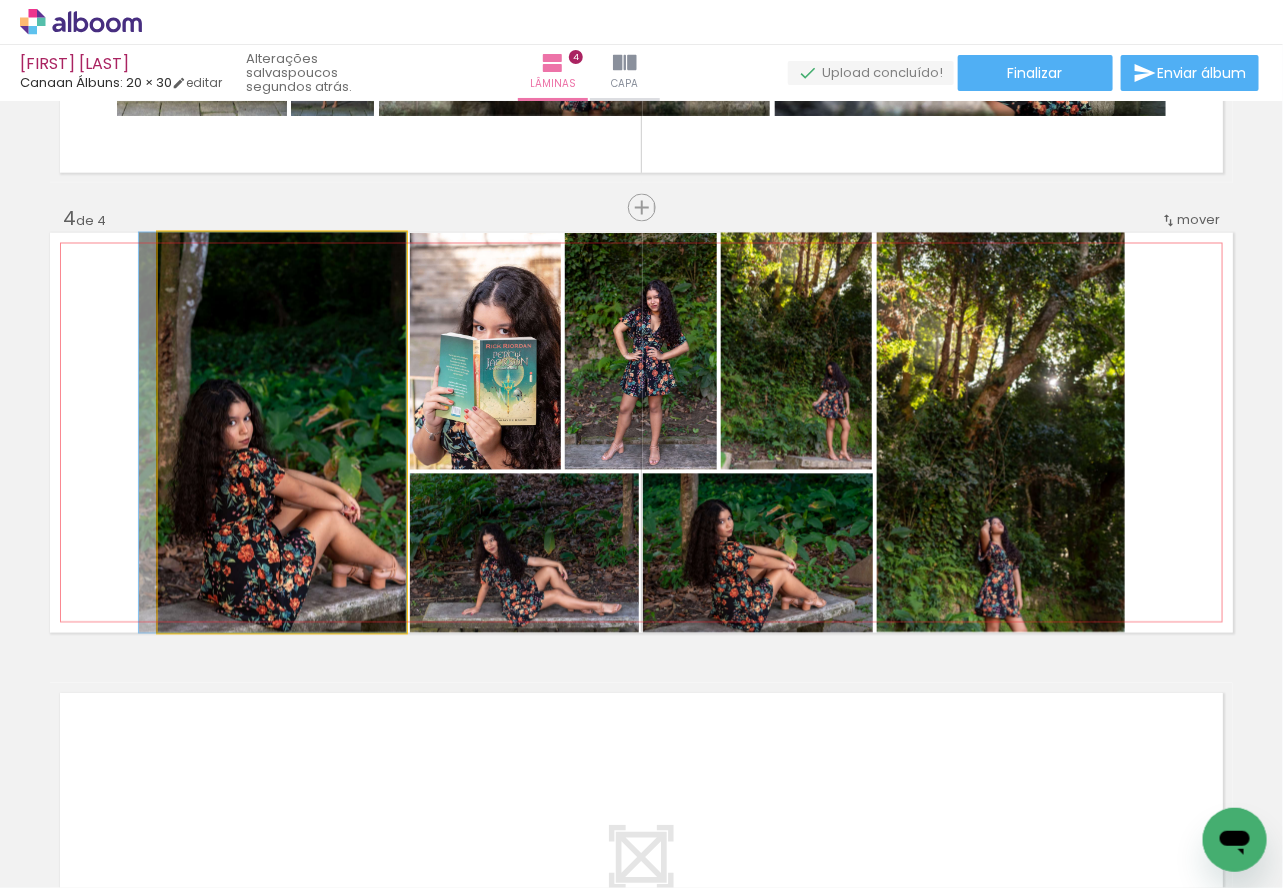 drag, startPoint x: 287, startPoint y: 547, endPoint x: 277, endPoint y: 520, distance: 28.79236 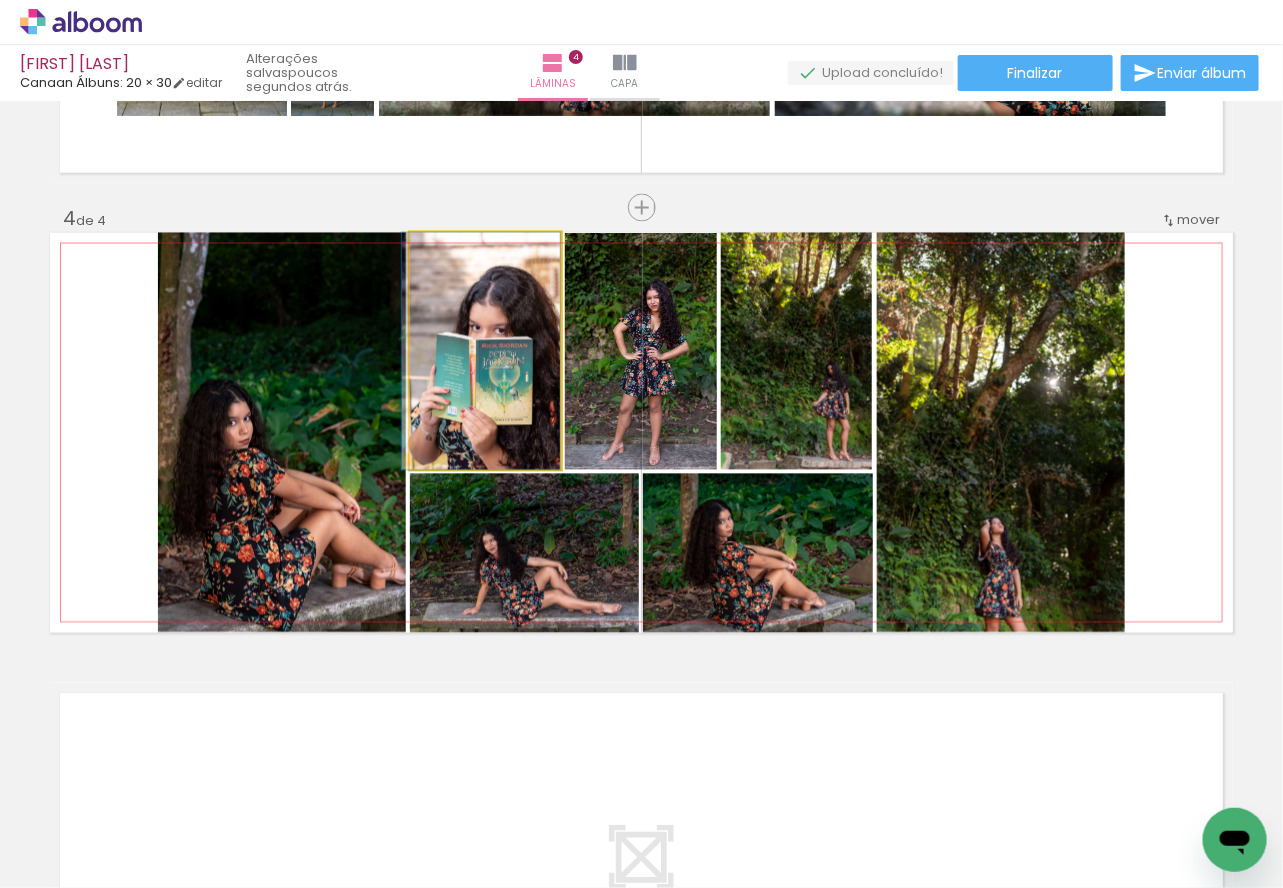 drag, startPoint x: 466, startPoint y: 404, endPoint x: 458, endPoint y: 389, distance: 17 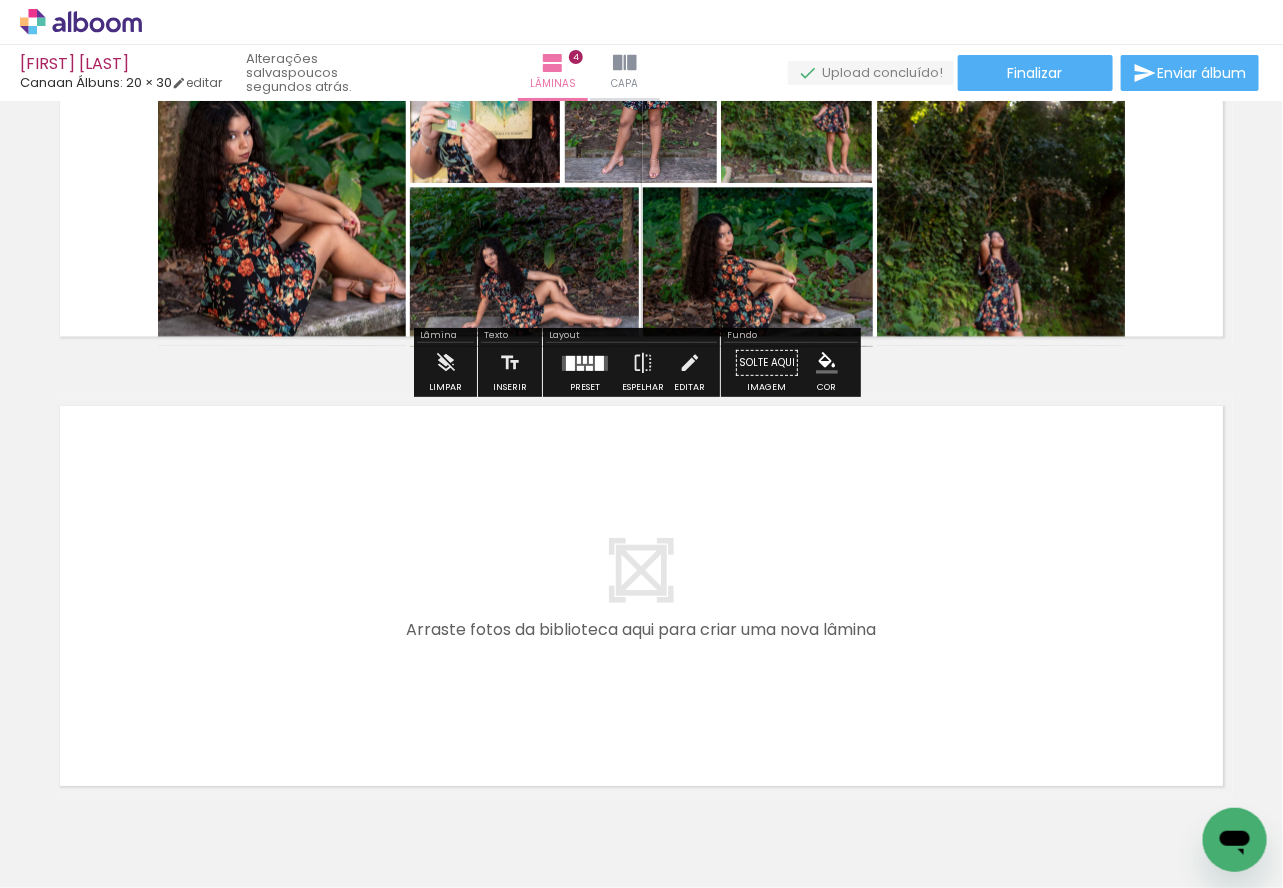 scroll, scrollTop: 1666, scrollLeft: 0, axis: vertical 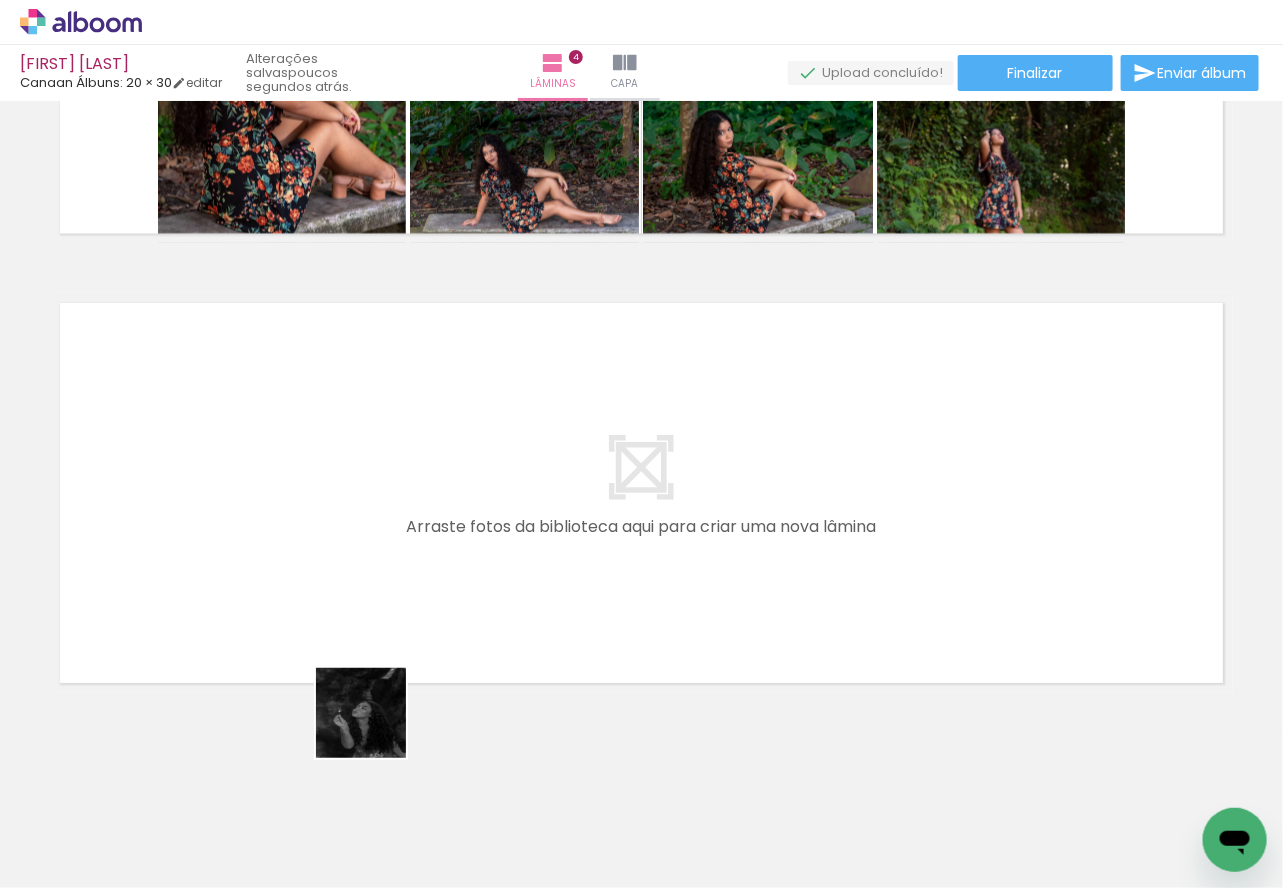 drag, startPoint x: 363, startPoint y: 823, endPoint x: 426, endPoint y: 693, distance: 144.46107 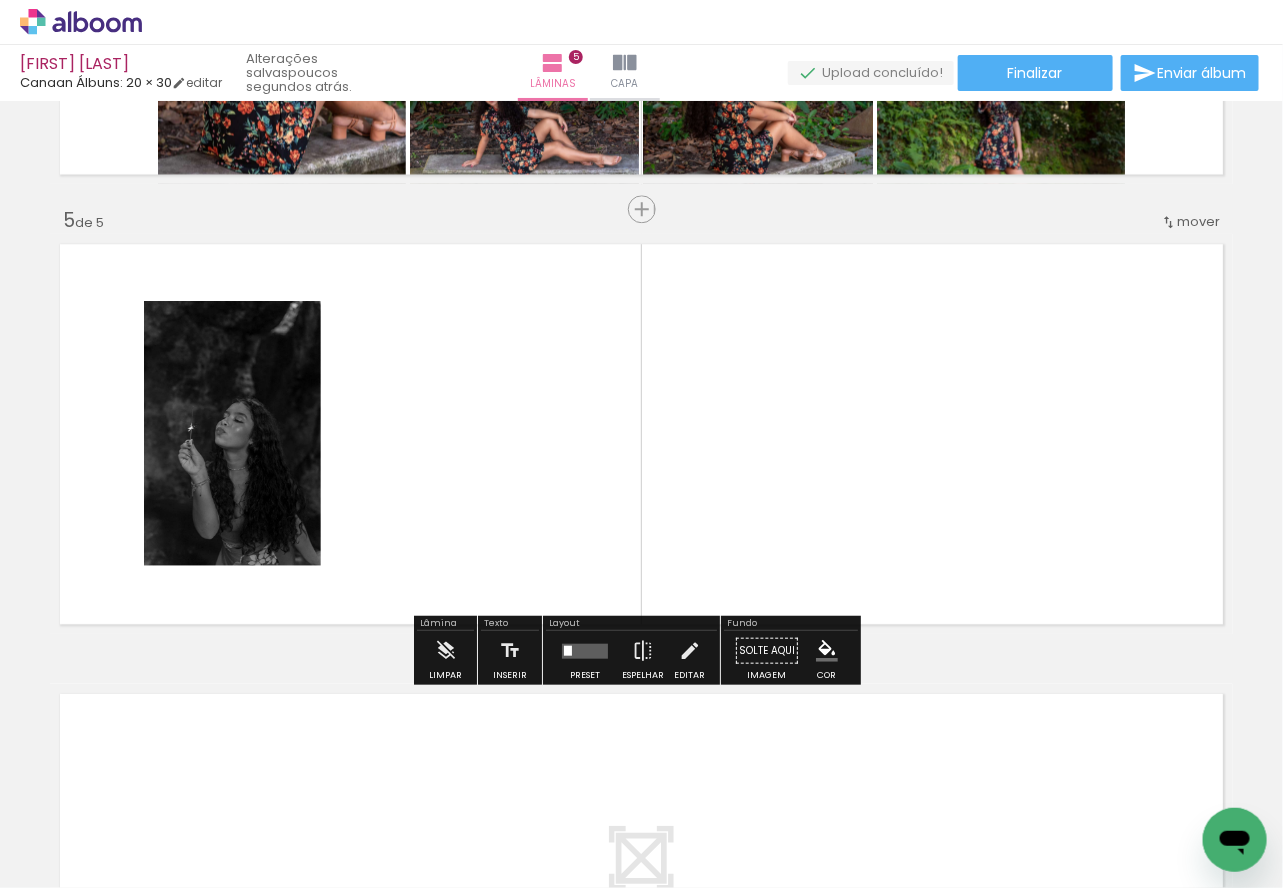 scroll, scrollTop: 1727, scrollLeft: 0, axis: vertical 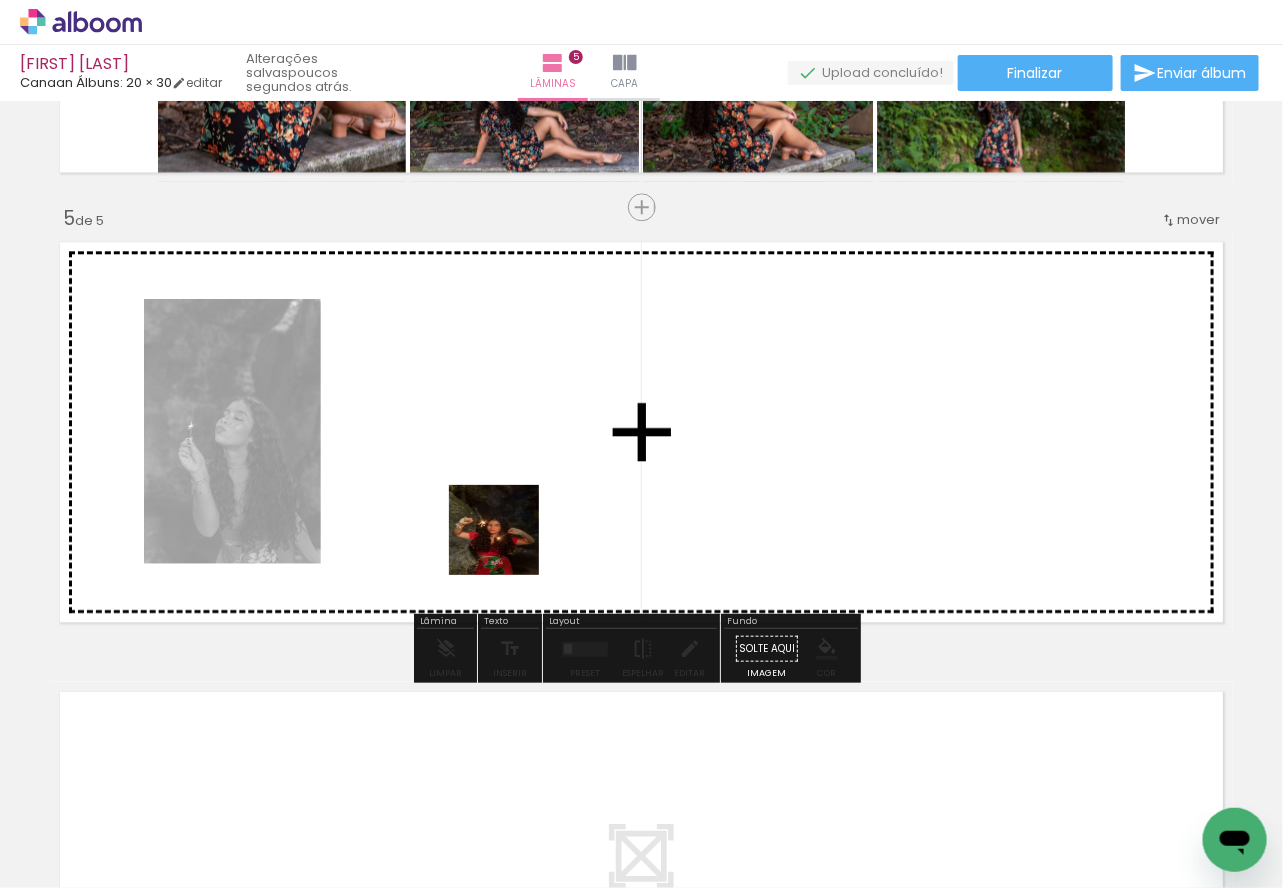 drag, startPoint x: 448, startPoint y: 821, endPoint x: 507, endPoint y: 726, distance: 111.83023 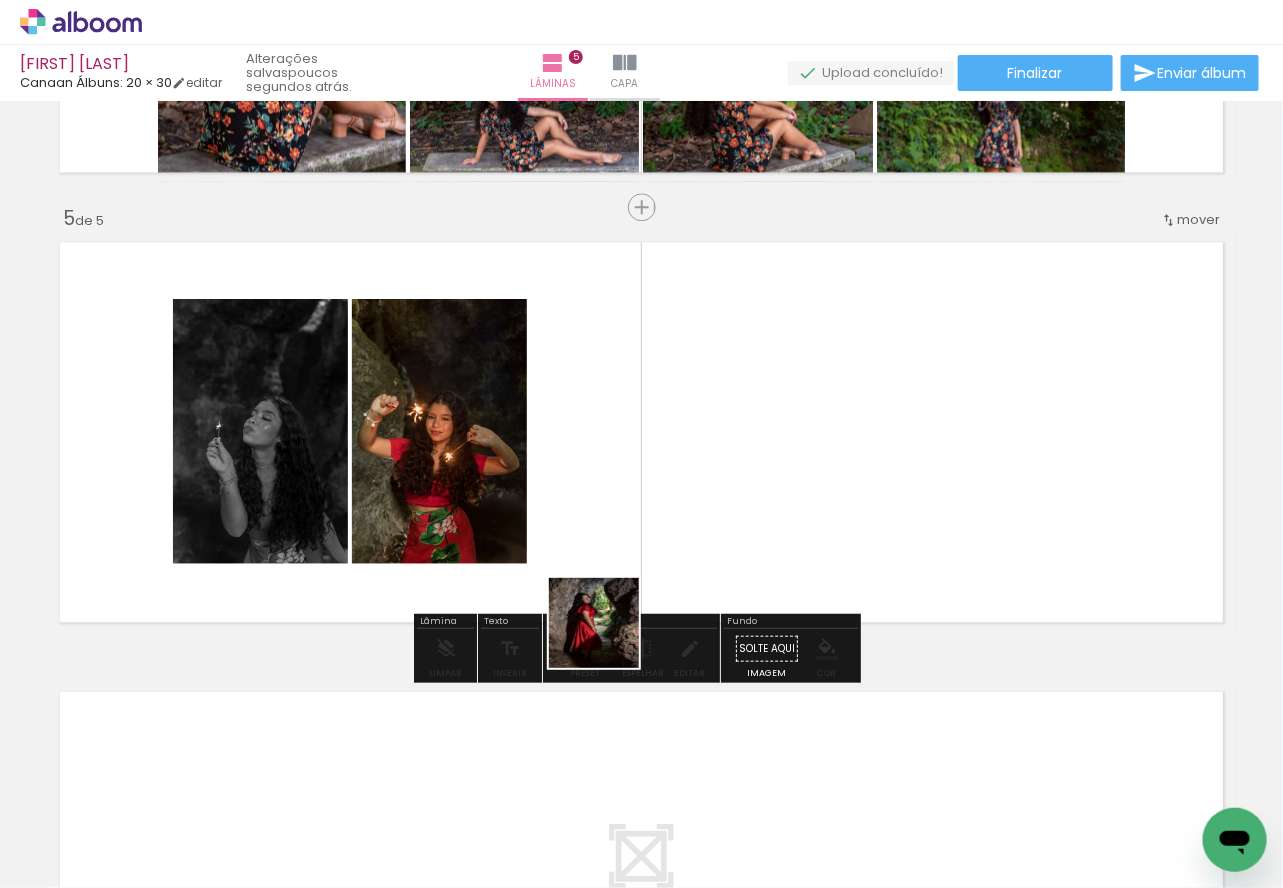 drag, startPoint x: 580, startPoint y: 778, endPoint x: 635, endPoint y: 504, distance: 279.46558 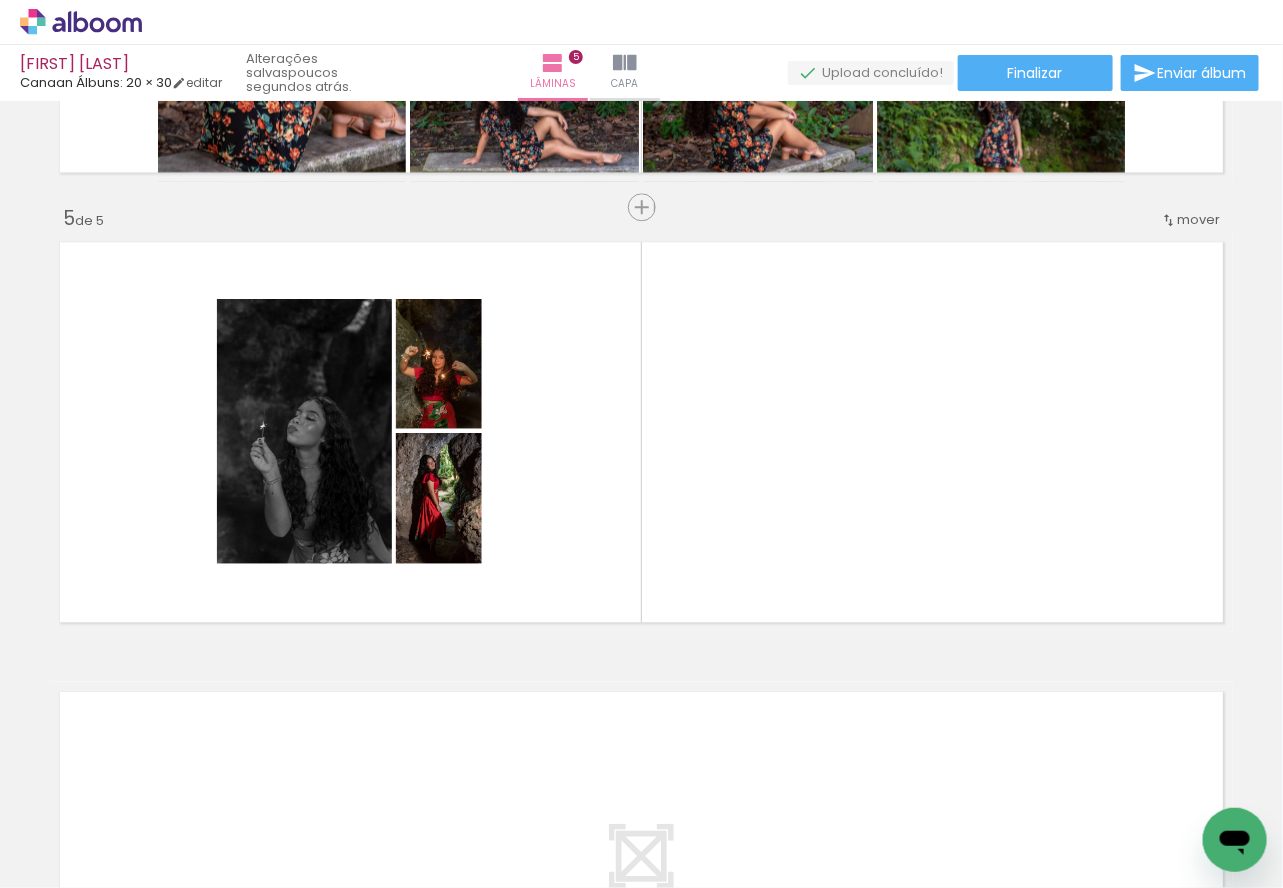 scroll, scrollTop: 0, scrollLeft: 2490, axis: horizontal 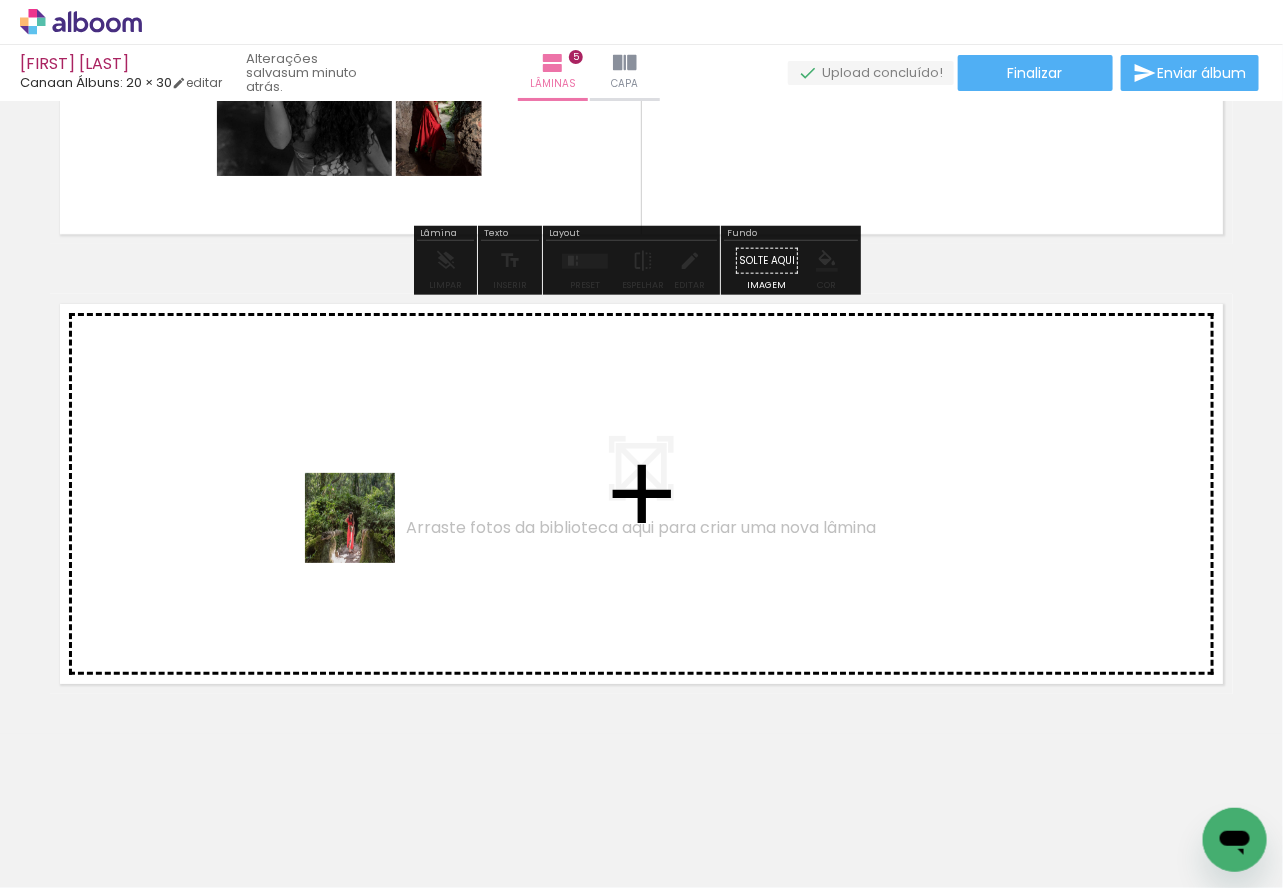 drag, startPoint x: 309, startPoint y: 818, endPoint x: 367, endPoint y: 717, distance: 116.46888 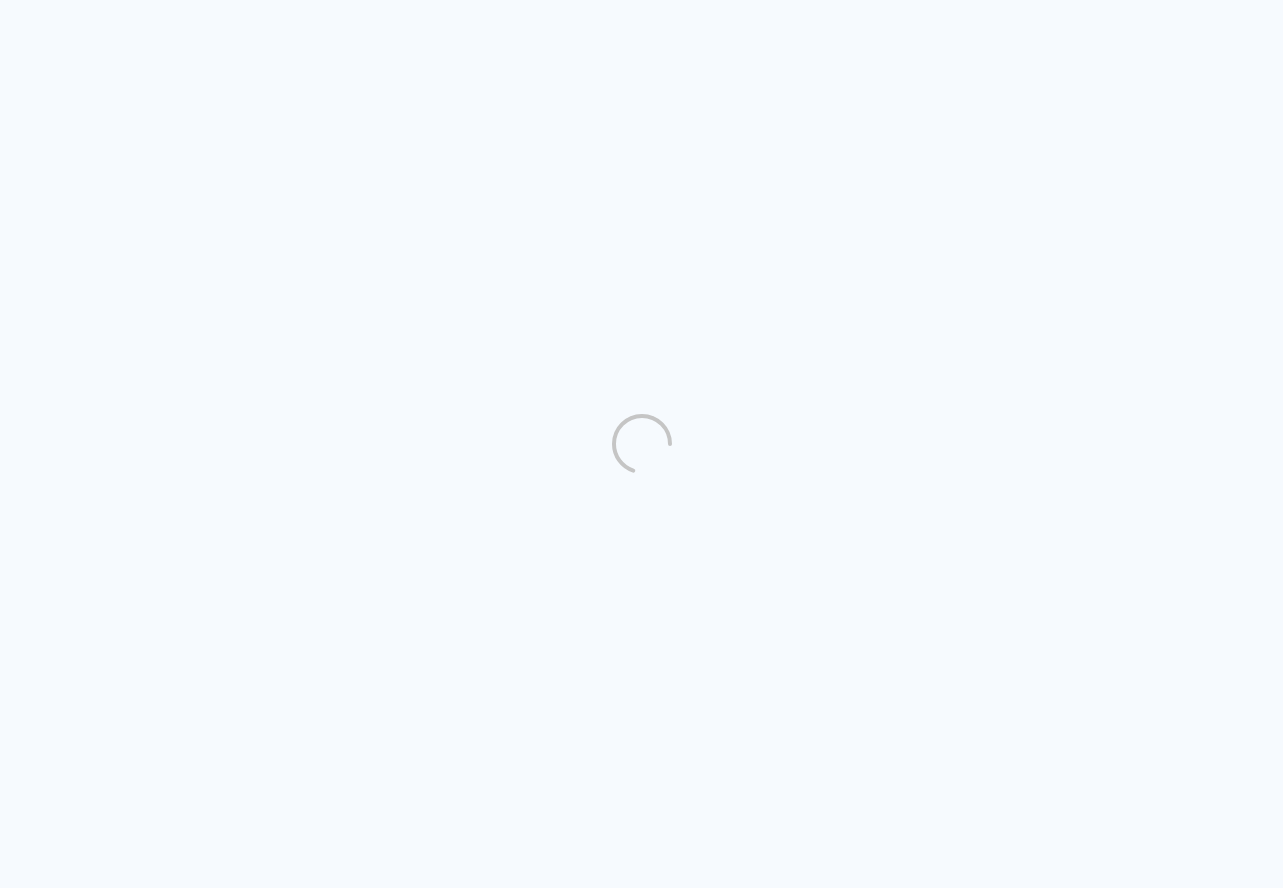 scroll, scrollTop: 0, scrollLeft: 0, axis: both 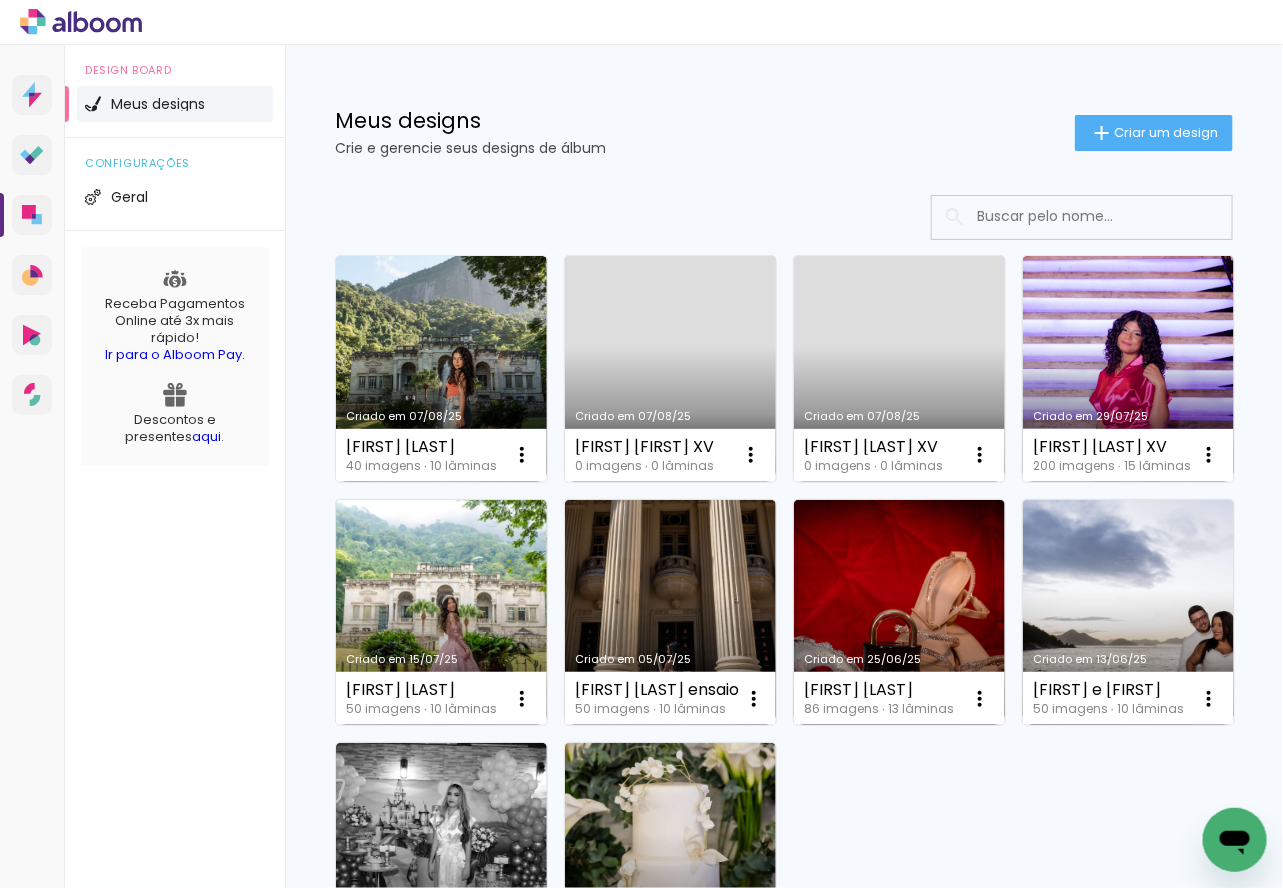click on "Criado em 07/08/25" at bounding box center [899, 369] 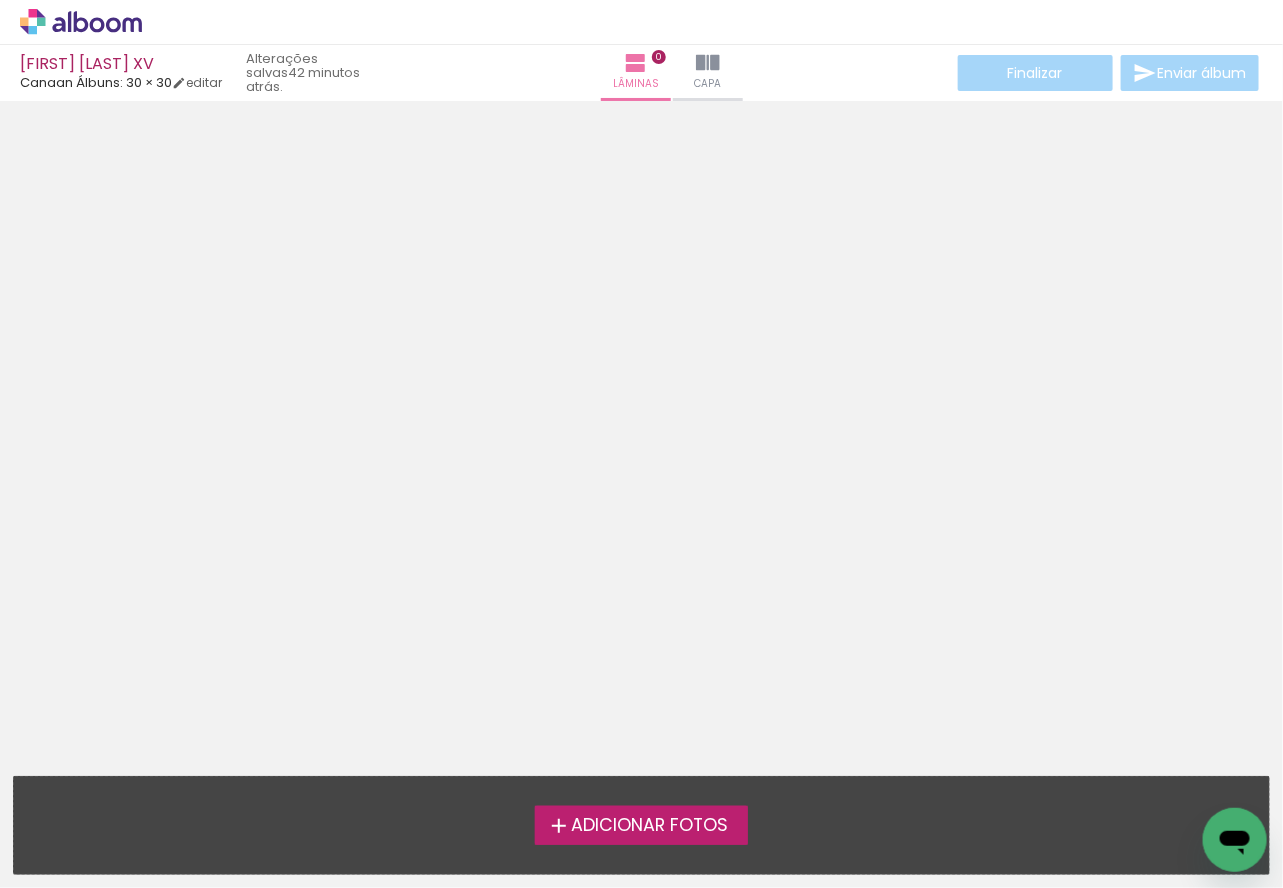 click on "Adicionar Fotos" at bounding box center (649, 826) 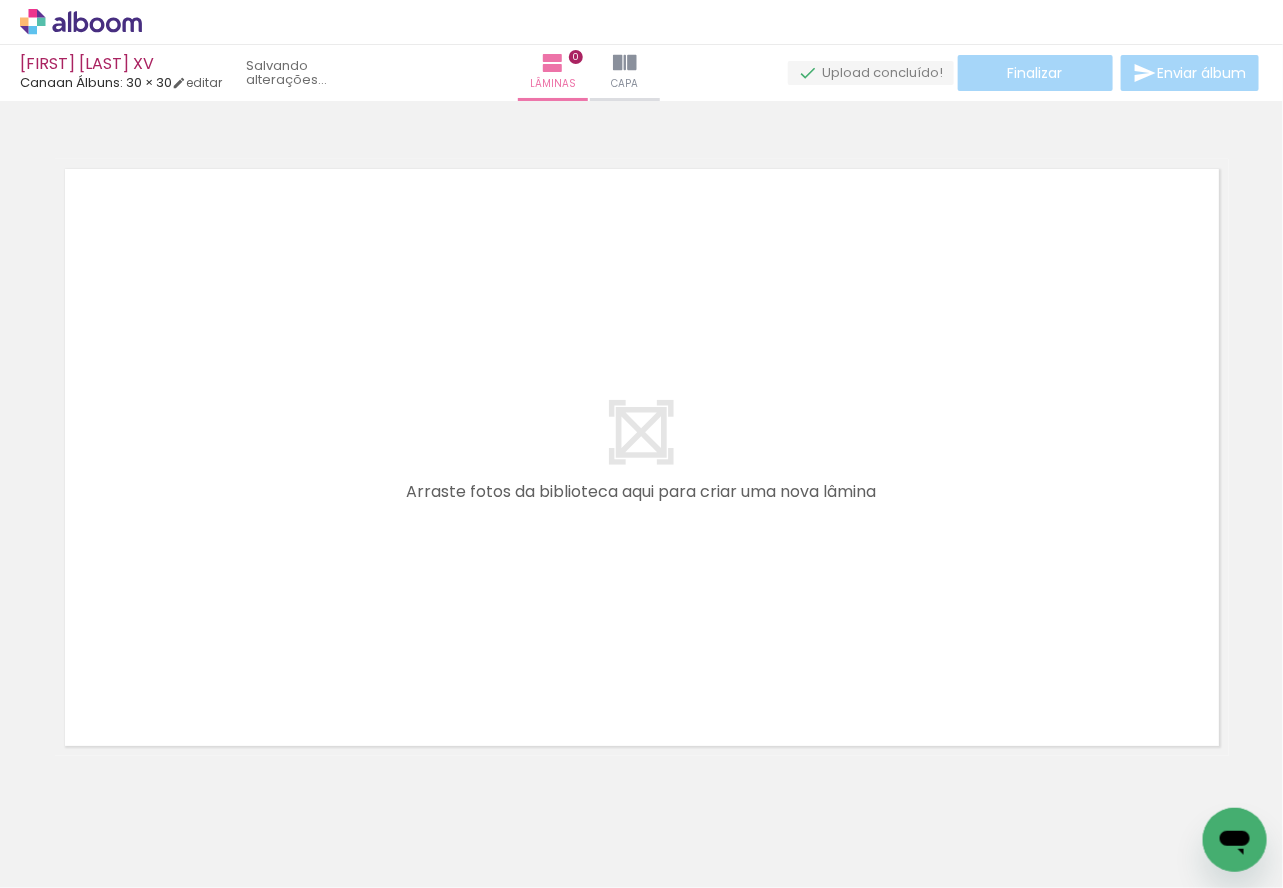 scroll, scrollTop: 25, scrollLeft: 0, axis: vertical 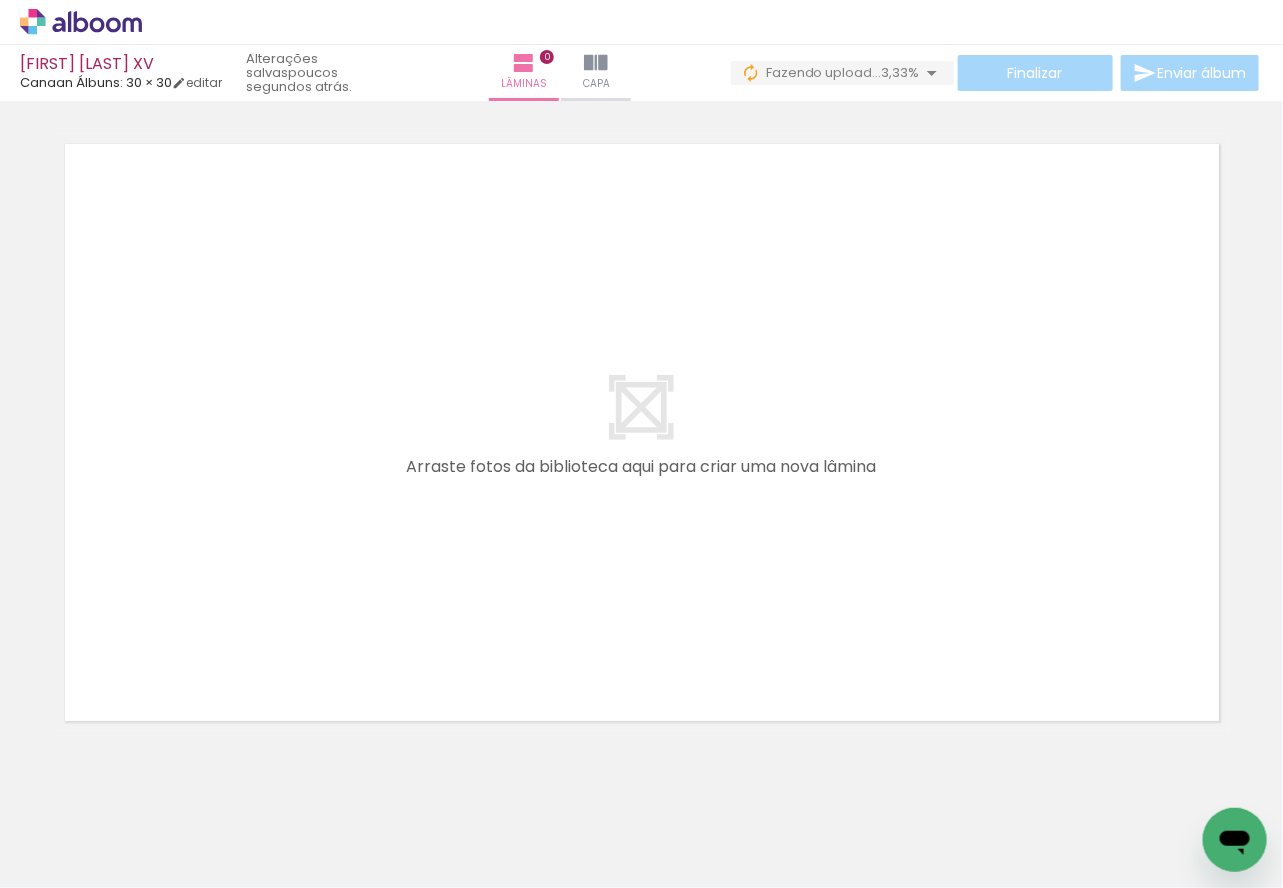 drag, startPoint x: 1112, startPoint y: 840, endPoint x: 405, endPoint y: 875, distance: 707.8658 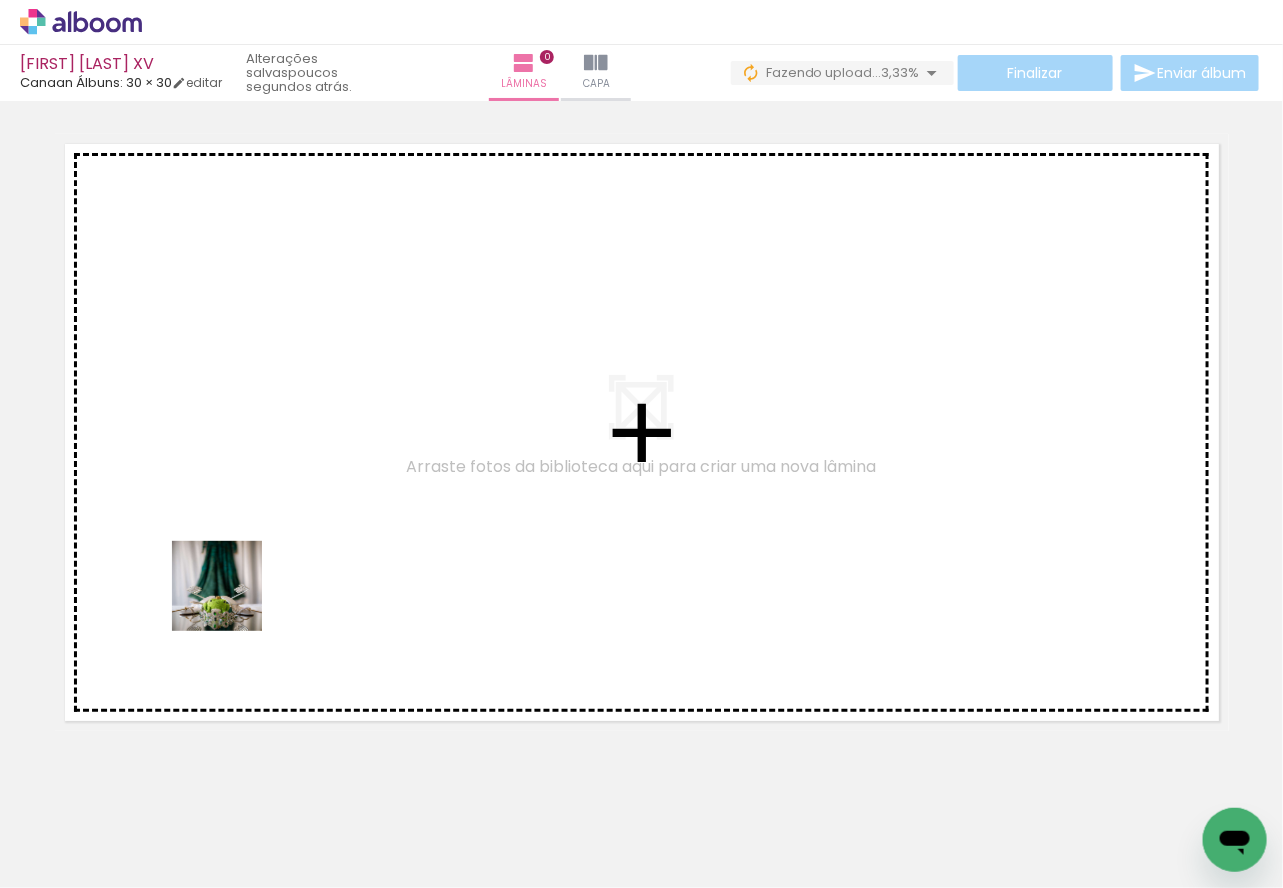 drag, startPoint x: 220, startPoint y: 831, endPoint x: 229, endPoint y: 544, distance: 287.14108 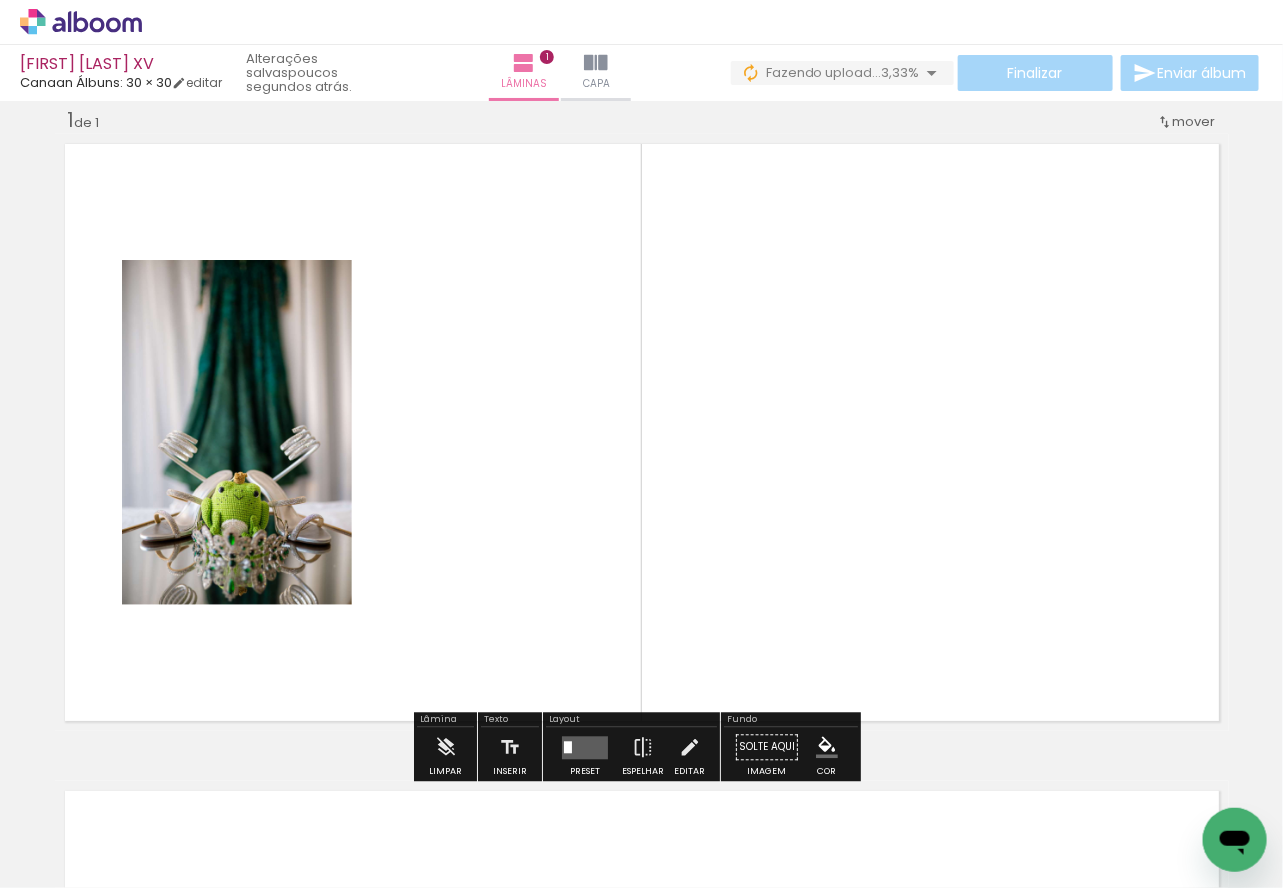scroll, scrollTop: 25, scrollLeft: 0, axis: vertical 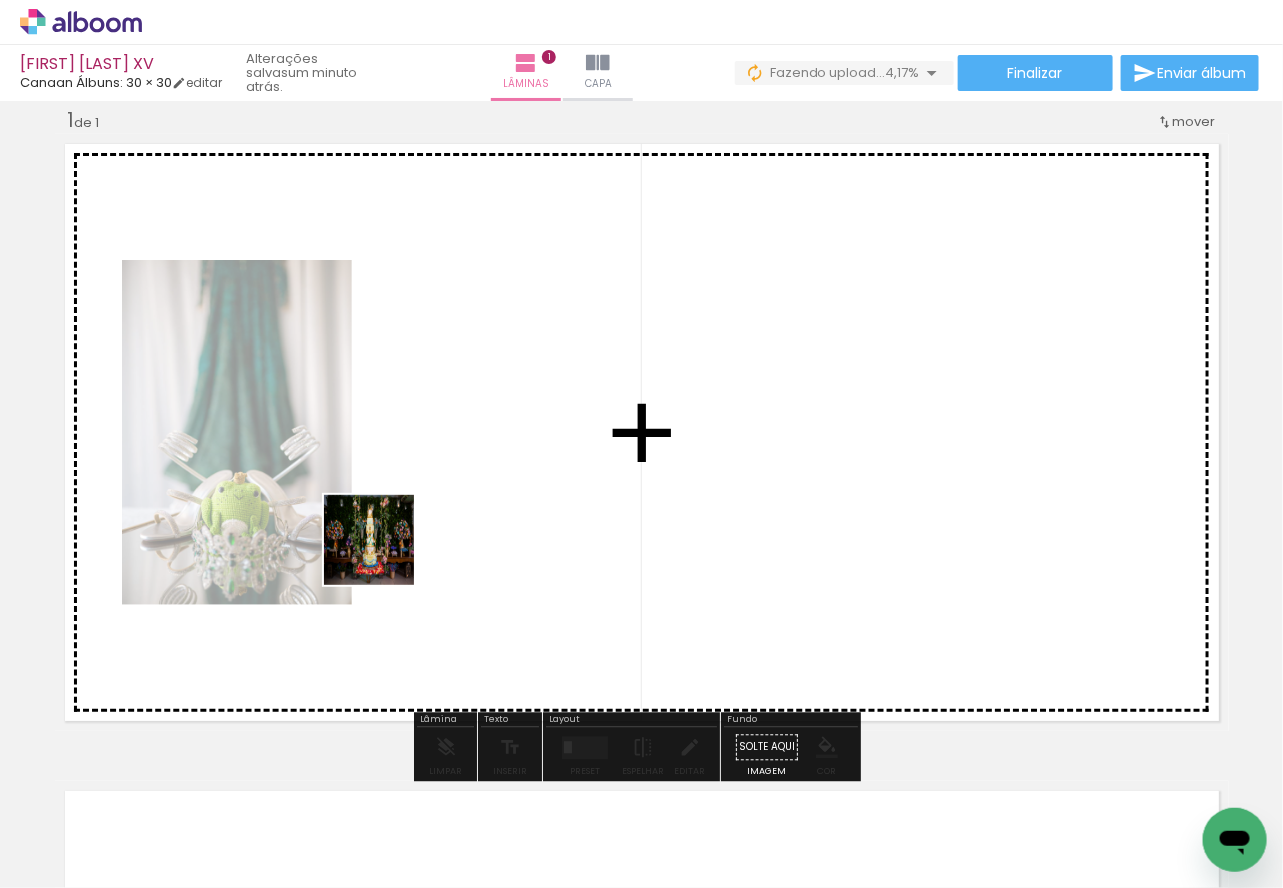 drag, startPoint x: 350, startPoint y: 637, endPoint x: 392, endPoint y: 666, distance: 51.0392 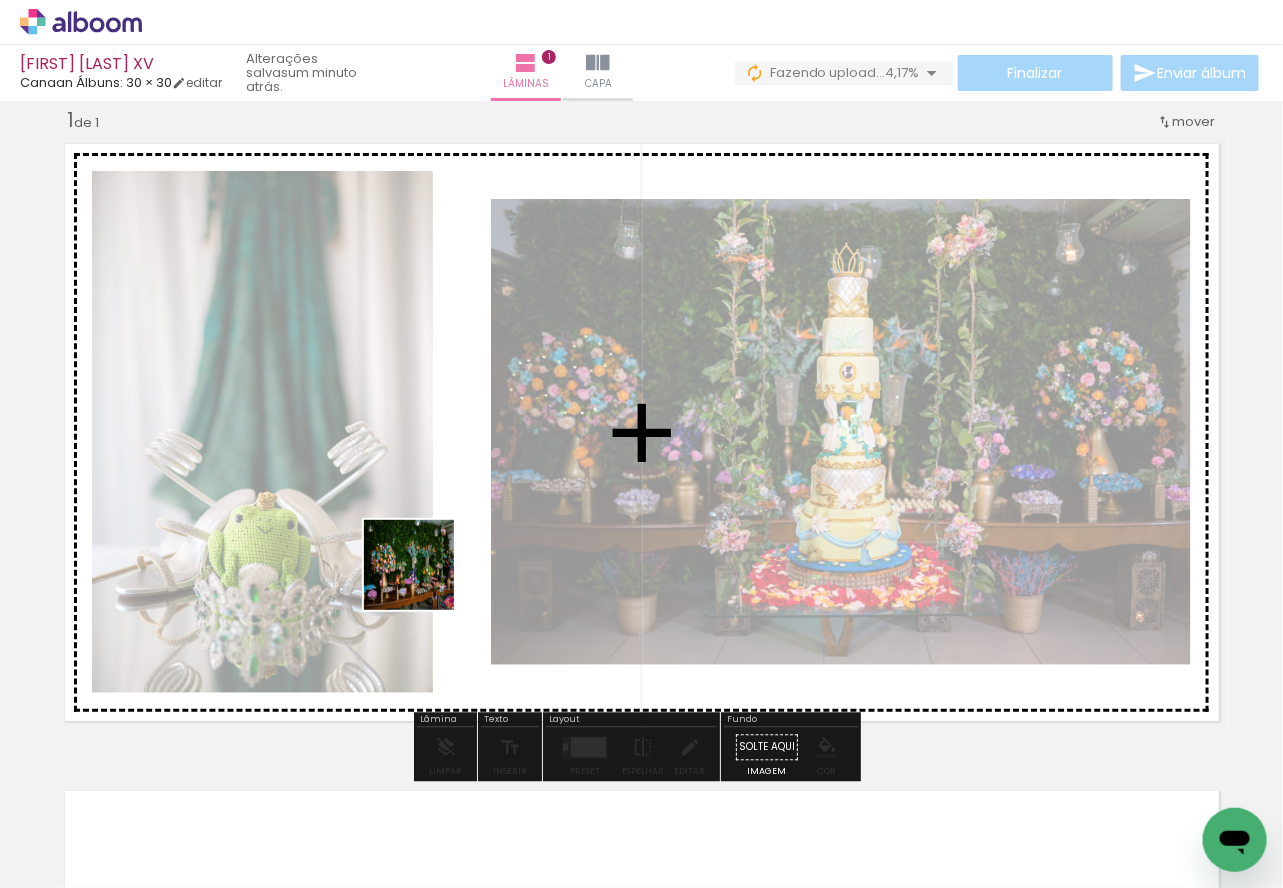 drag, startPoint x: 402, startPoint y: 688, endPoint x: 431, endPoint y: 549, distance: 141.99295 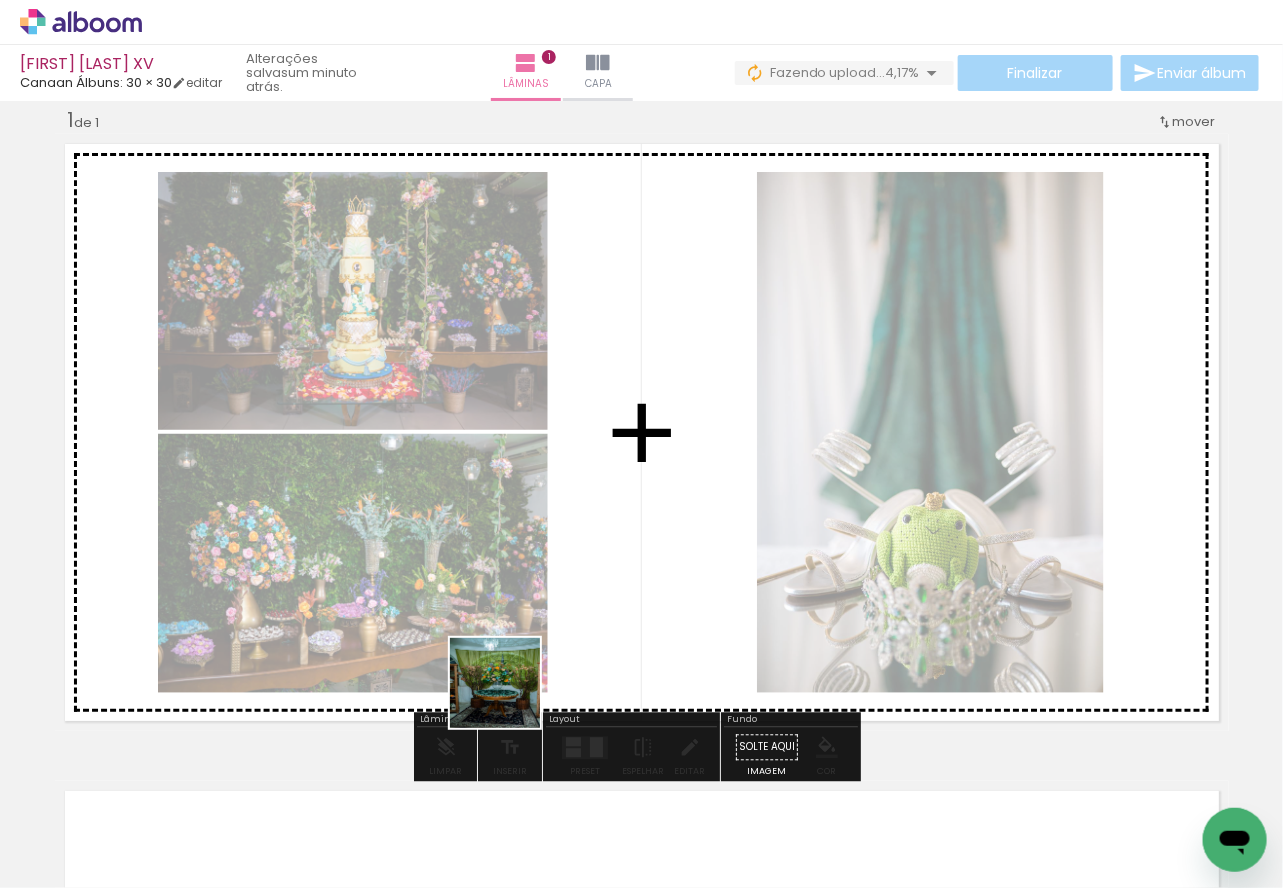 drag, startPoint x: 510, startPoint y: 698, endPoint x: 565, endPoint y: 791, distance: 108.04629 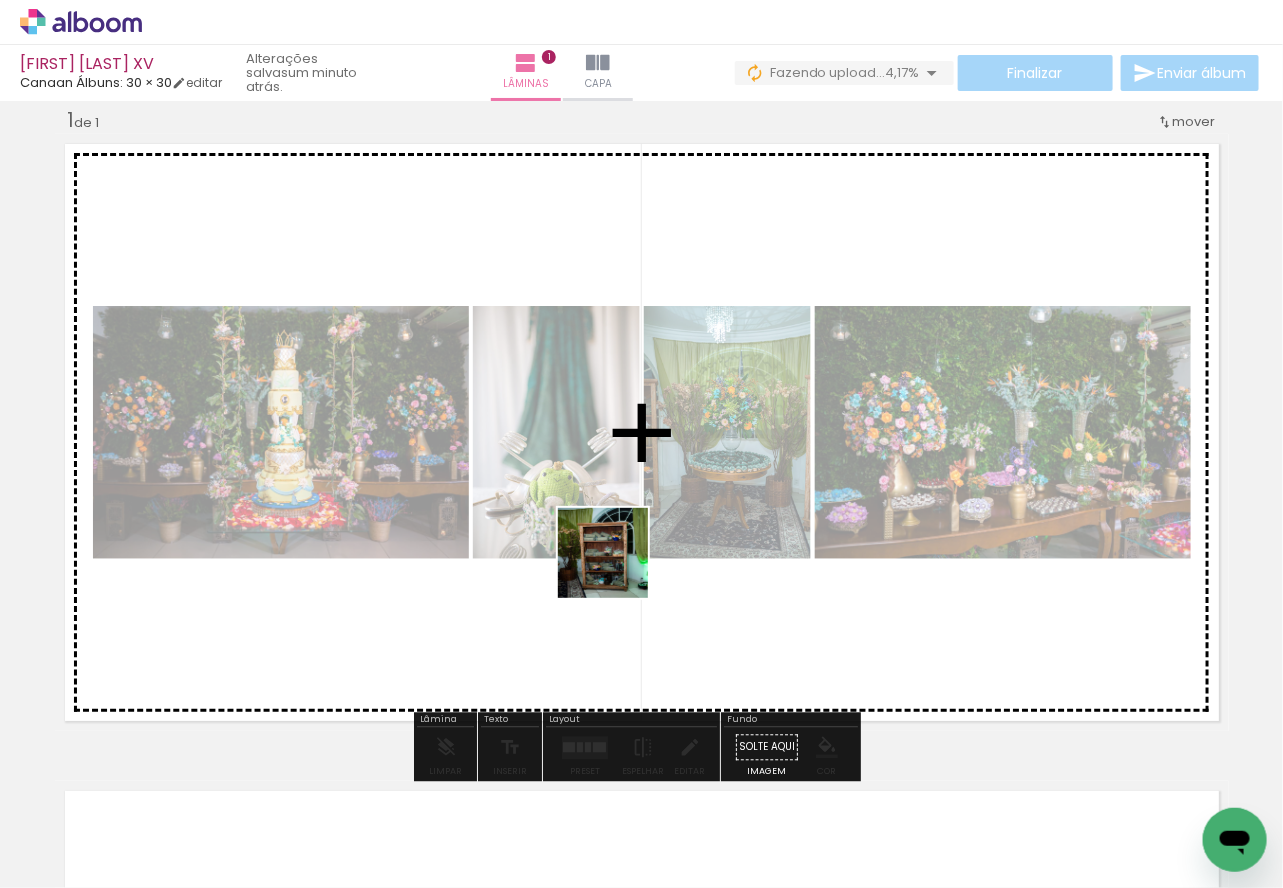 drag, startPoint x: 614, startPoint y: 835, endPoint x: 589, endPoint y: 665, distance: 171.8284 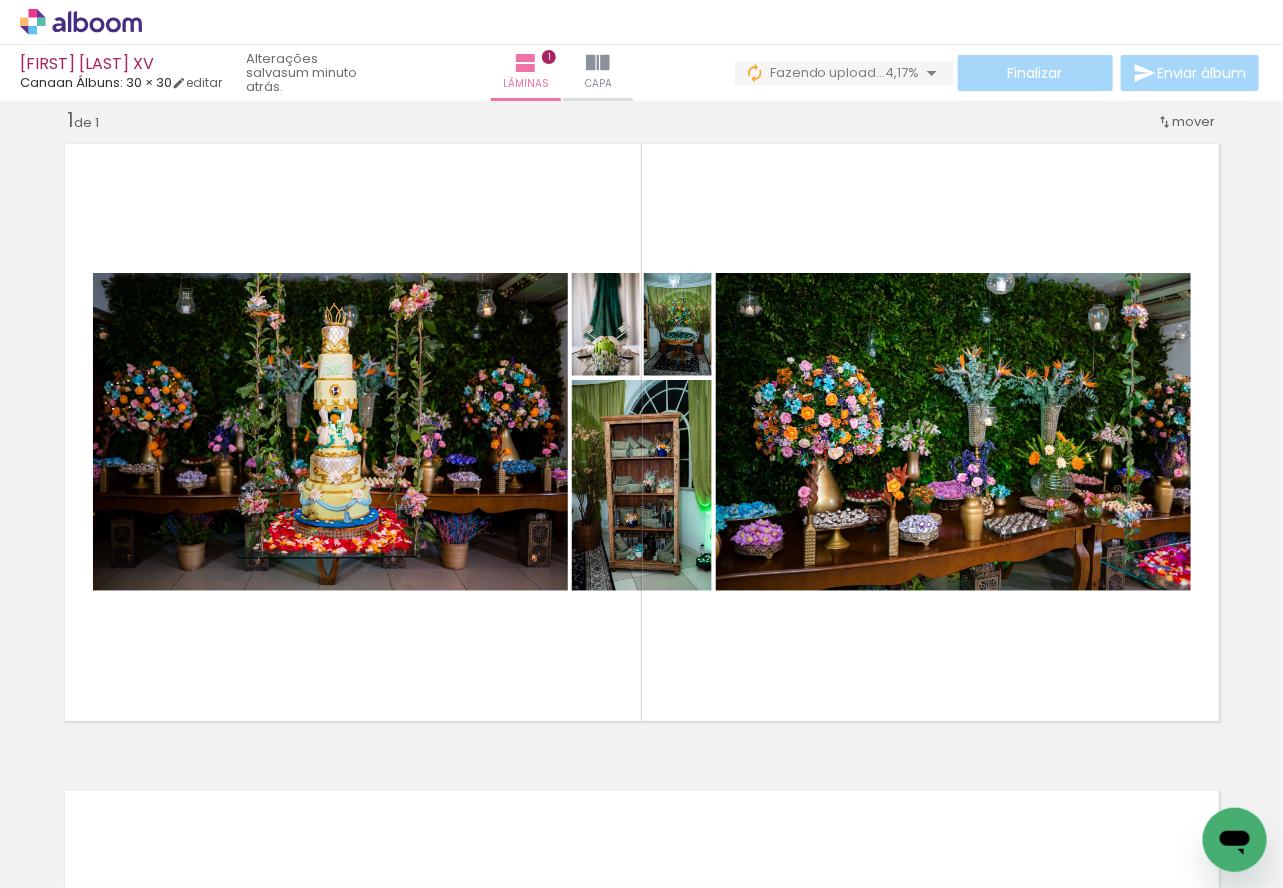 scroll, scrollTop: 0, scrollLeft: 2635, axis: horizontal 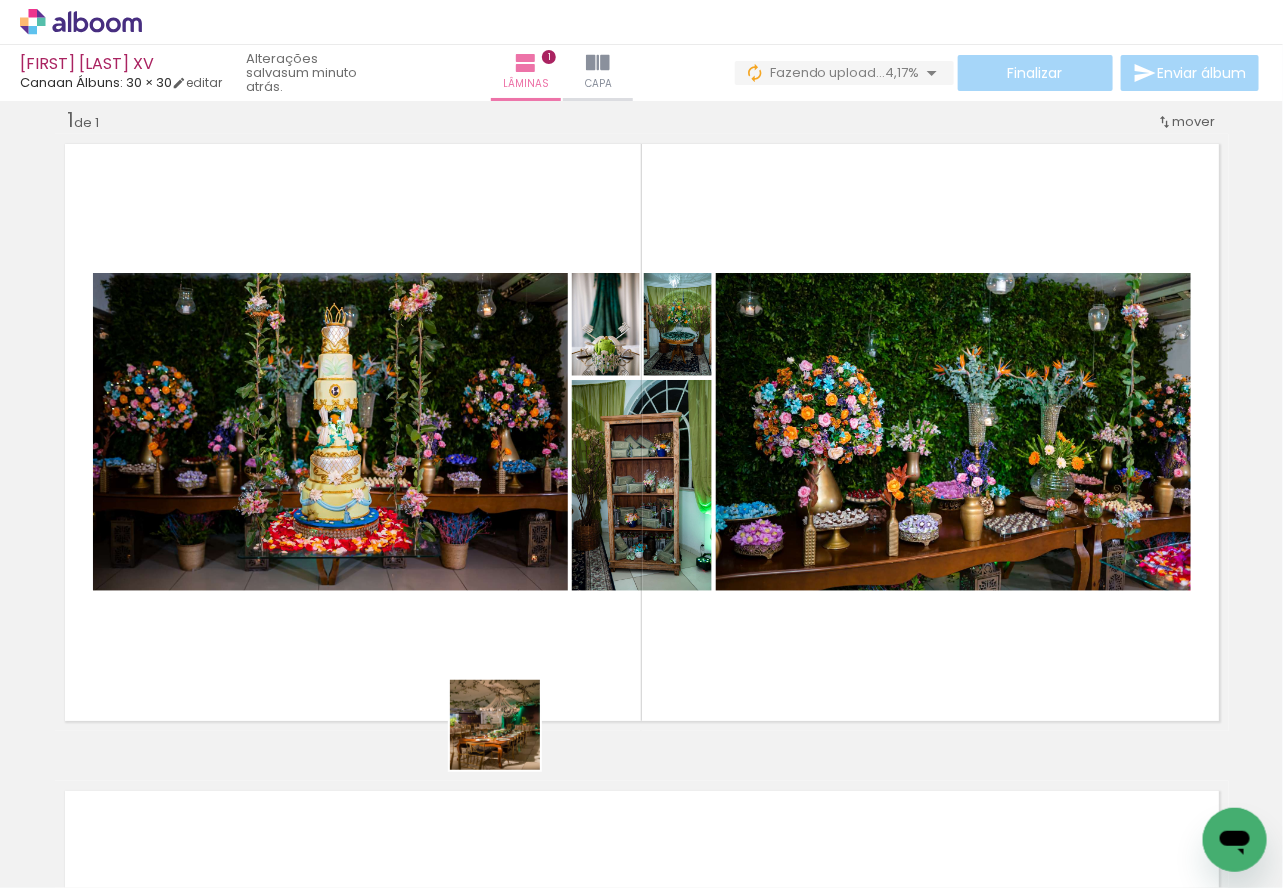 drag, startPoint x: 510, startPoint y: 740, endPoint x: 500, endPoint y: 755, distance: 18.027756 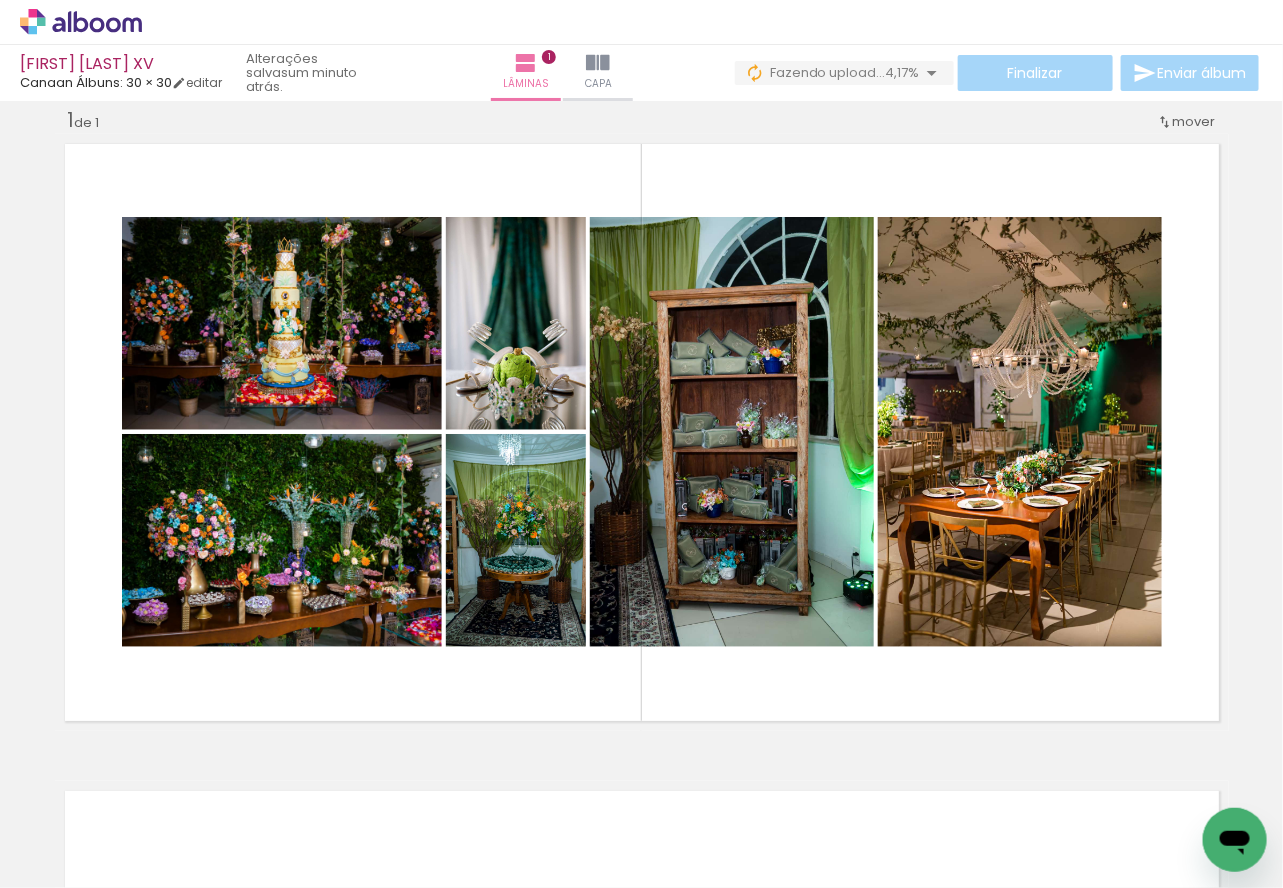 scroll, scrollTop: 0, scrollLeft: 4967, axis: horizontal 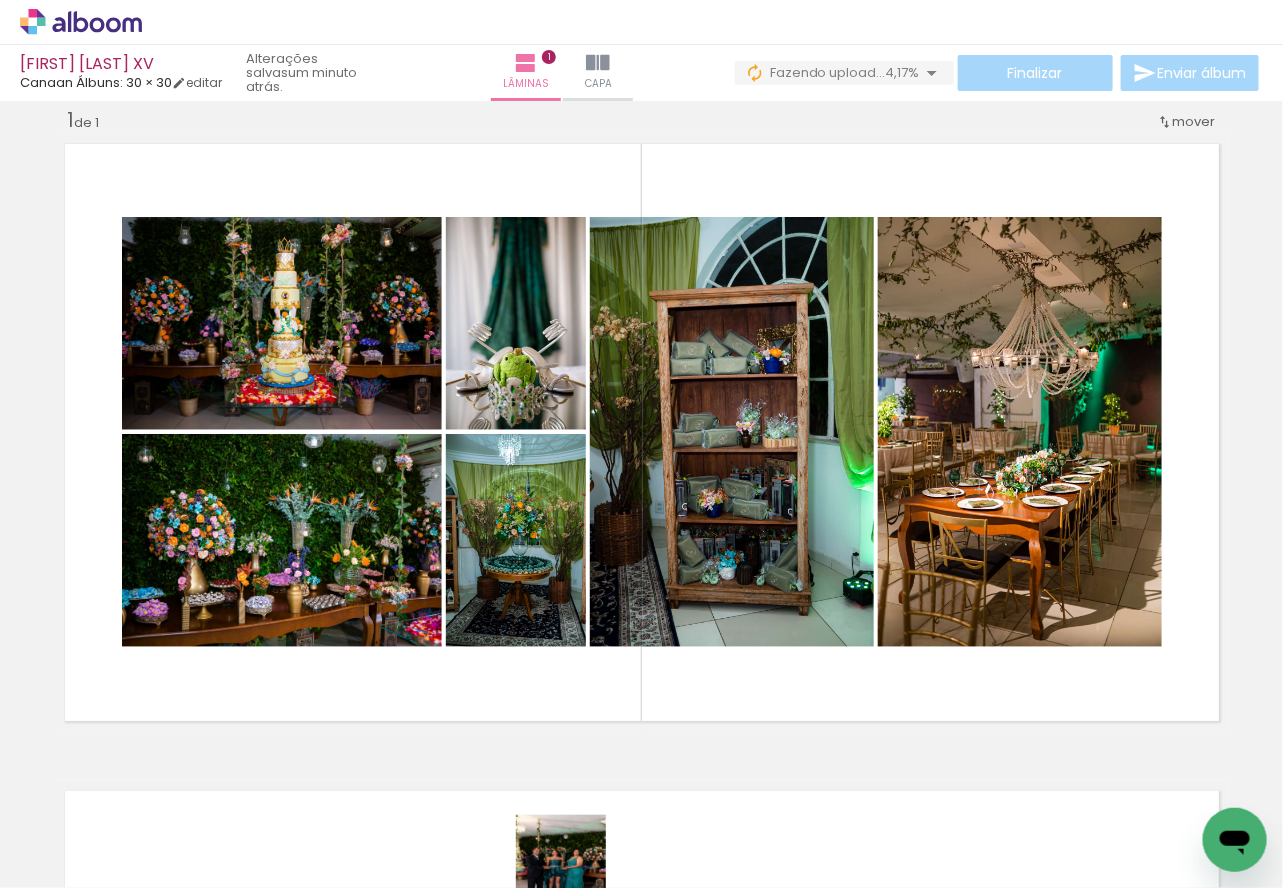 click at bounding box center (144, 825) 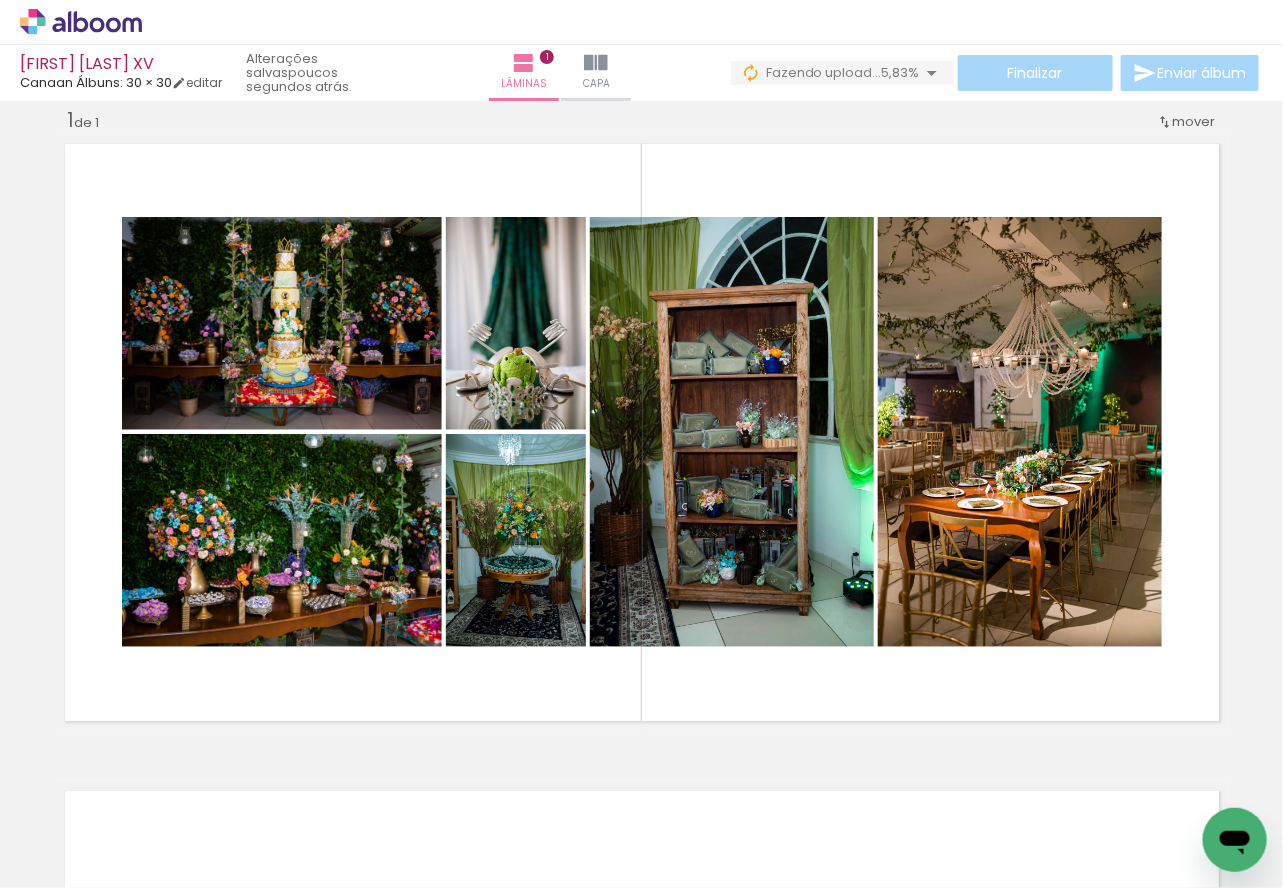 scroll, scrollTop: 0, scrollLeft: 0, axis: both 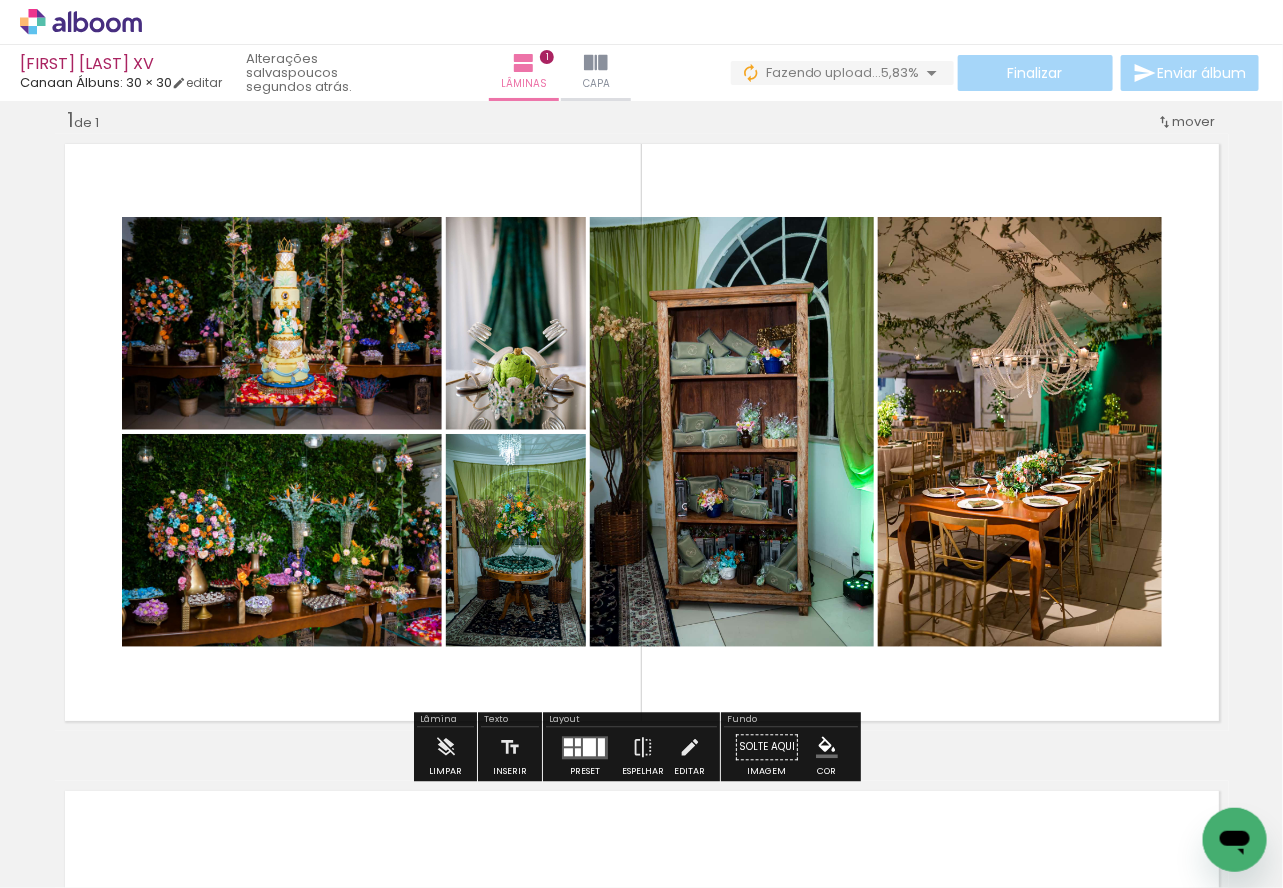 click at bounding box center [585, 747] 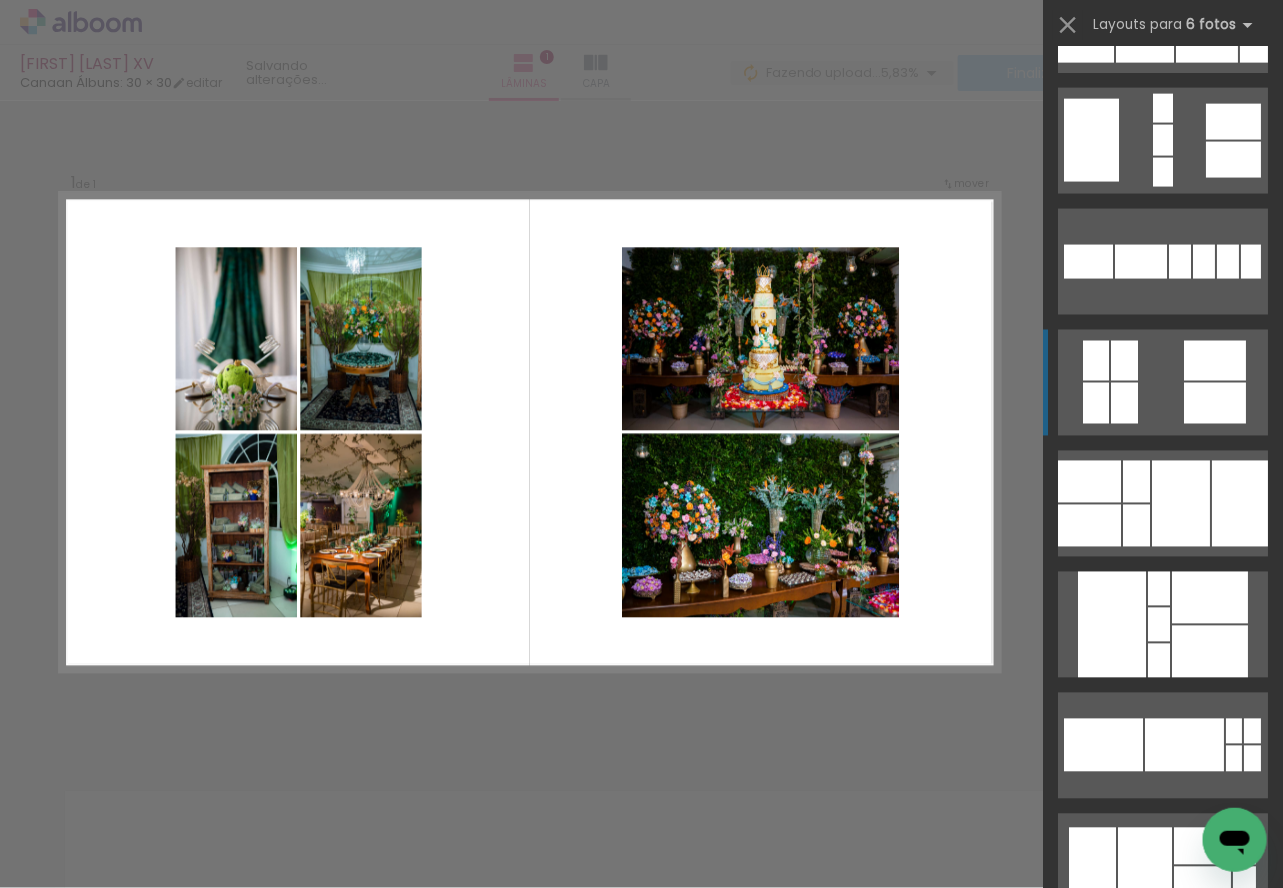 scroll, scrollTop: 1000, scrollLeft: 0, axis: vertical 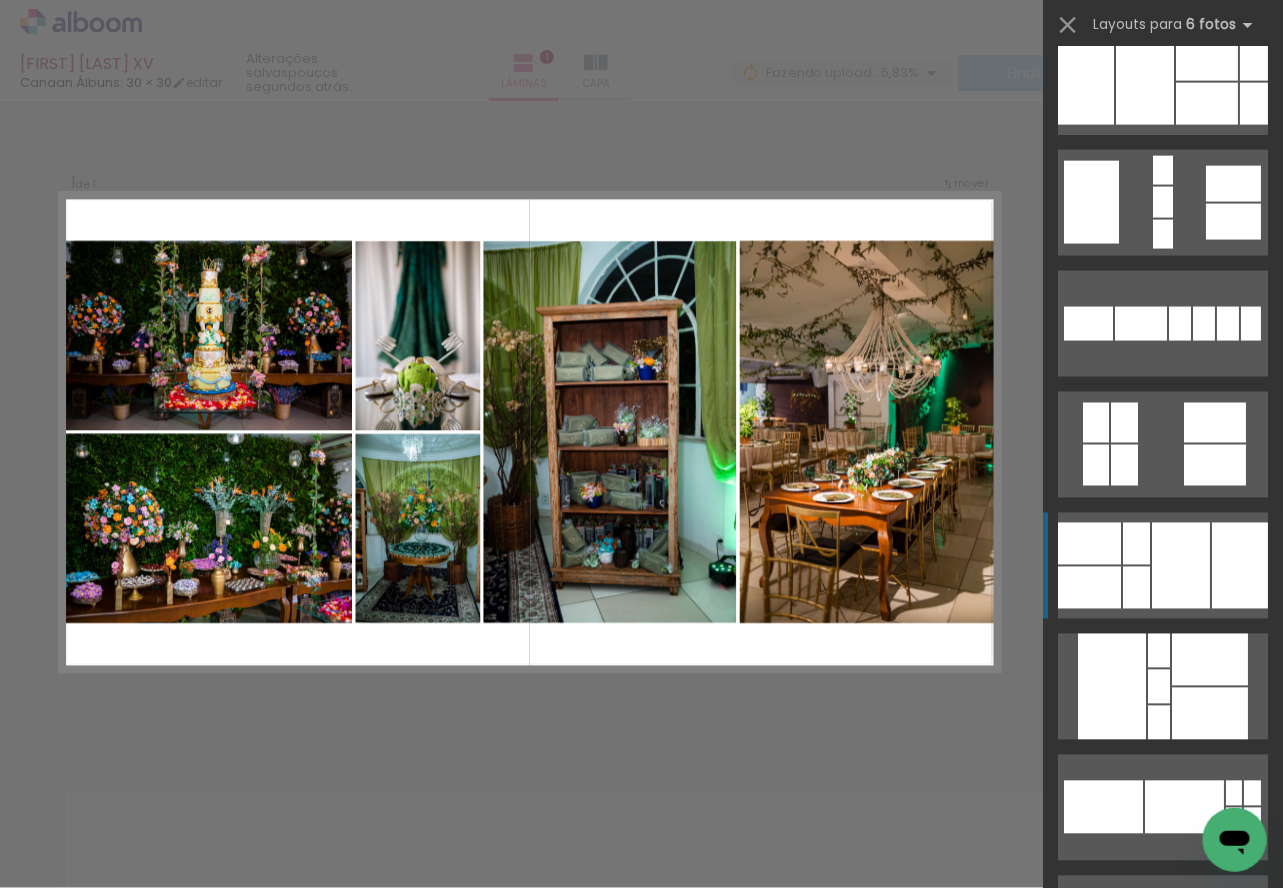 click at bounding box center [1138, -10907] 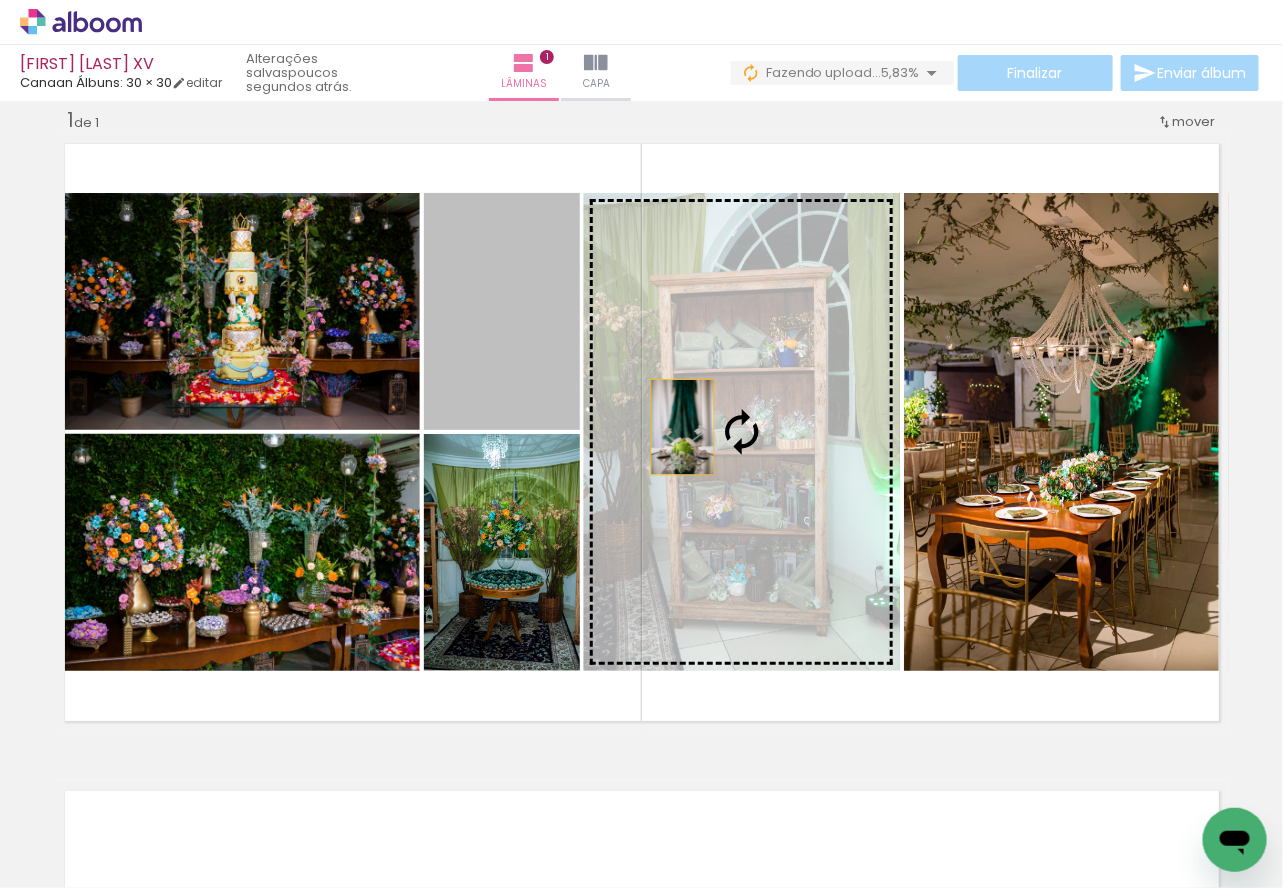 drag, startPoint x: 481, startPoint y: 344, endPoint x: 700, endPoint y: 441, distance: 239.52036 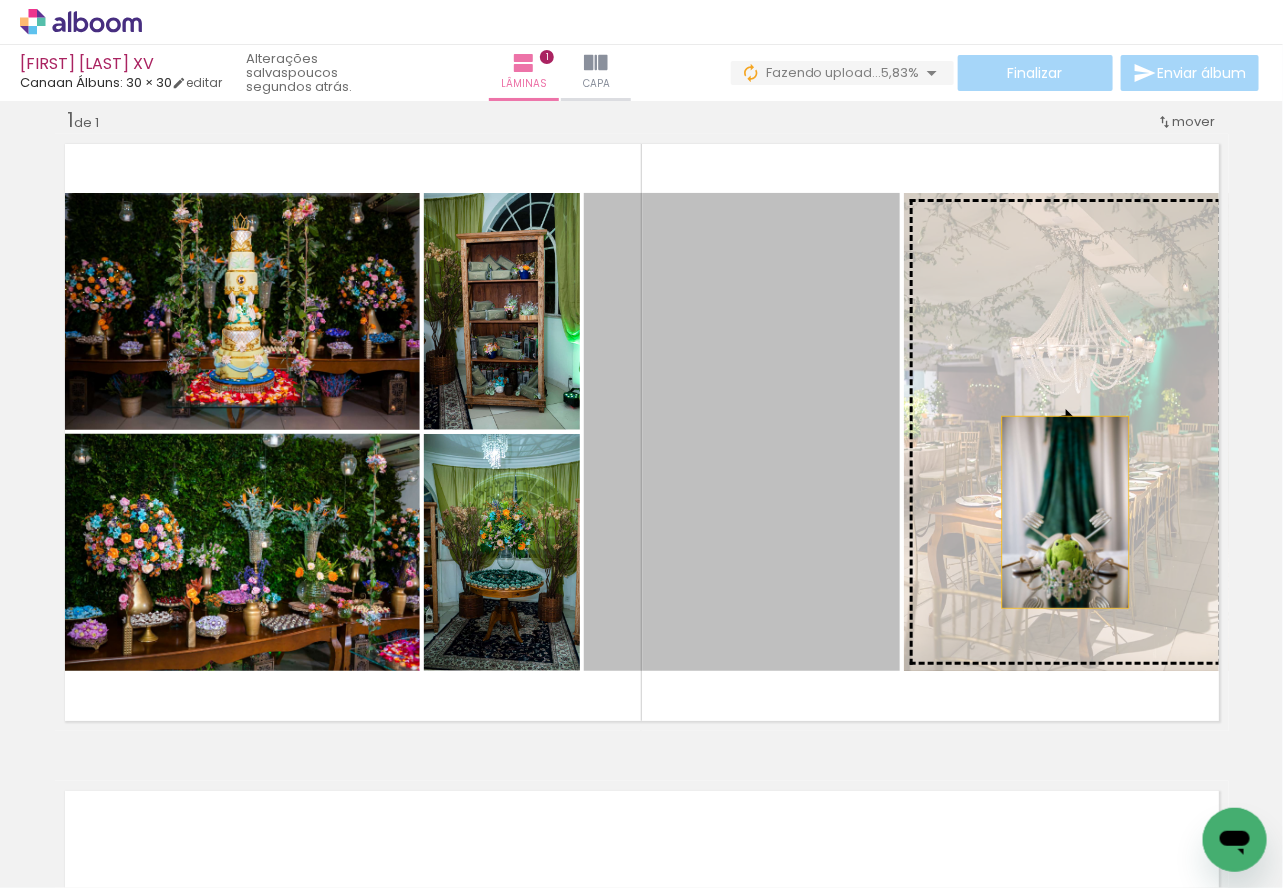 drag, startPoint x: 753, startPoint y: 527, endPoint x: 1058, endPoint y: 512, distance: 305.36862 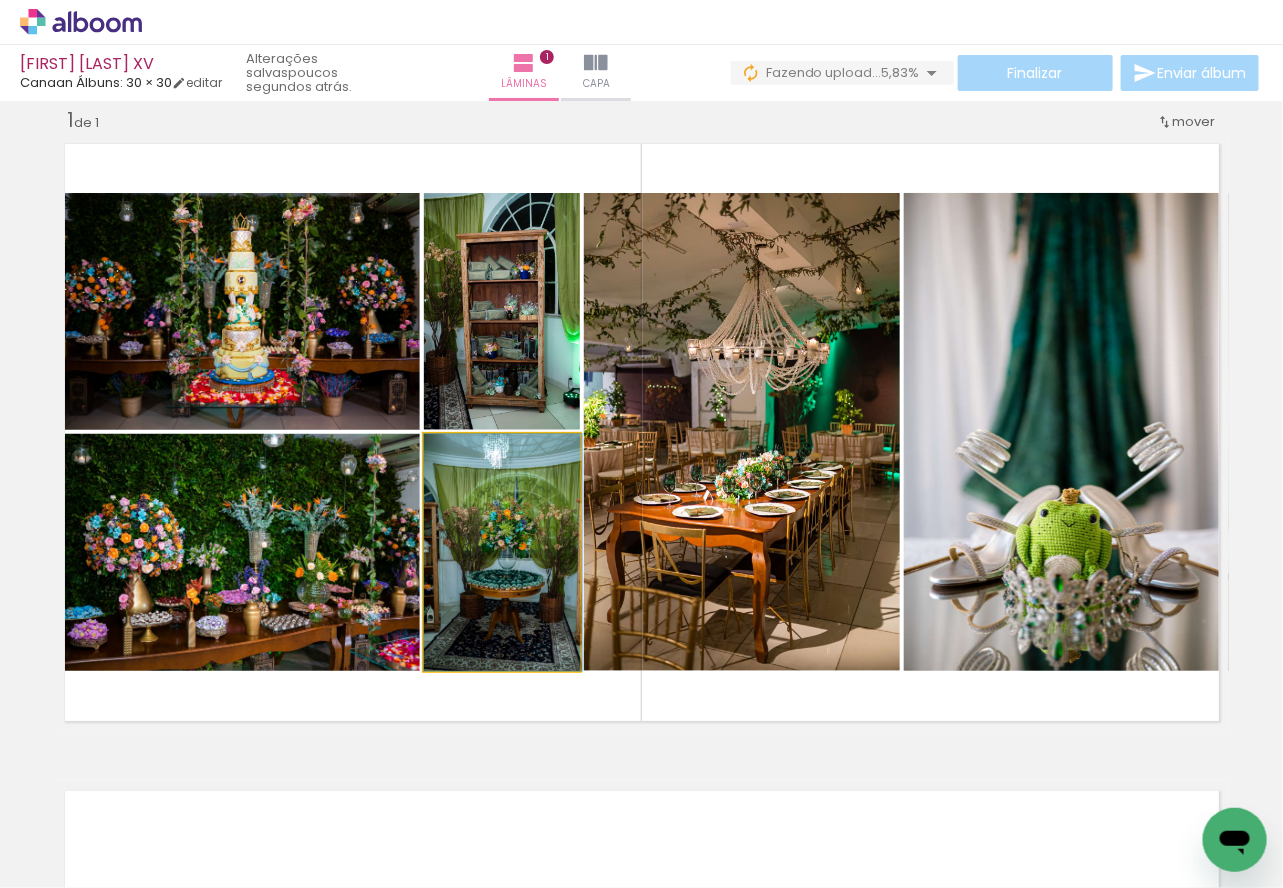 drag, startPoint x: 513, startPoint y: 586, endPoint x: 523, endPoint y: 354, distance: 232.21542 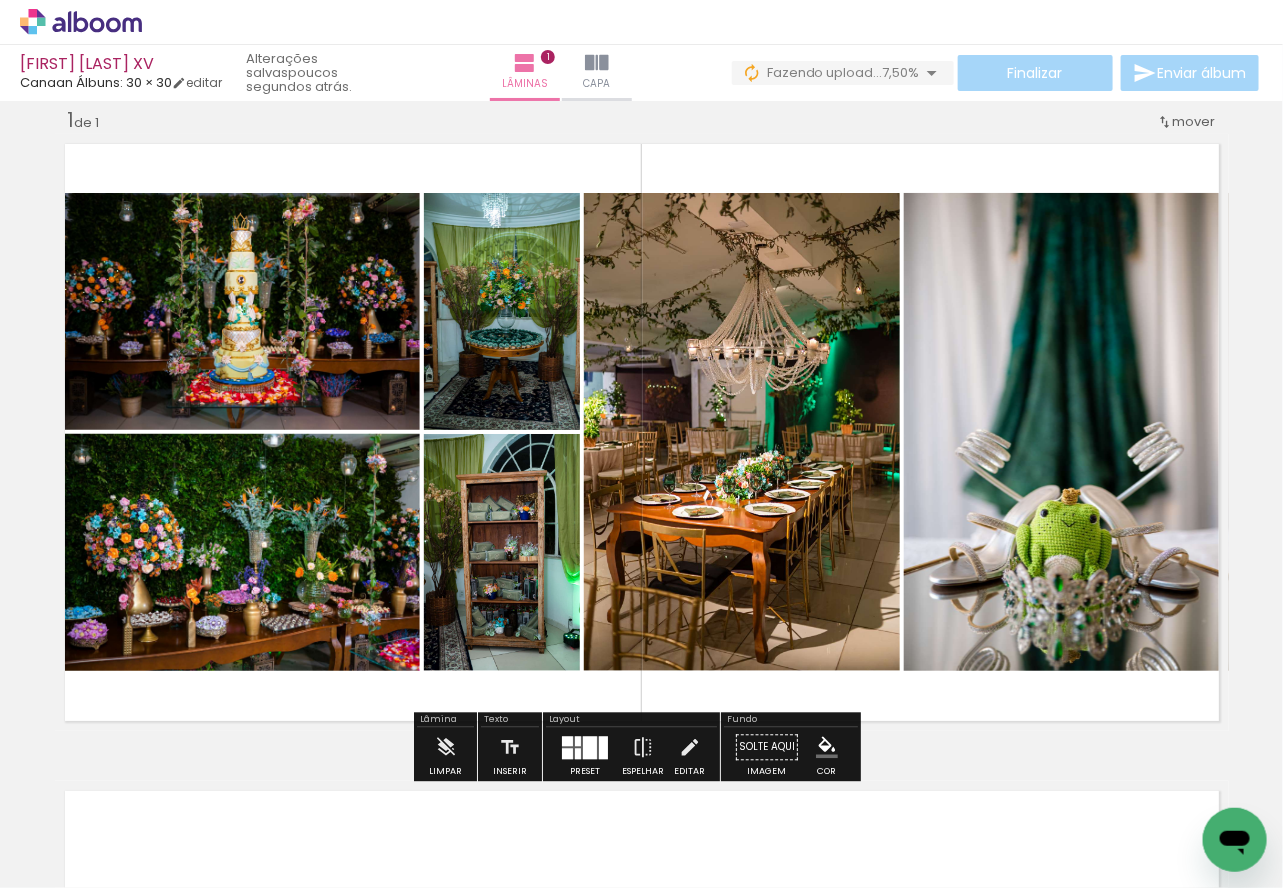 click at bounding box center (642, 432) 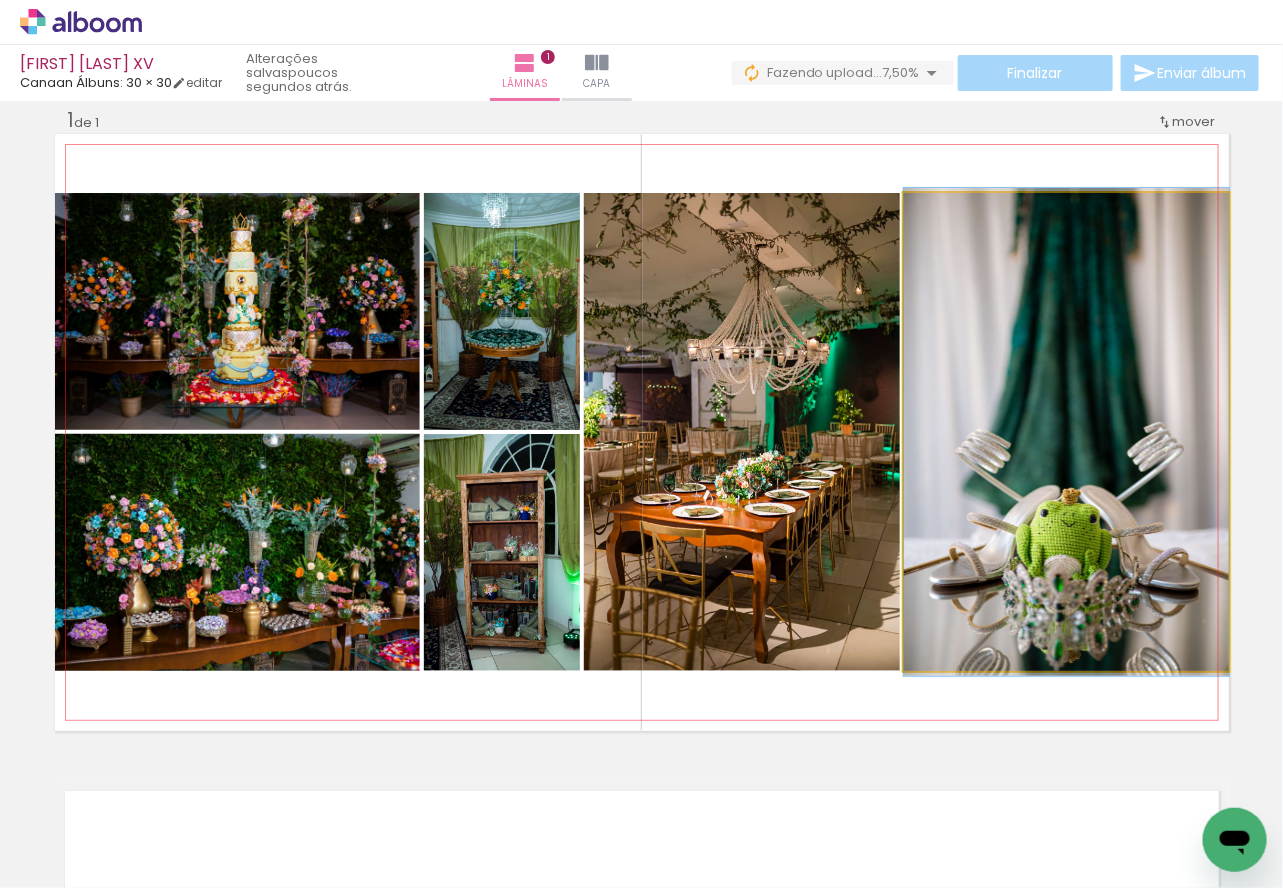 drag, startPoint x: 1064, startPoint y: 553, endPoint x: 1029, endPoint y: 550, distance: 35.128338 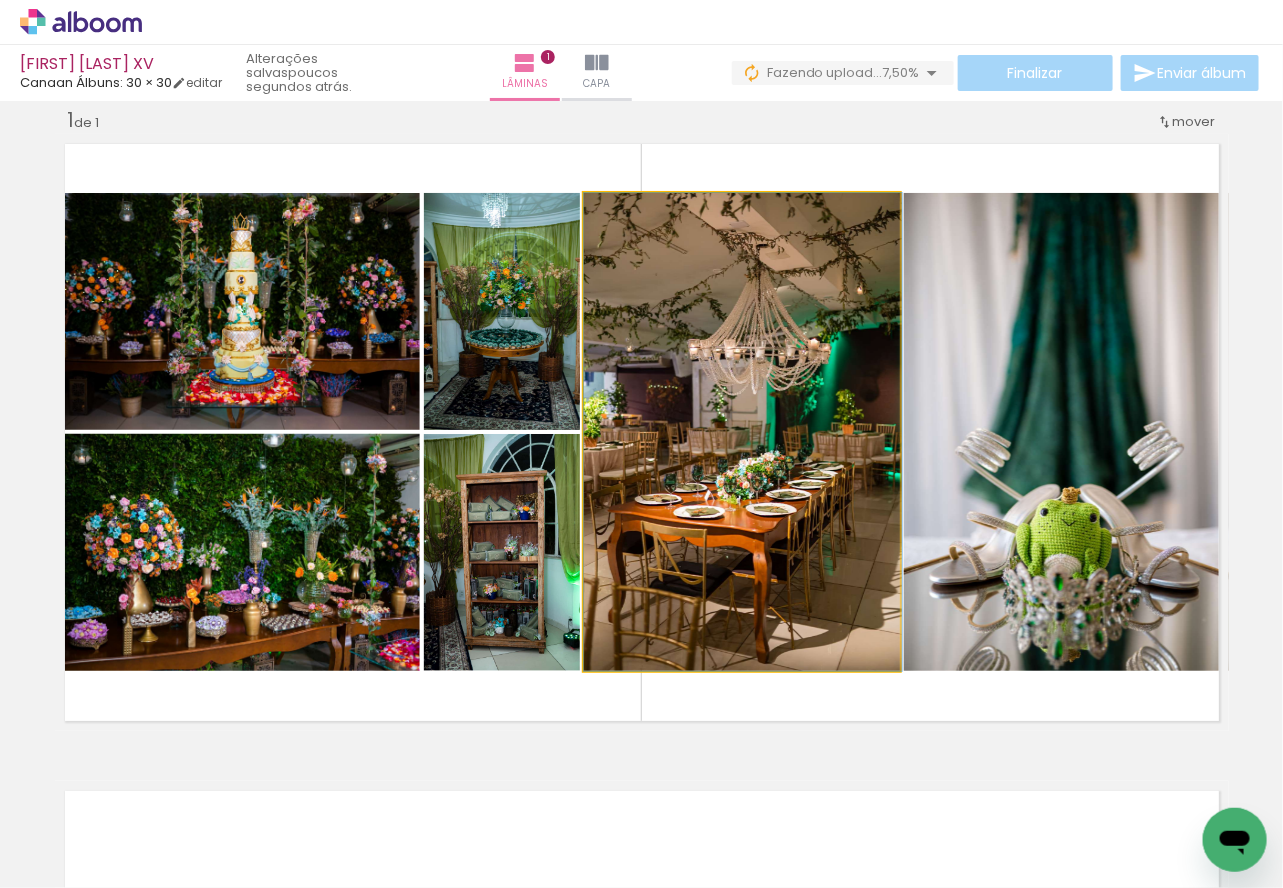 drag, startPoint x: 778, startPoint y: 569, endPoint x: 794, endPoint y: 568, distance: 16.03122 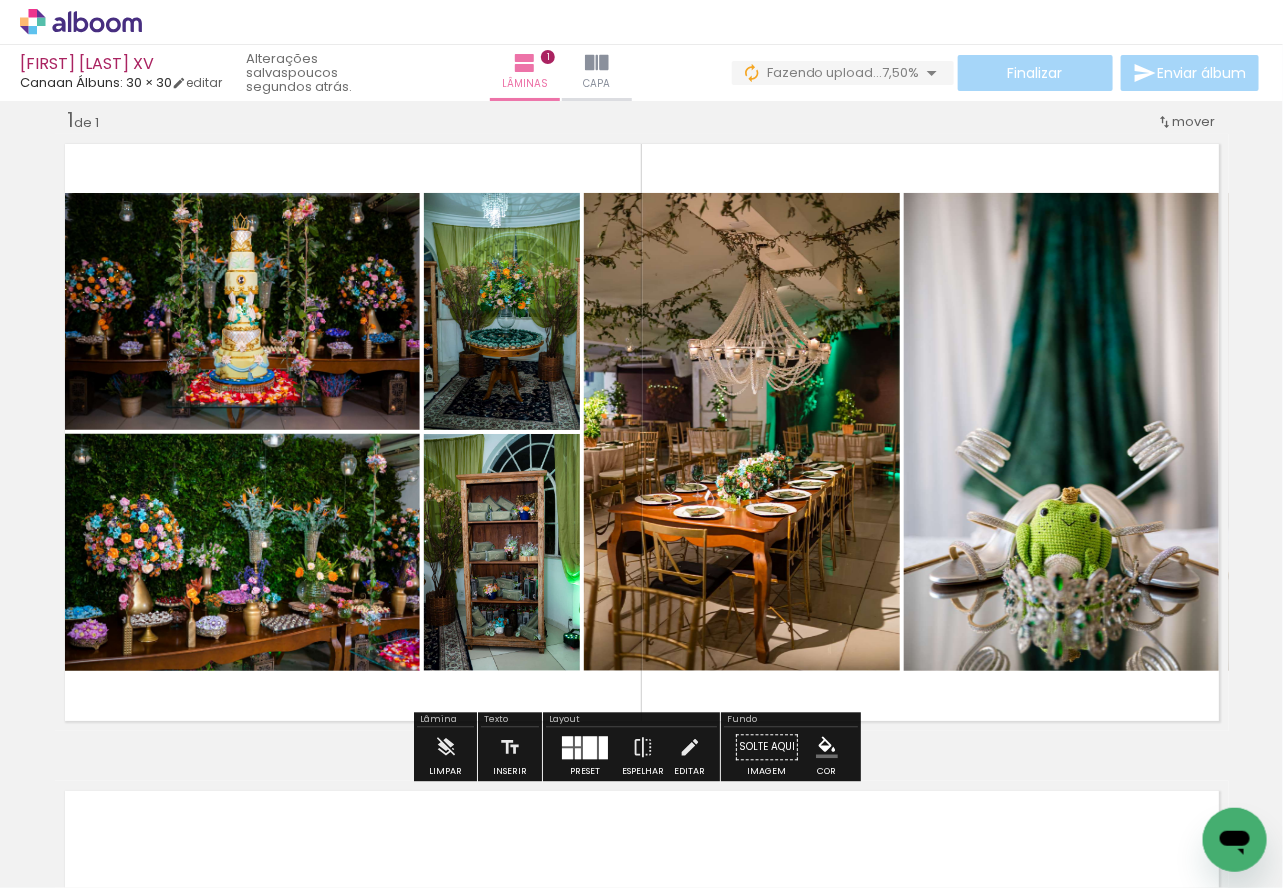 click on "Inserir lâmina 1  de 1" at bounding box center (641, 730) 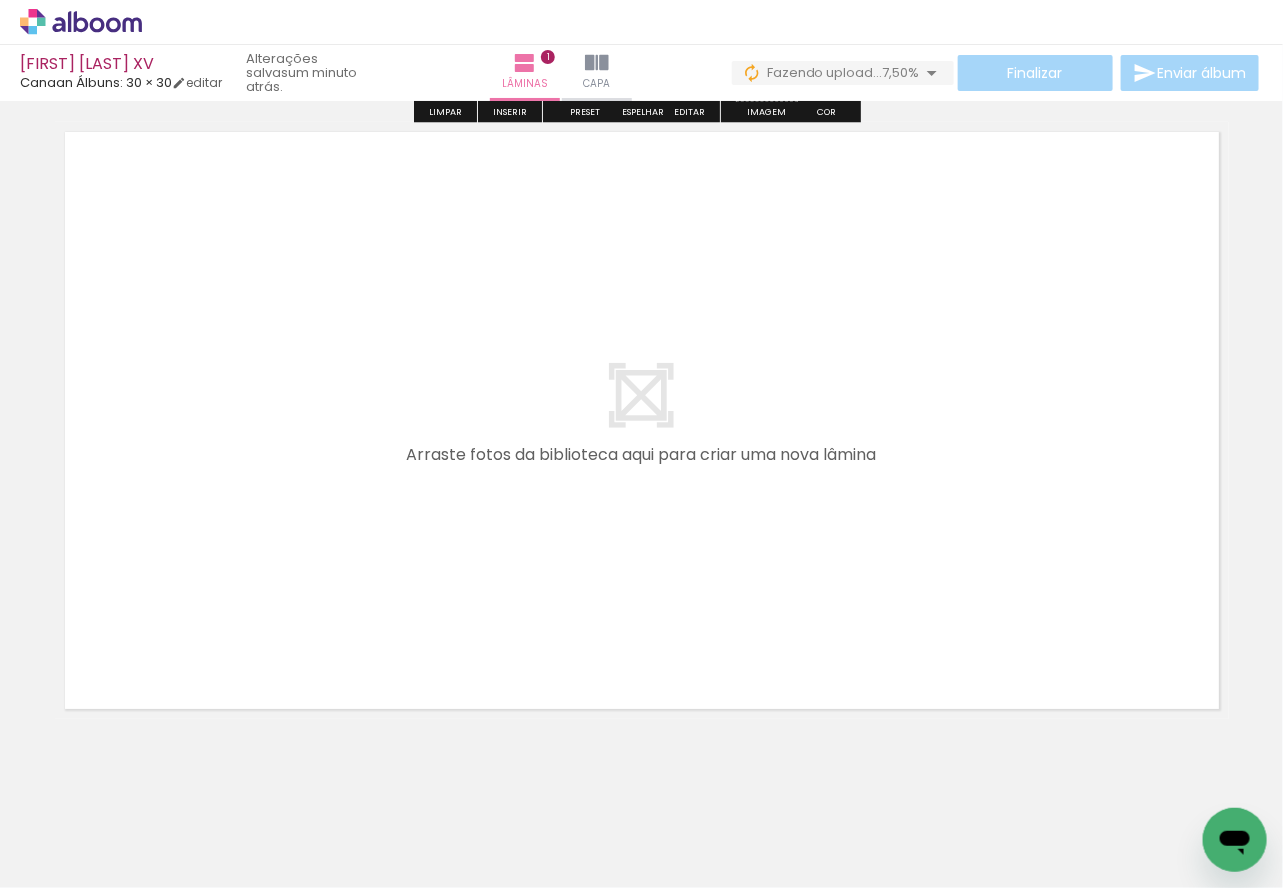 scroll, scrollTop: 709, scrollLeft: 0, axis: vertical 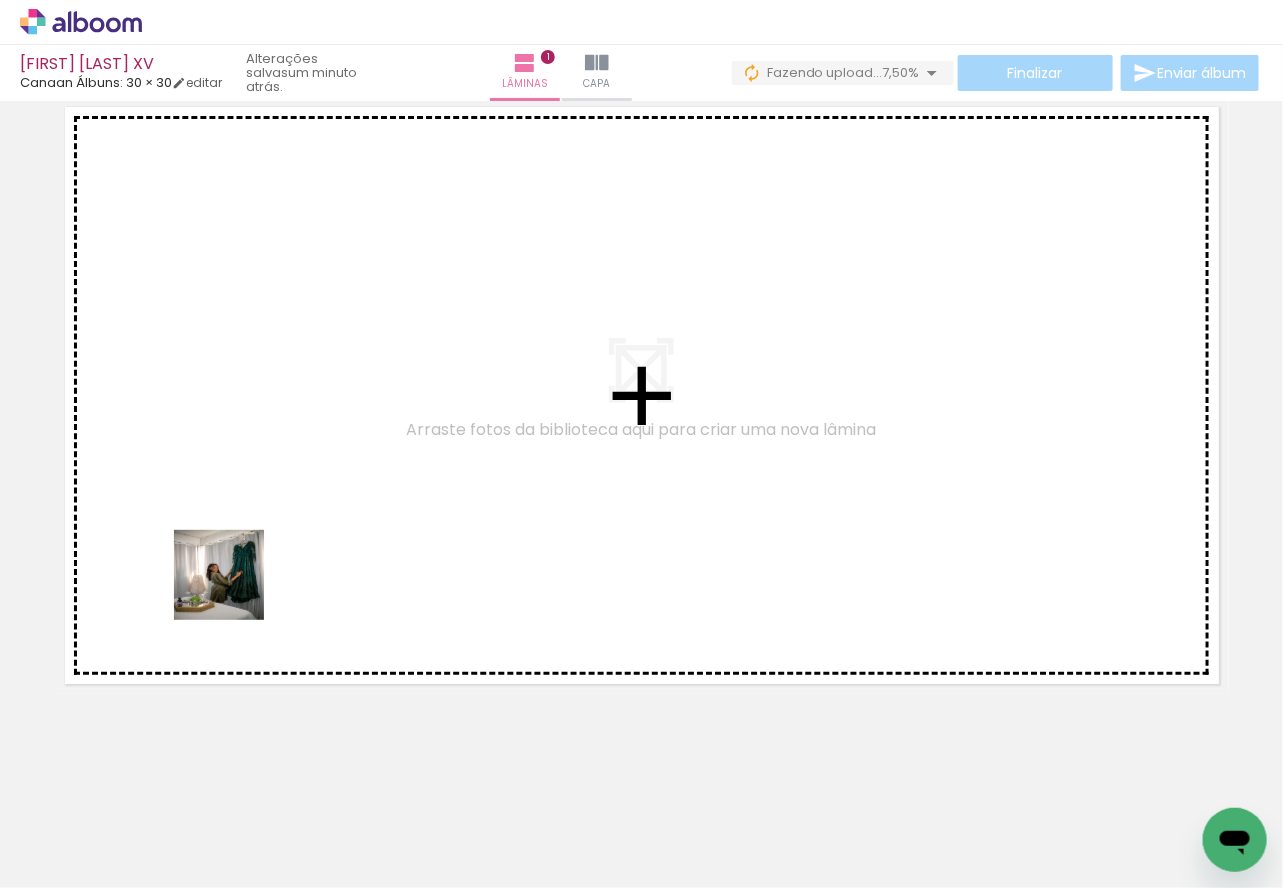 drag, startPoint x: 214, startPoint y: 837, endPoint x: 288, endPoint y: 777, distance: 95.26804 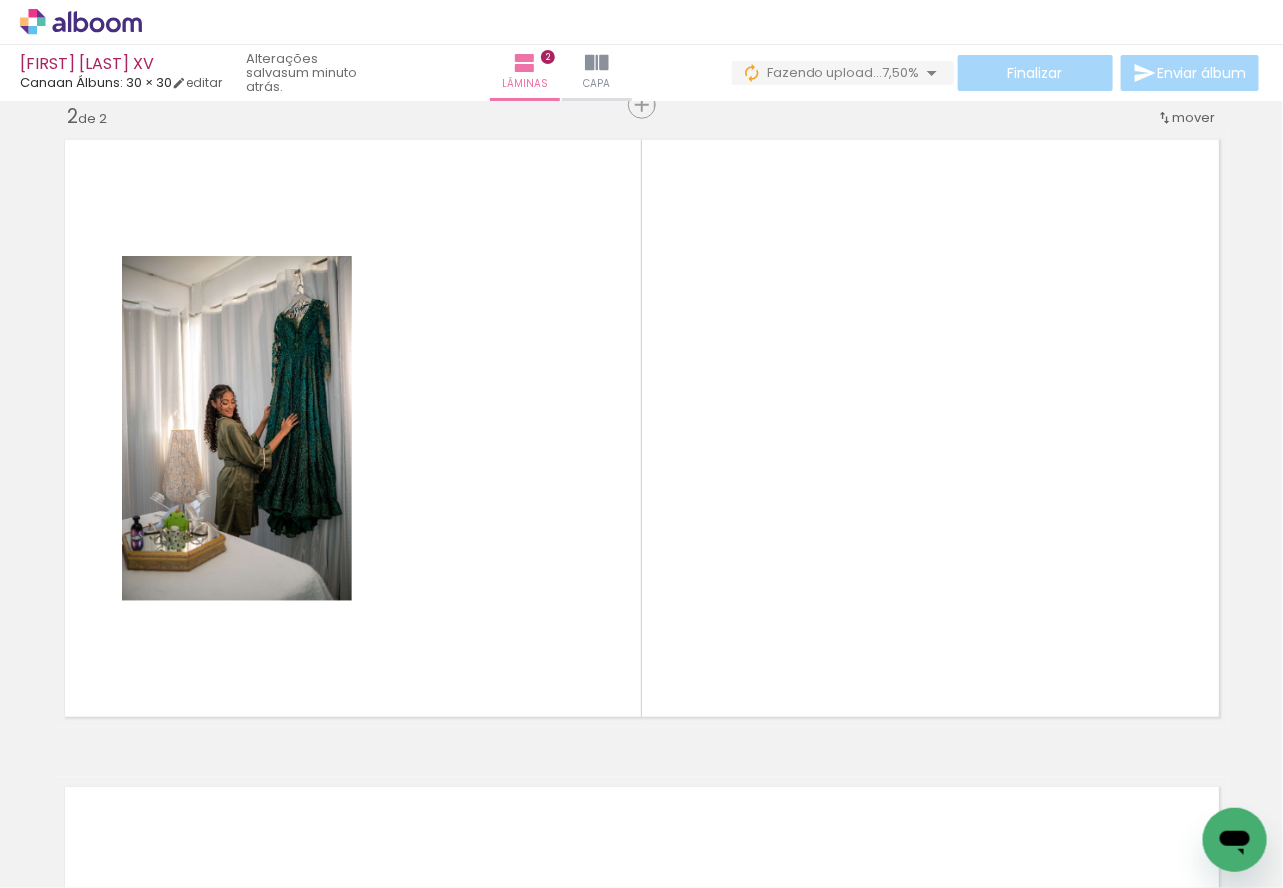 scroll, scrollTop: 671, scrollLeft: 0, axis: vertical 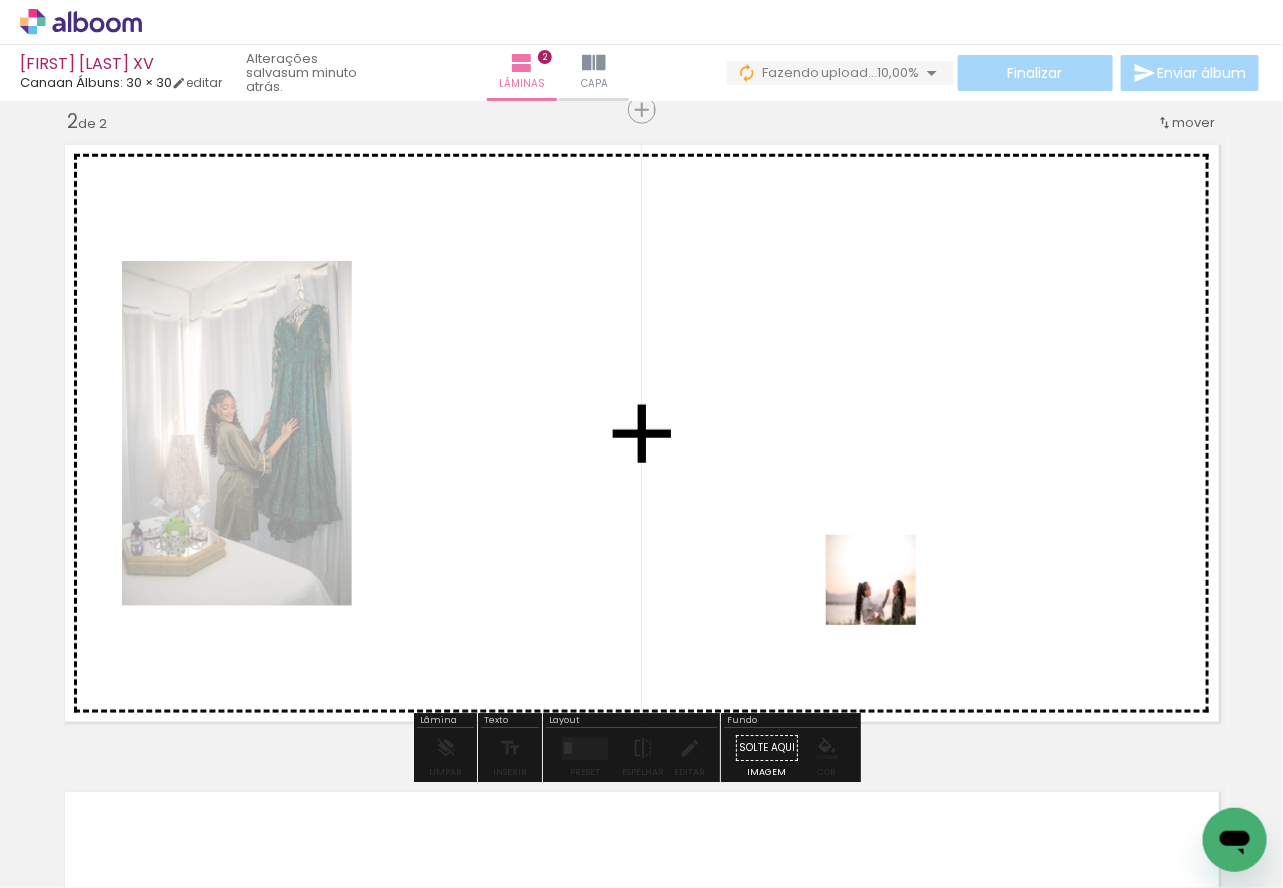 drag, startPoint x: 863, startPoint y: 849, endPoint x: 886, endPoint y: 574, distance: 275.96014 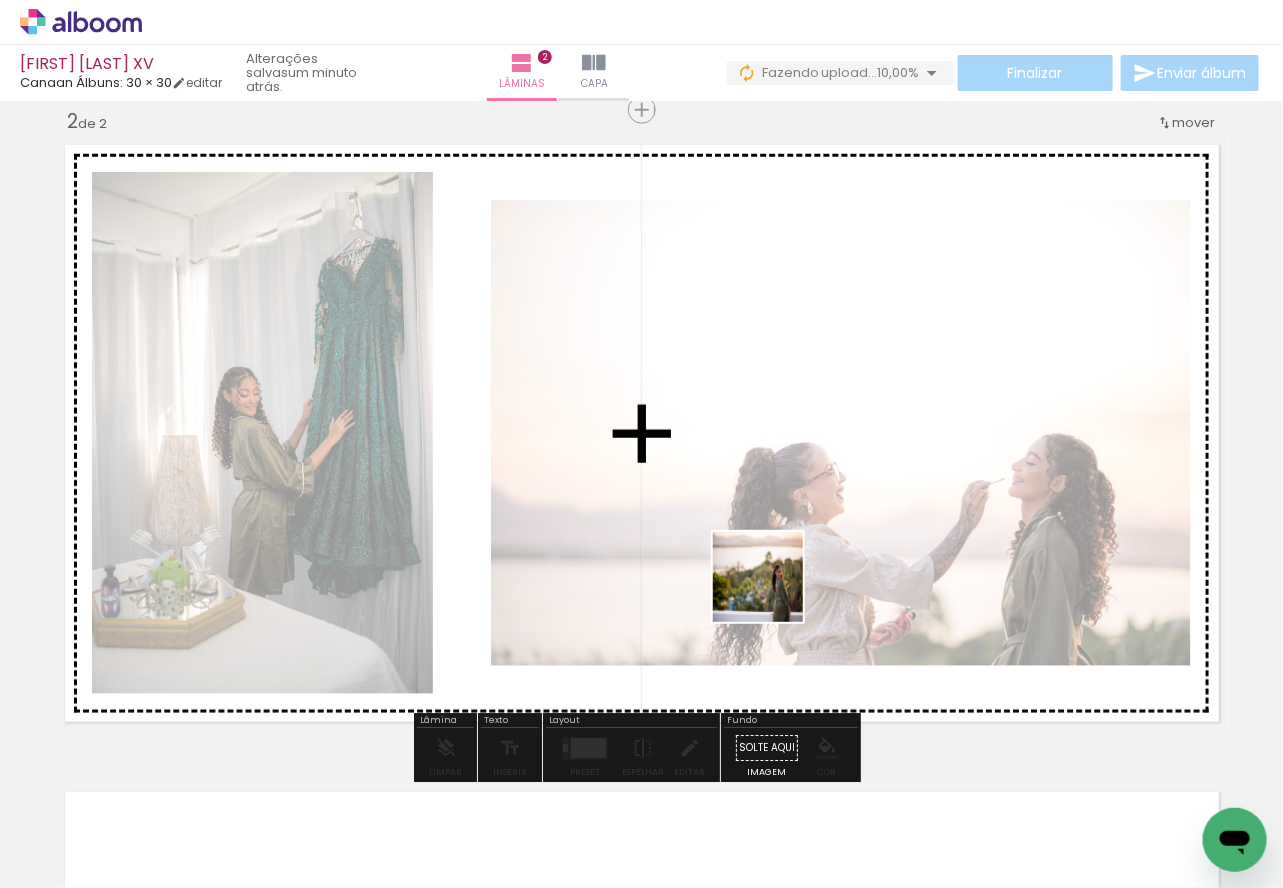 drag, startPoint x: 772, startPoint y: 836, endPoint x: 770, endPoint y: 516, distance: 320.00626 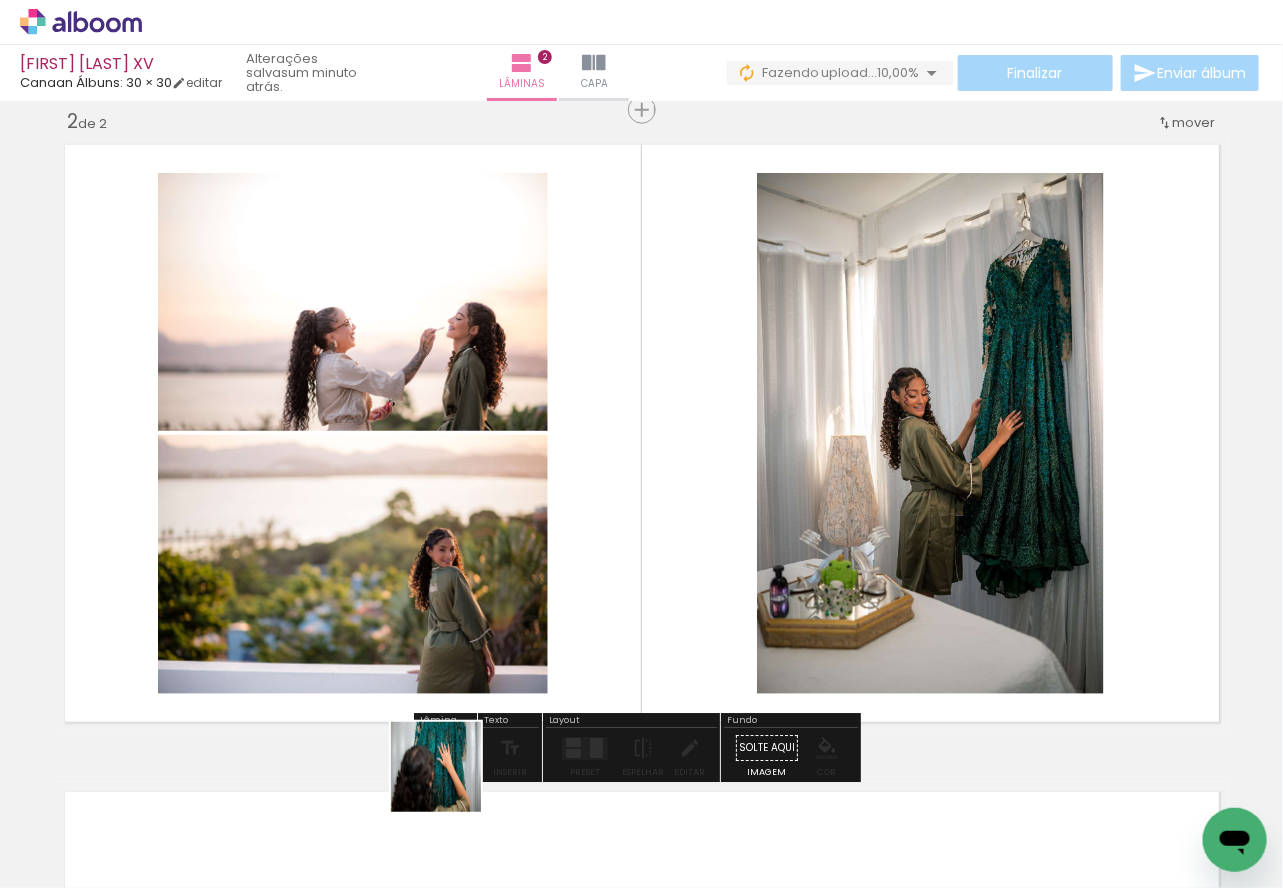 drag, startPoint x: 442, startPoint y: 836, endPoint x: 501, endPoint y: 545, distance: 296.92087 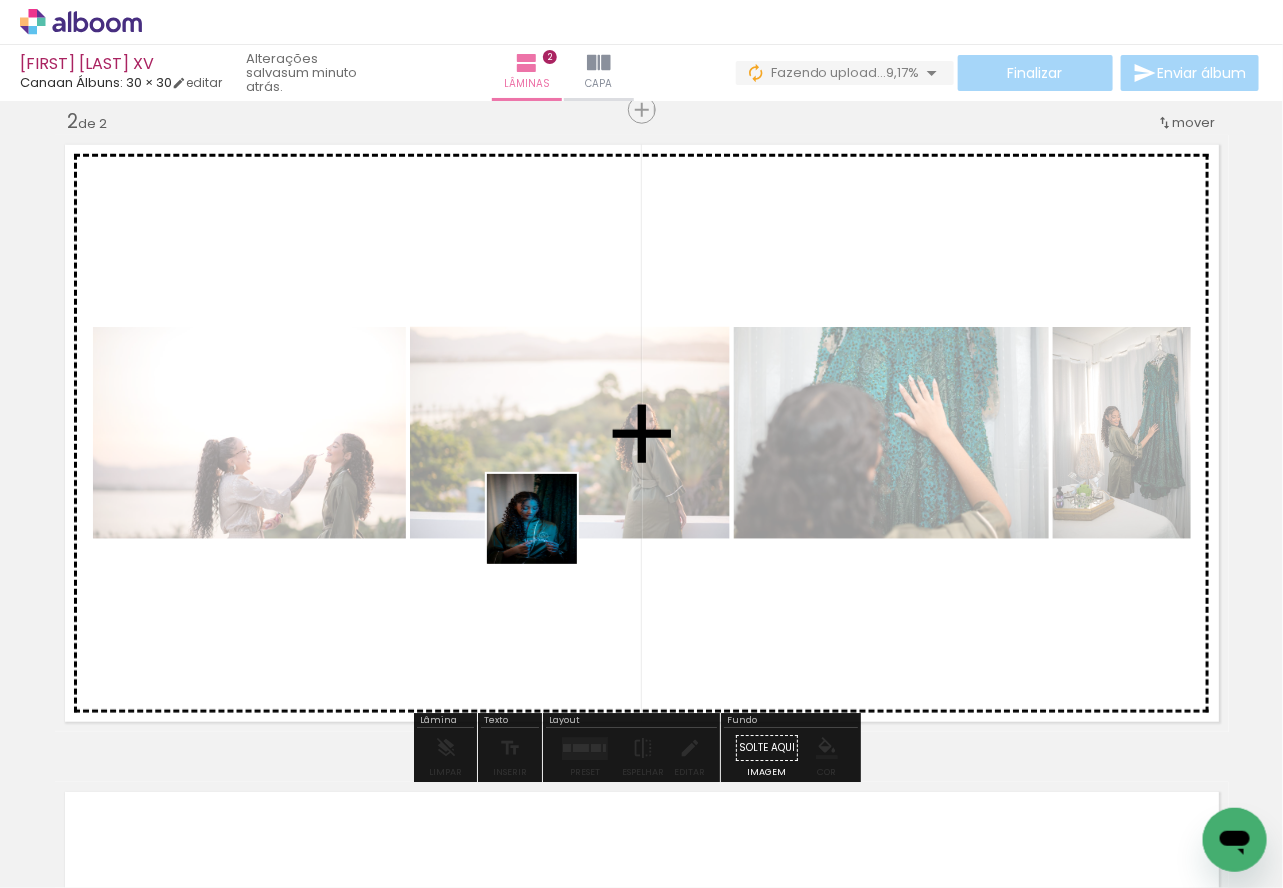 drag, startPoint x: 547, startPoint y: 840, endPoint x: 611, endPoint y: 710, distance: 144.89996 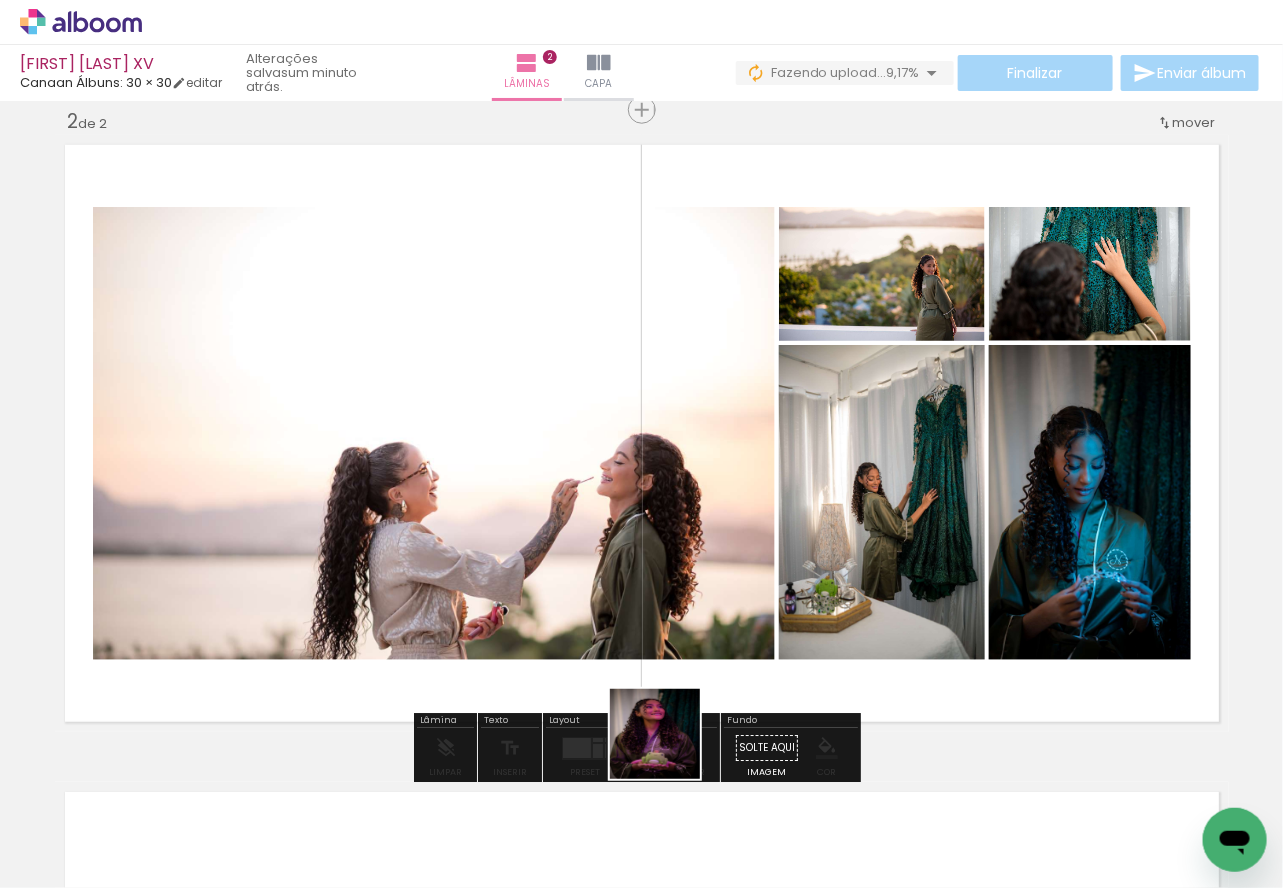 drag, startPoint x: 670, startPoint y: 779, endPoint x: 674, endPoint y: 479, distance: 300.02667 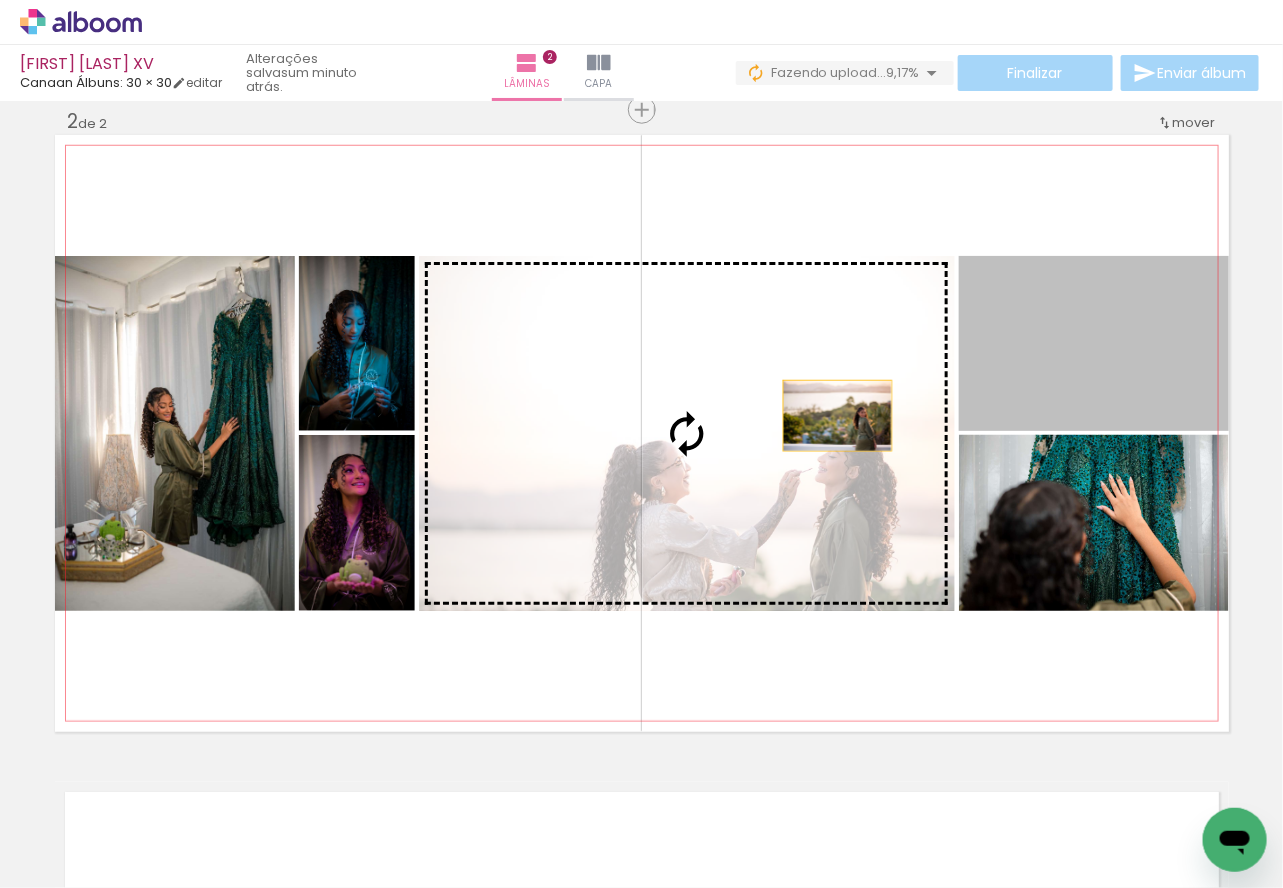 drag, startPoint x: 1113, startPoint y: 321, endPoint x: 752, endPoint y: 429, distance: 376.80896 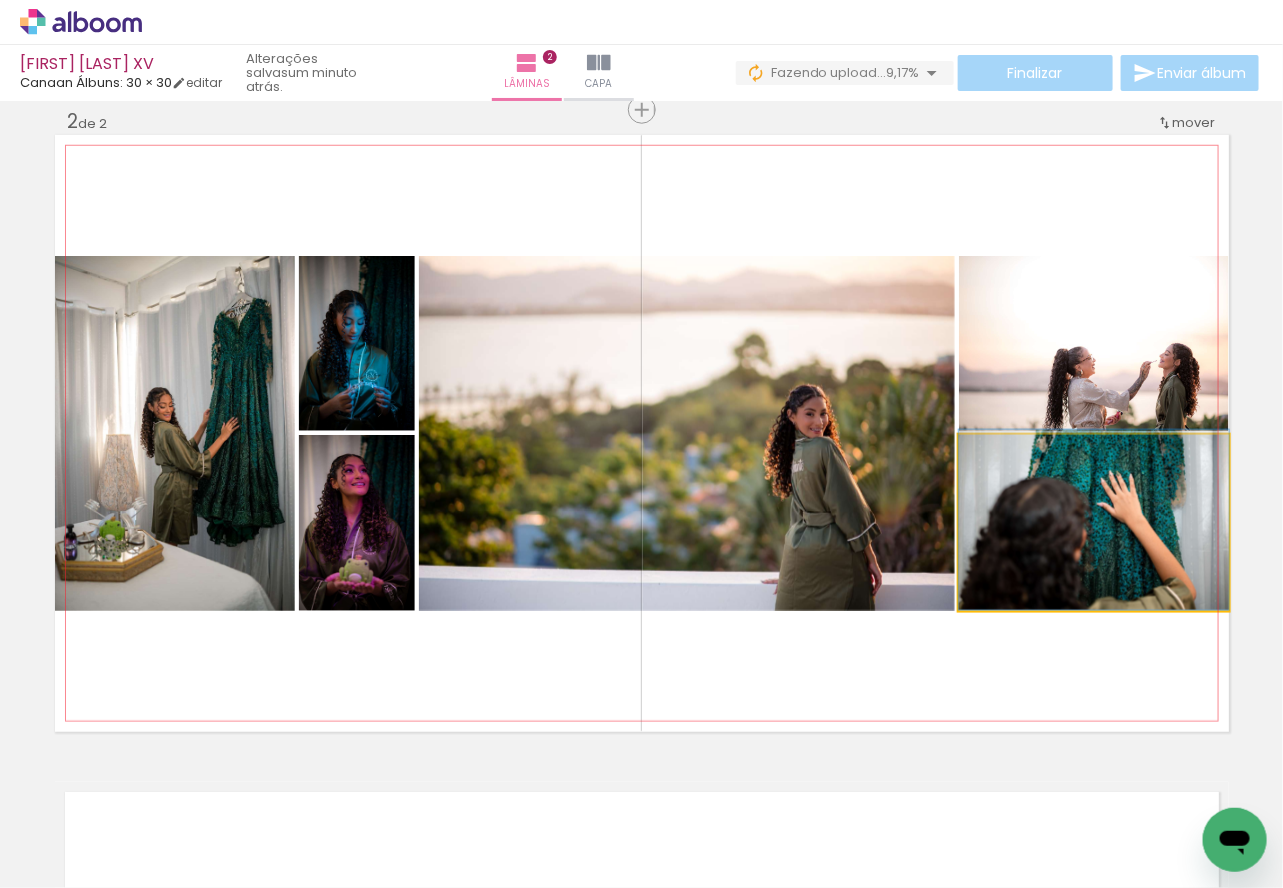 drag, startPoint x: 1062, startPoint y: 563, endPoint x: 1048, endPoint y: 559, distance: 14.56022 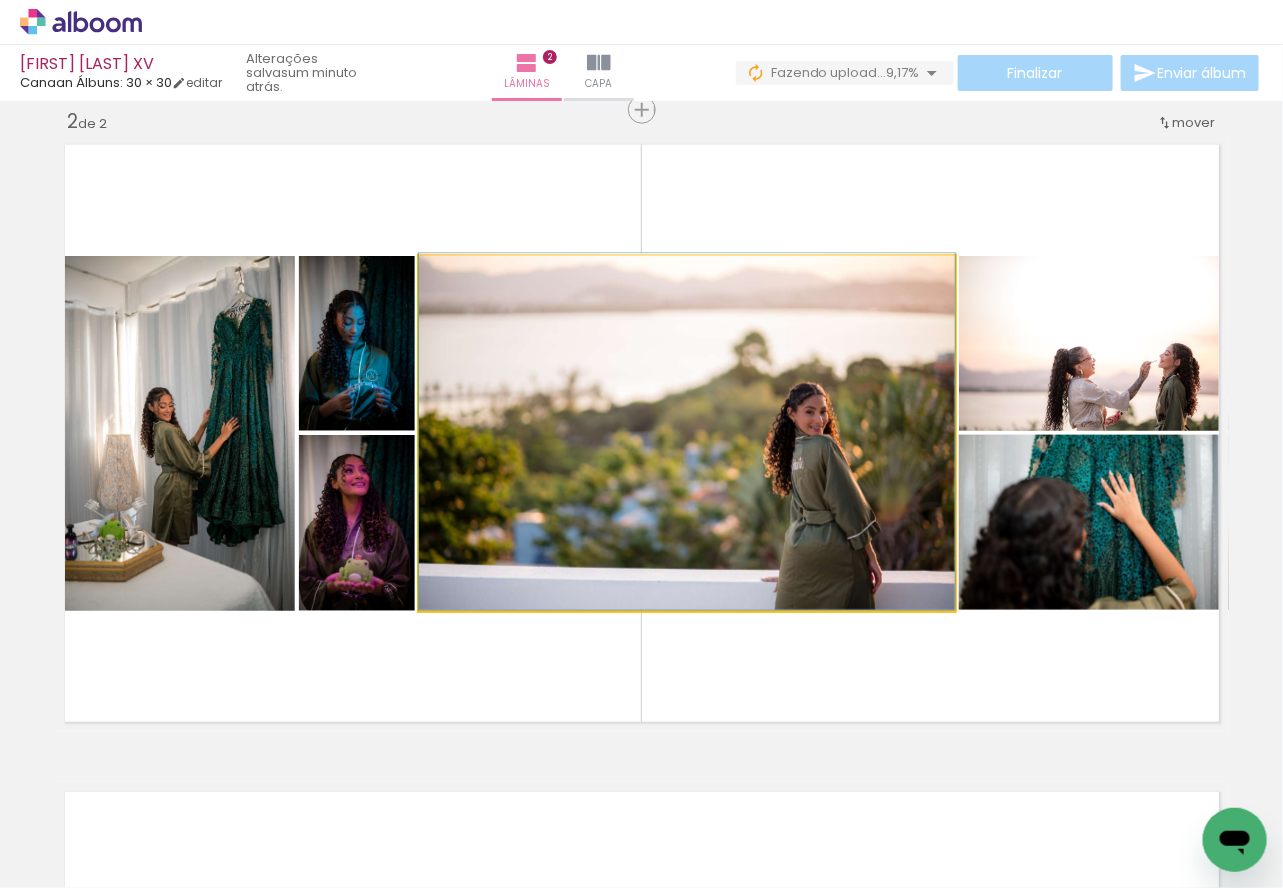drag, startPoint x: 727, startPoint y: 570, endPoint x: 649, endPoint y: 543, distance: 82.5409 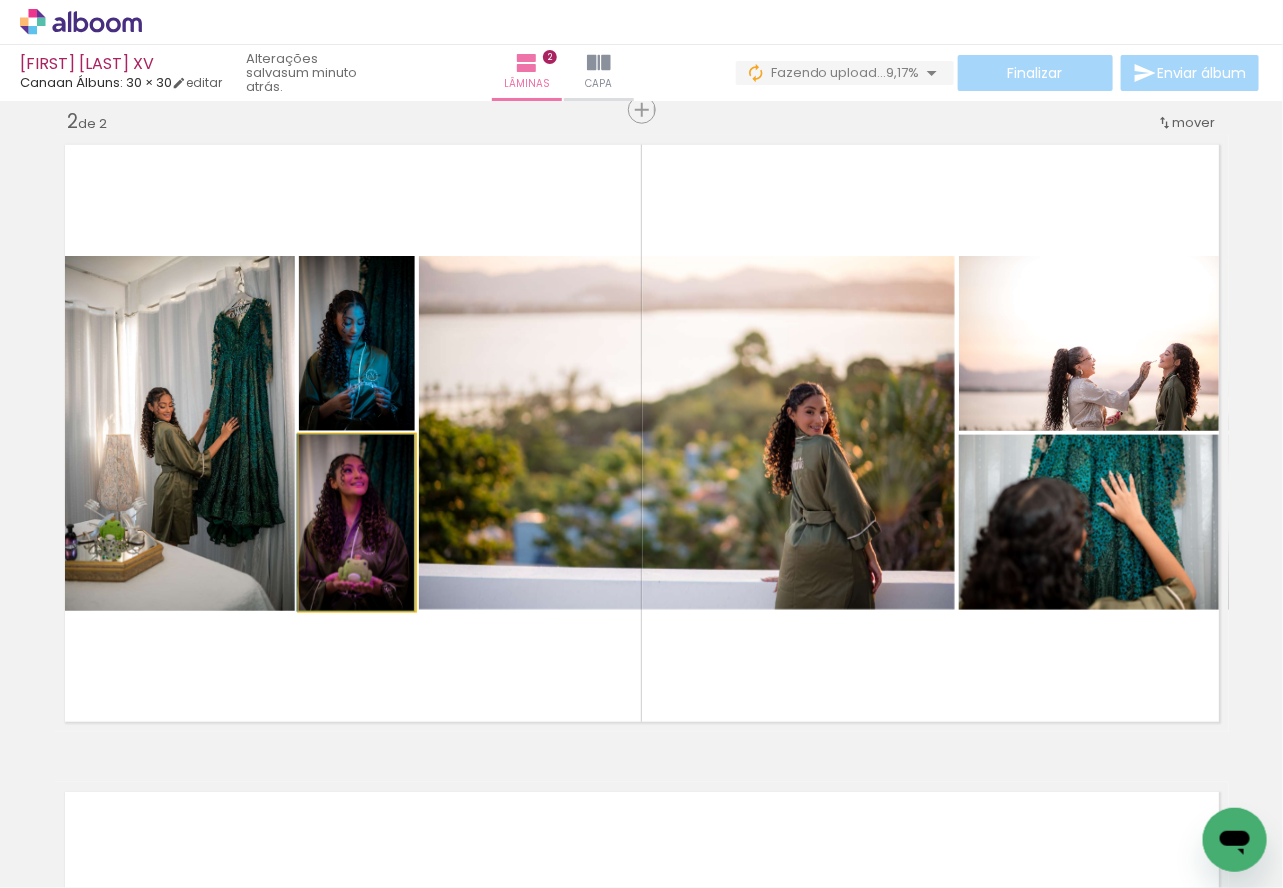 drag, startPoint x: 365, startPoint y: 563, endPoint x: 352, endPoint y: 563, distance: 13 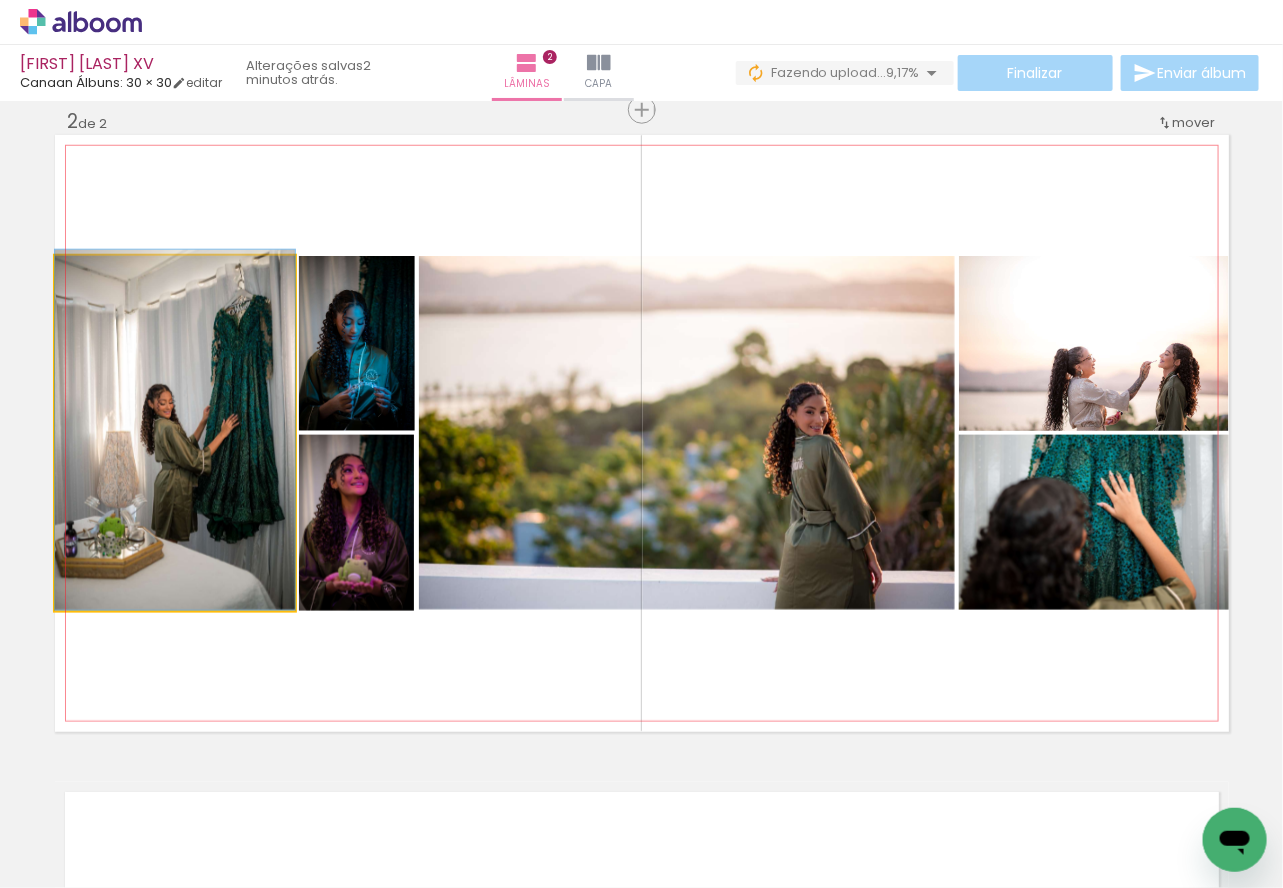 drag, startPoint x: 224, startPoint y: 504, endPoint x: 164, endPoint y: 499, distance: 60.207973 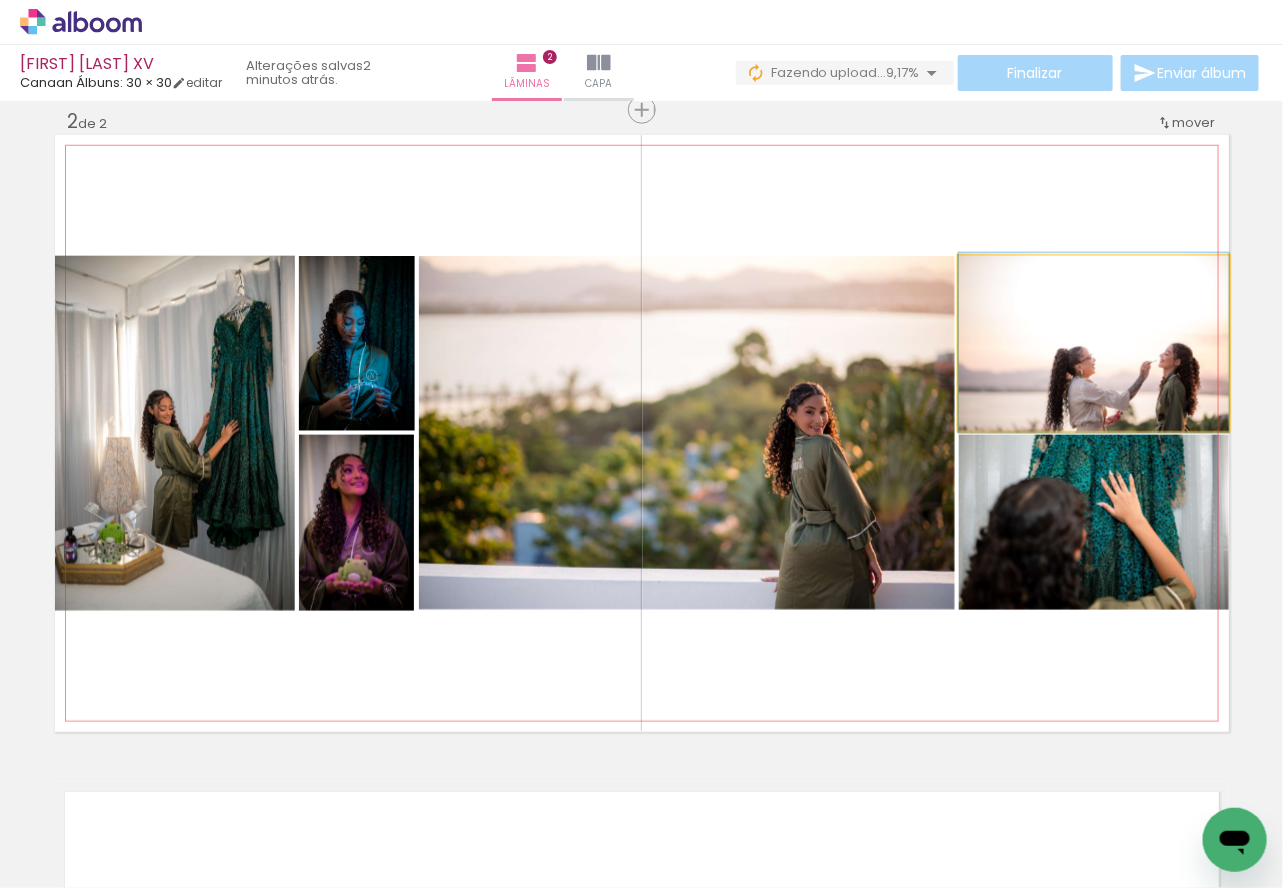 drag, startPoint x: 1085, startPoint y: 379, endPoint x: 952, endPoint y: 374, distance: 133.09395 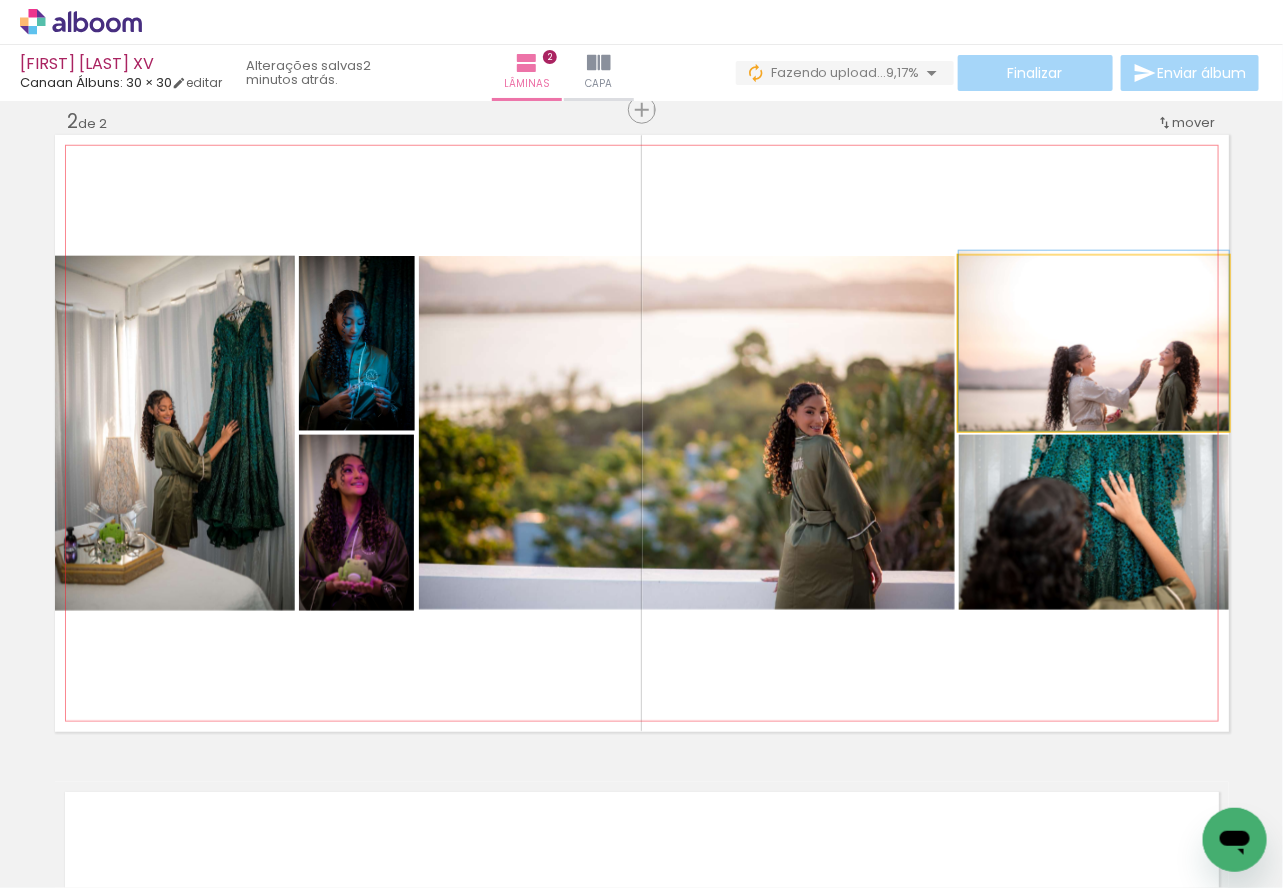 drag, startPoint x: 934, startPoint y: 397, endPoint x: 995, endPoint y: 380, distance: 63.324562 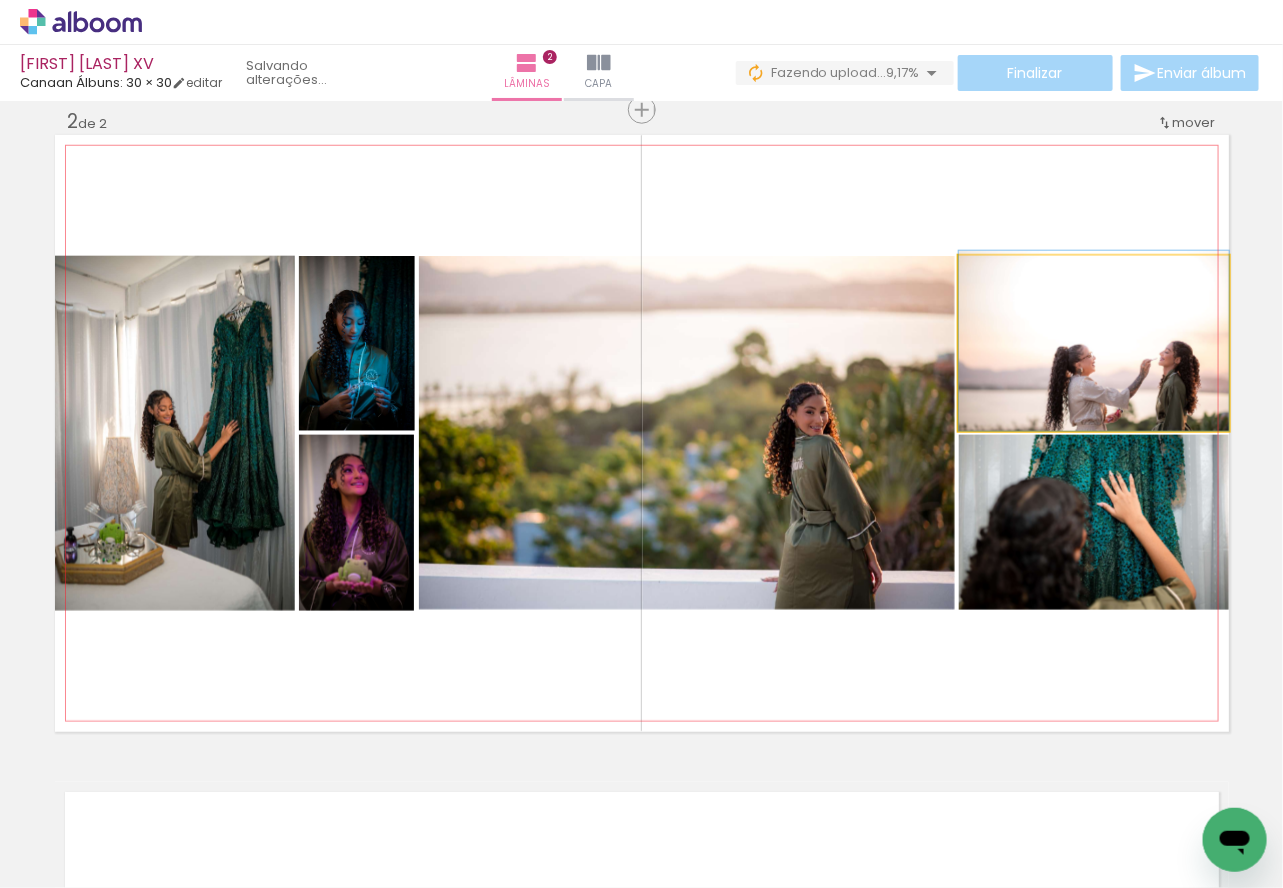 drag, startPoint x: 1002, startPoint y: 358, endPoint x: 1002, endPoint y: 328, distance: 30 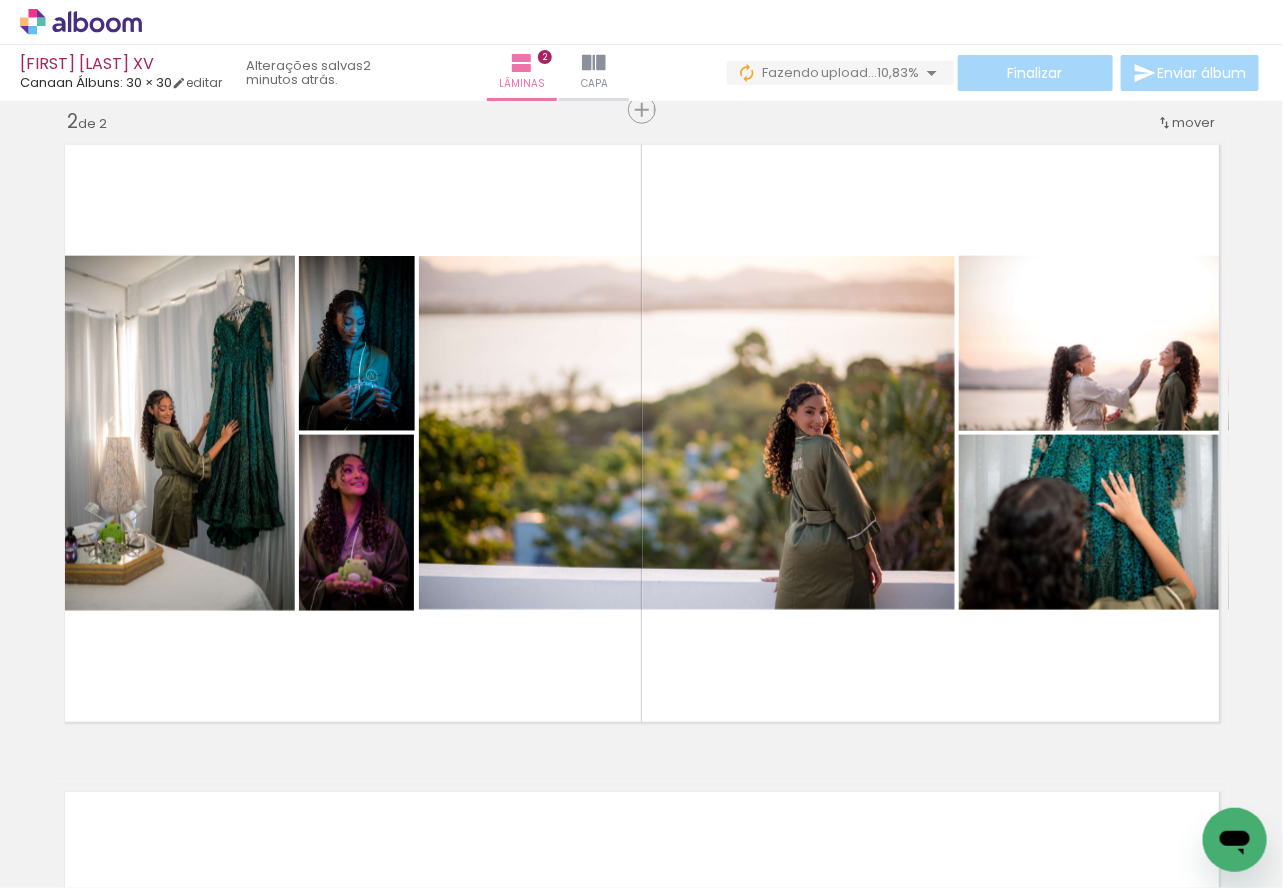 scroll, scrollTop: 0, scrollLeft: 808, axis: horizontal 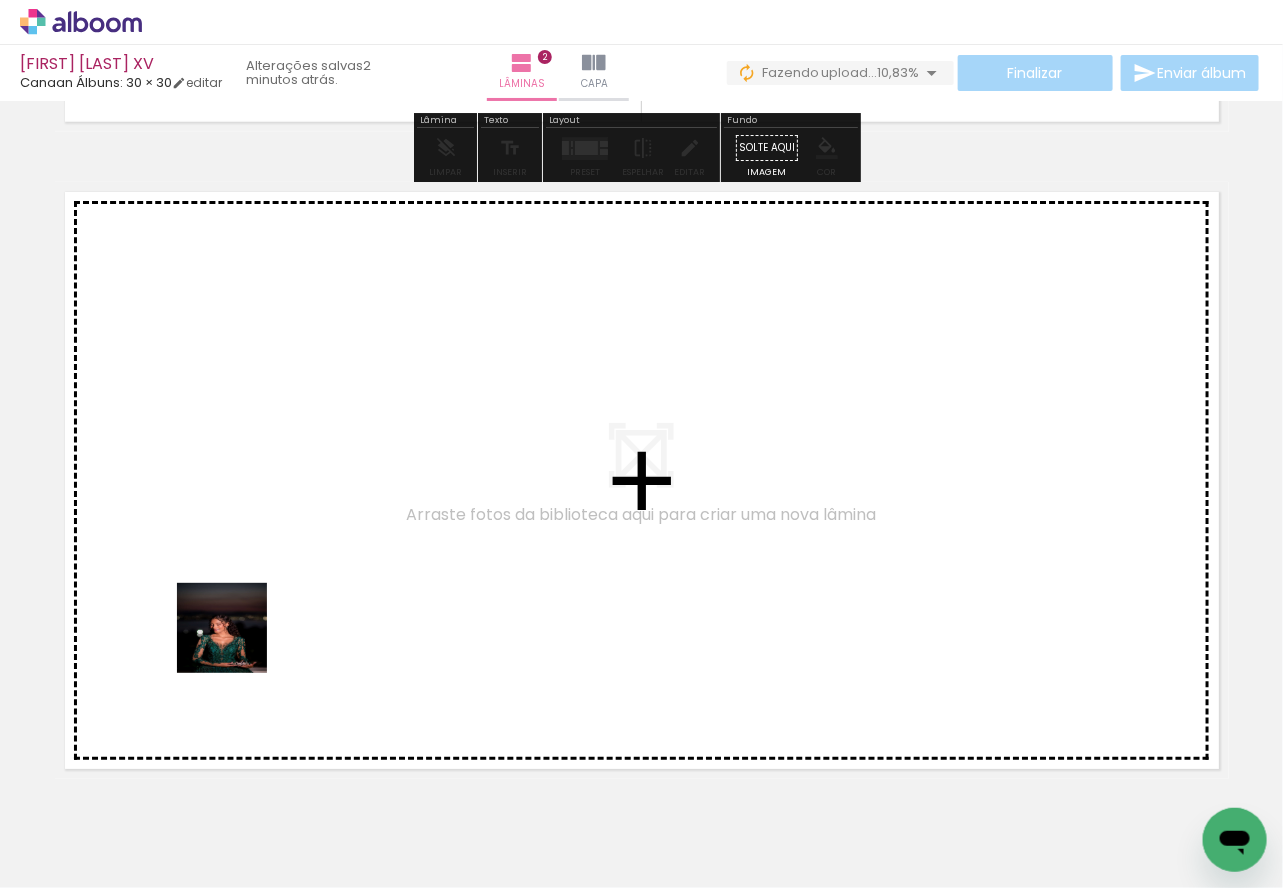 drag, startPoint x: 208, startPoint y: 789, endPoint x: 302, endPoint y: 836, distance: 105.09519 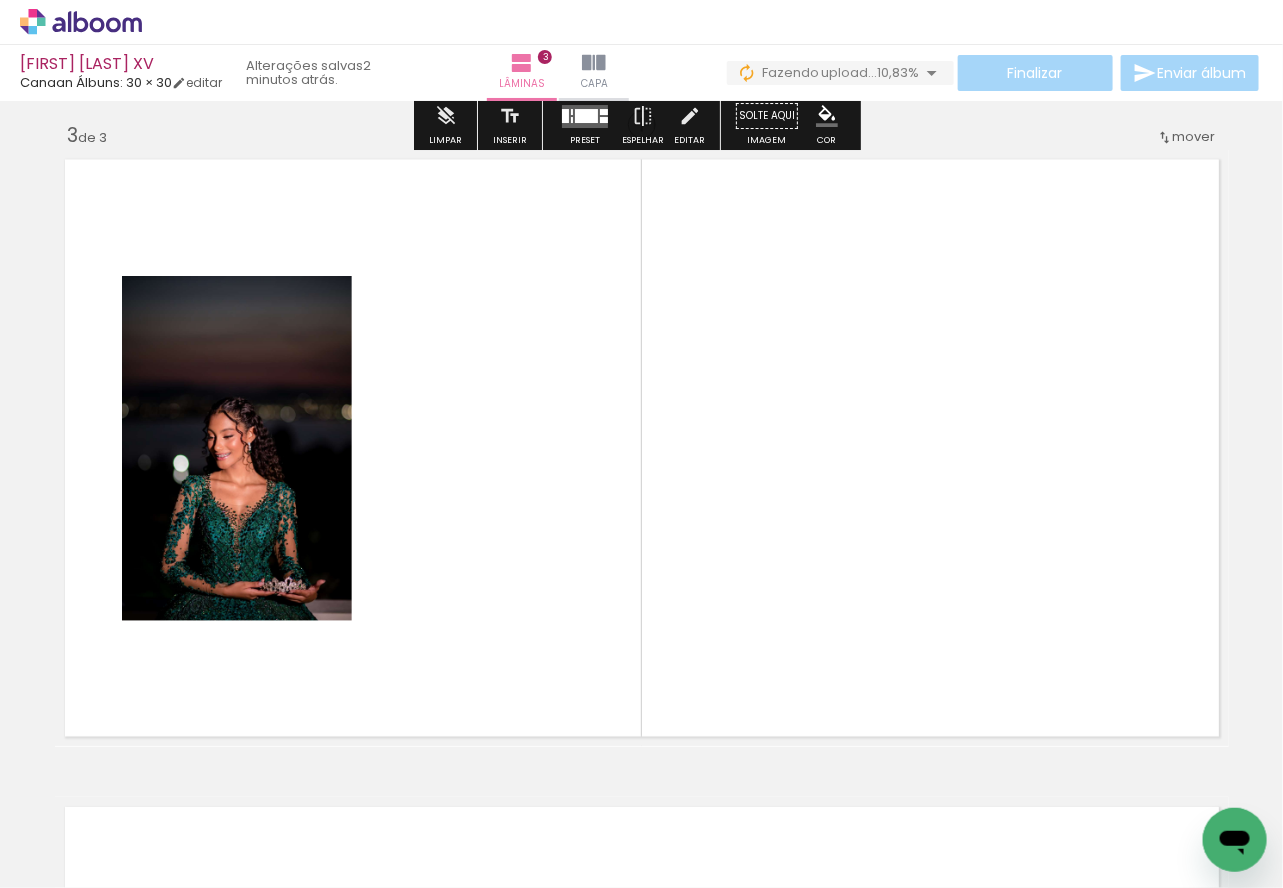 scroll, scrollTop: 1319, scrollLeft: 0, axis: vertical 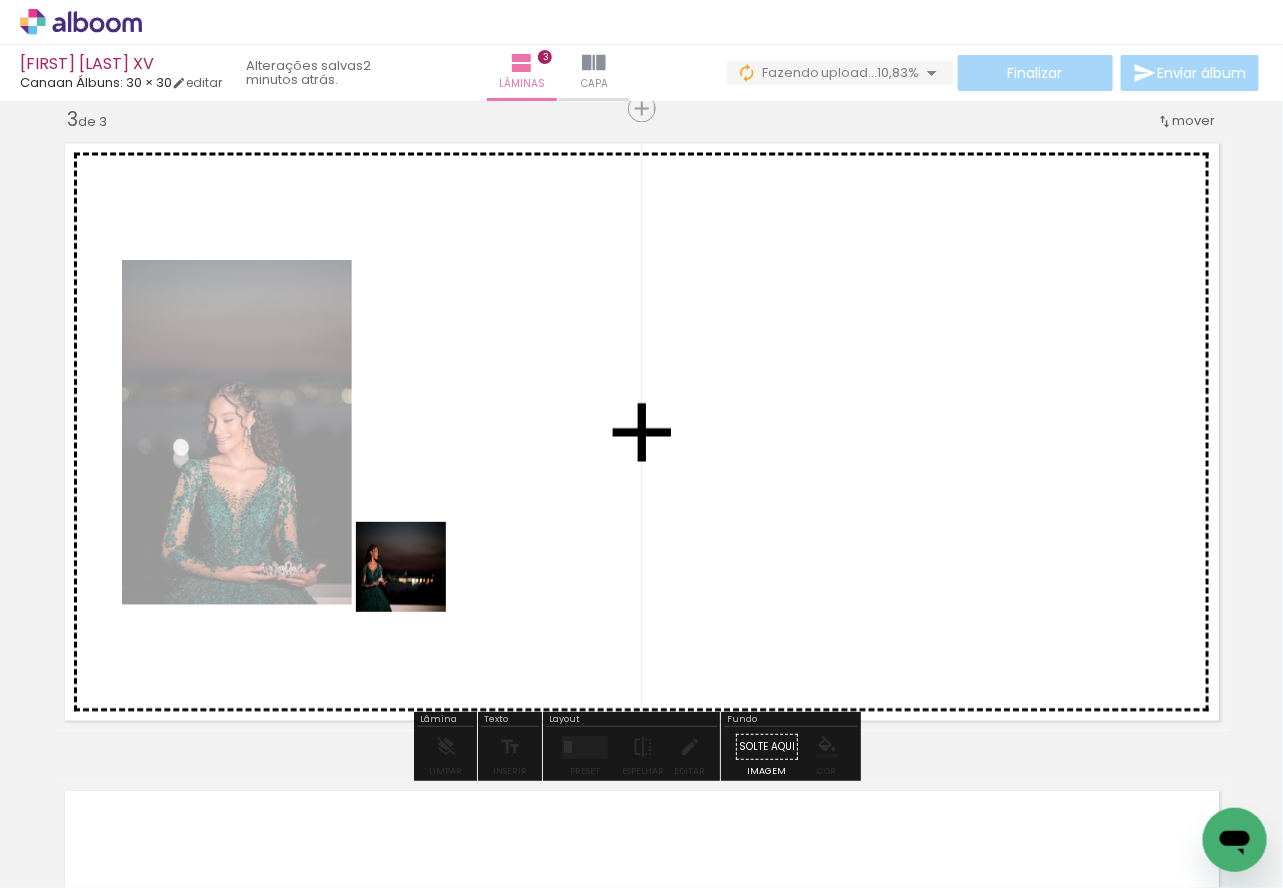 drag, startPoint x: 302, startPoint y: 837, endPoint x: 421, endPoint y: 611, distance: 255.41534 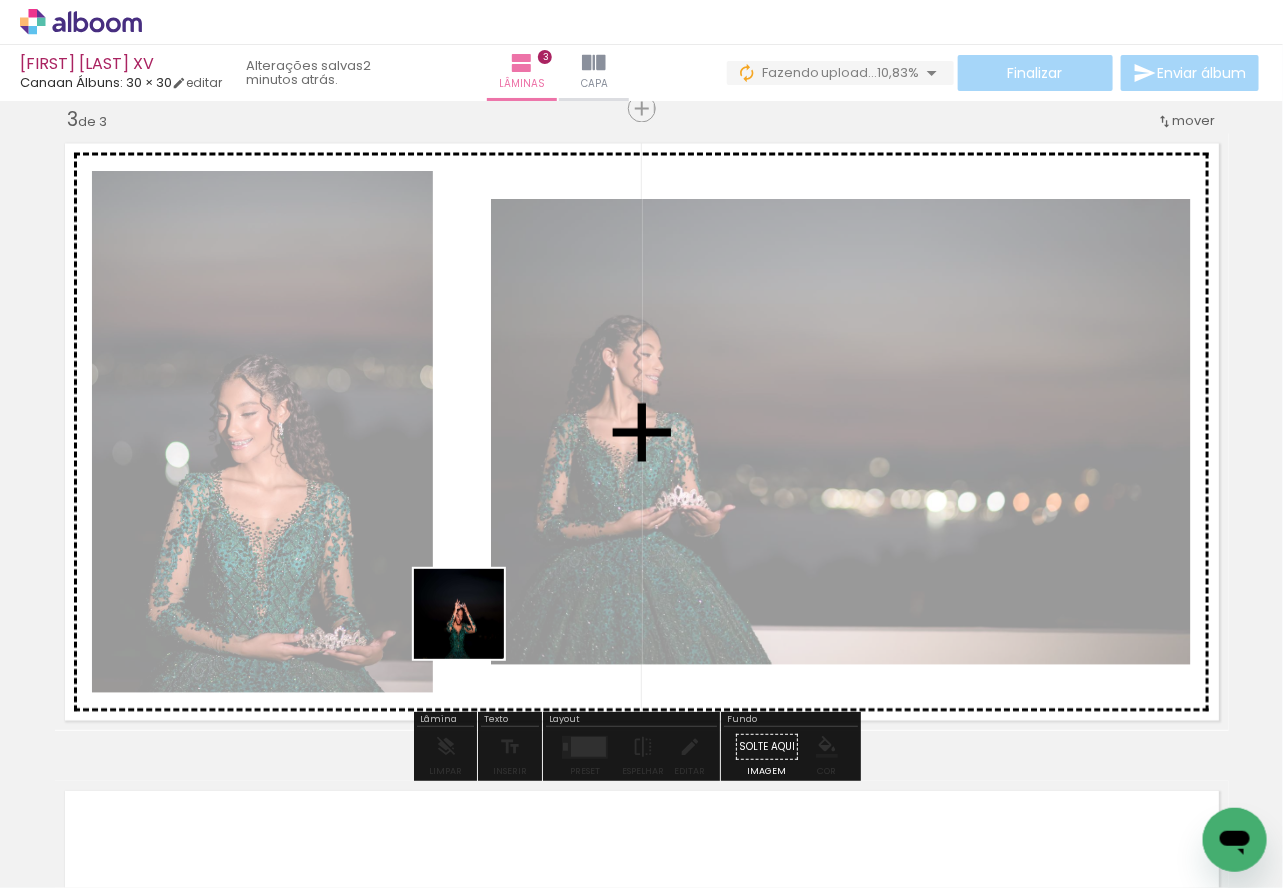drag, startPoint x: 474, startPoint y: 629, endPoint x: 481, endPoint y: 556, distance: 73.33485 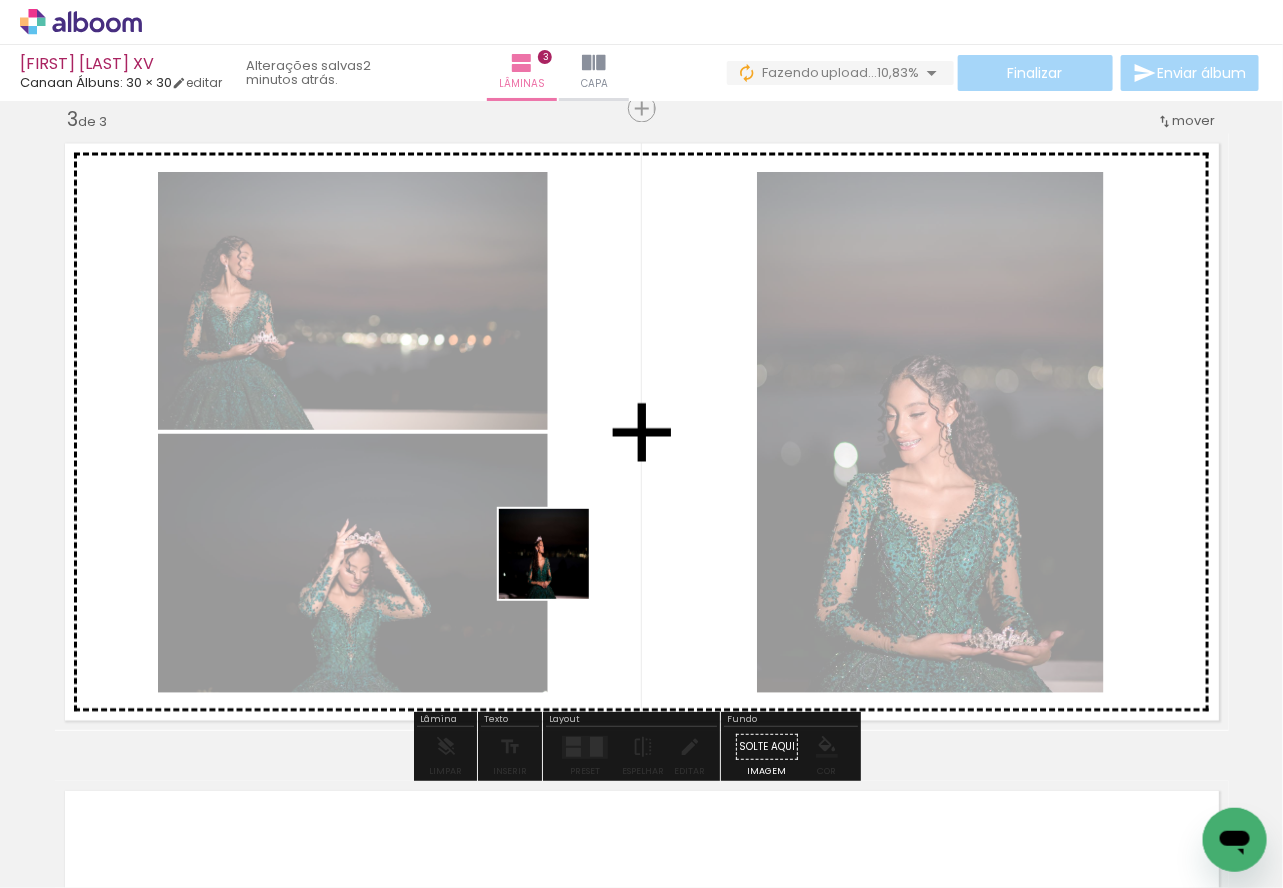 drag, startPoint x: 556, startPoint y: 818, endPoint x: 566, endPoint y: 719, distance: 99.50377 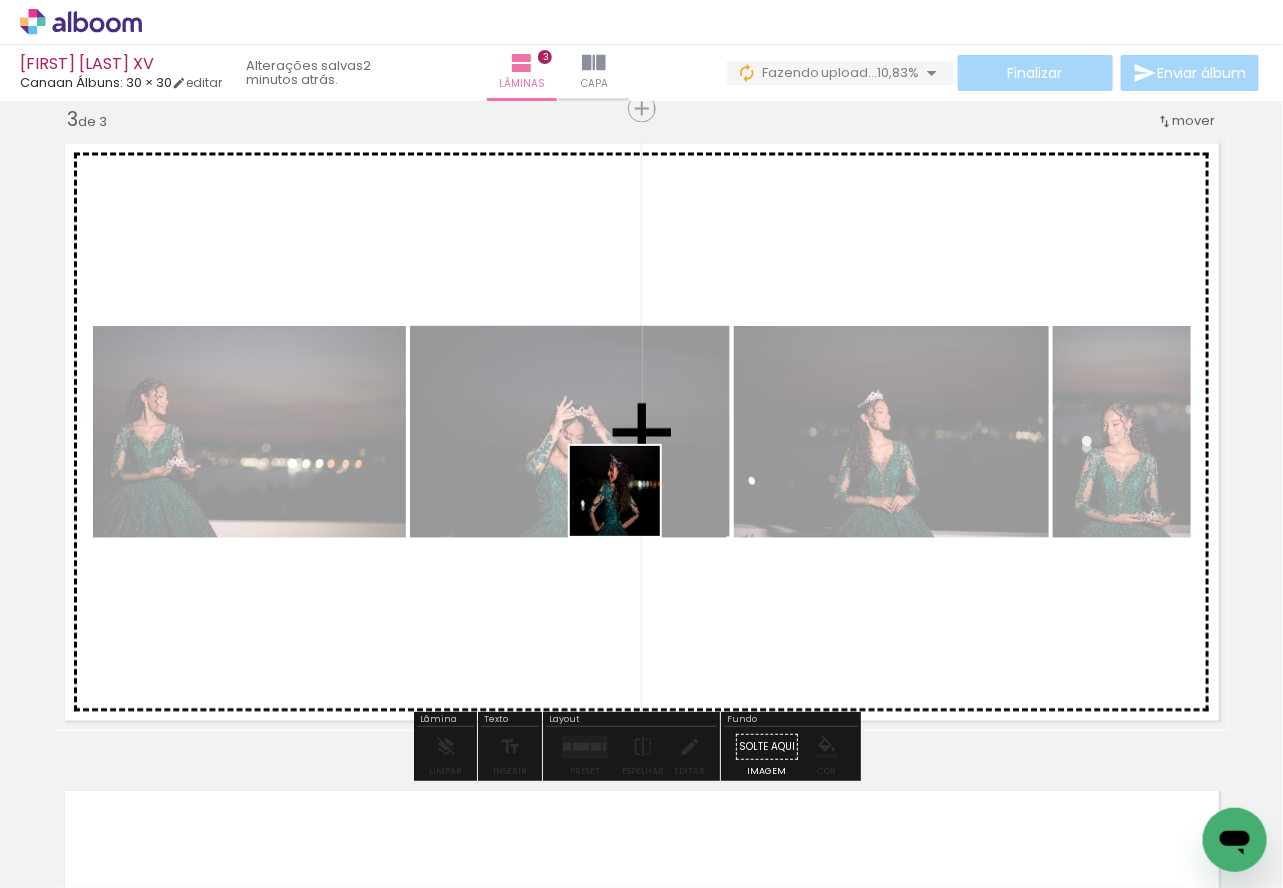 drag, startPoint x: 630, startPoint y: 803, endPoint x: 630, endPoint y: 491, distance: 312 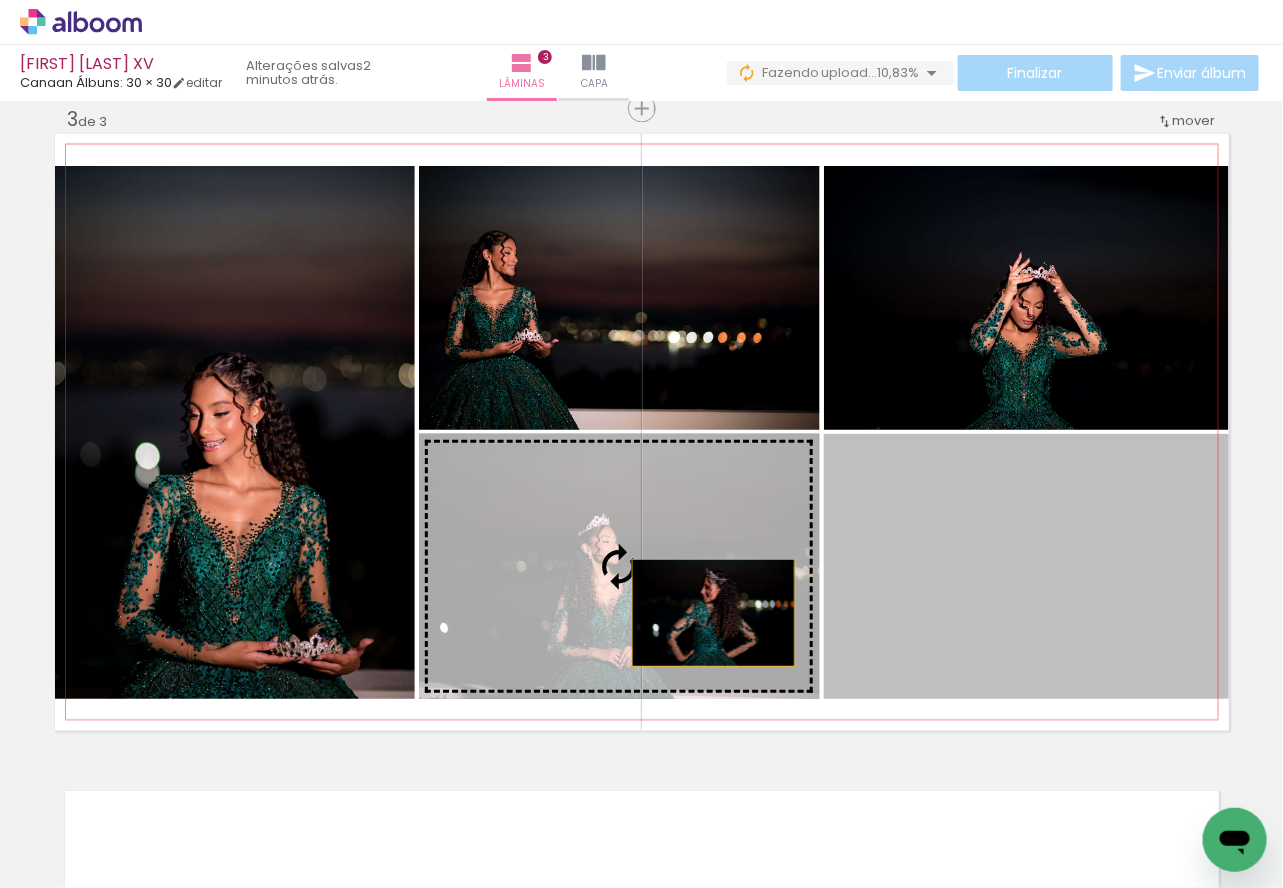 drag, startPoint x: 988, startPoint y: 626, endPoint x: 691, endPoint y: 613, distance: 297.28436 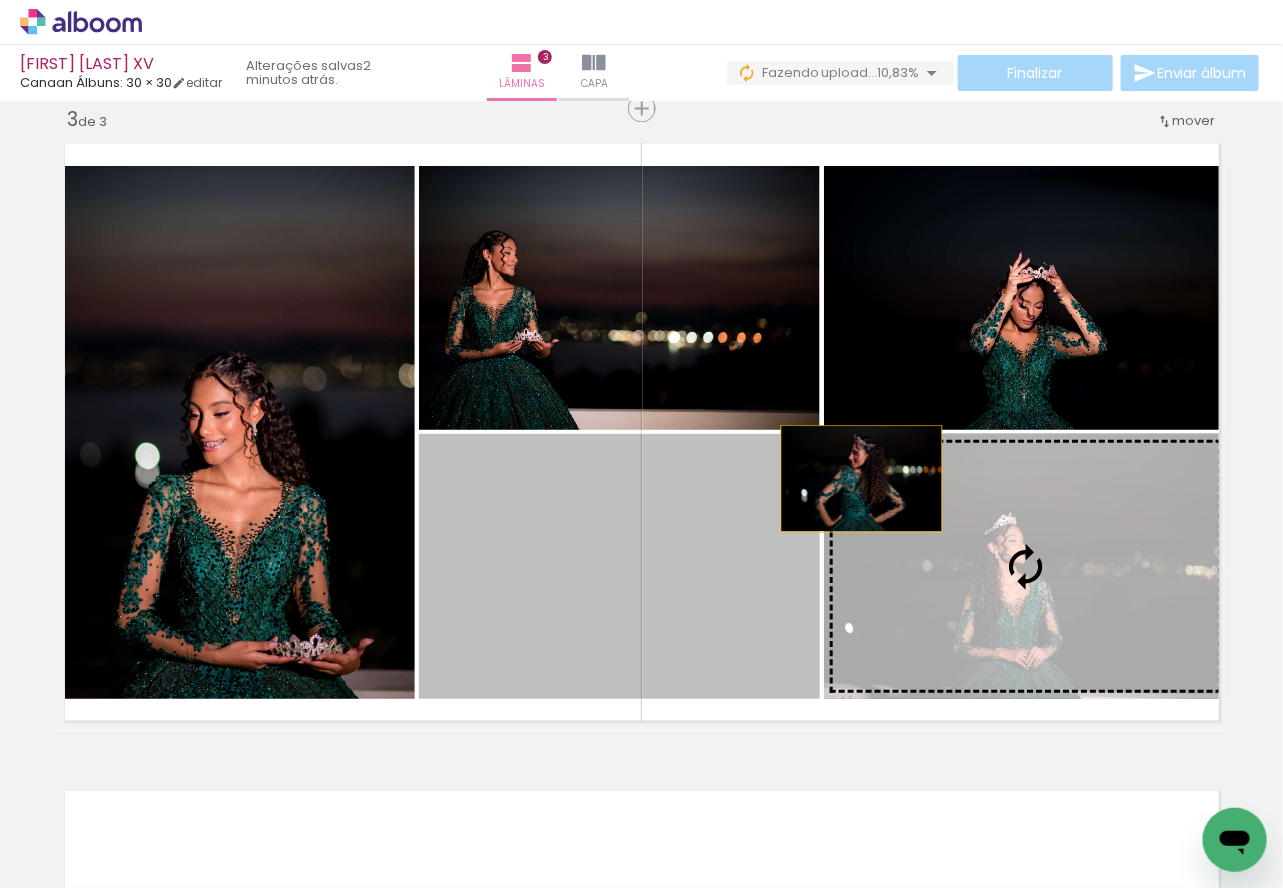 drag, startPoint x: 624, startPoint y: 642, endPoint x: 949, endPoint y: 355, distance: 433.58276 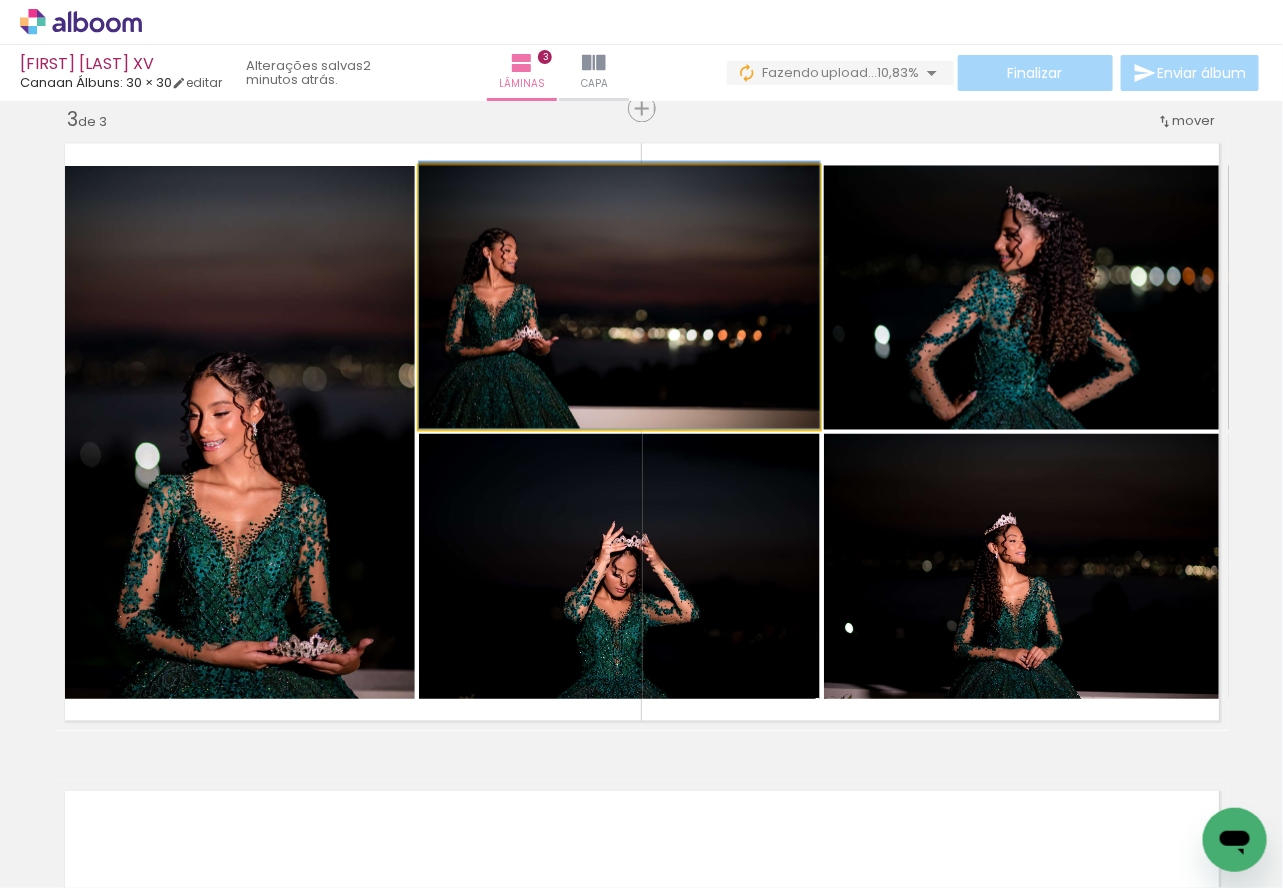 drag, startPoint x: 704, startPoint y: 378, endPoint x: 733, endPoint y: 371, distance: 29.832869 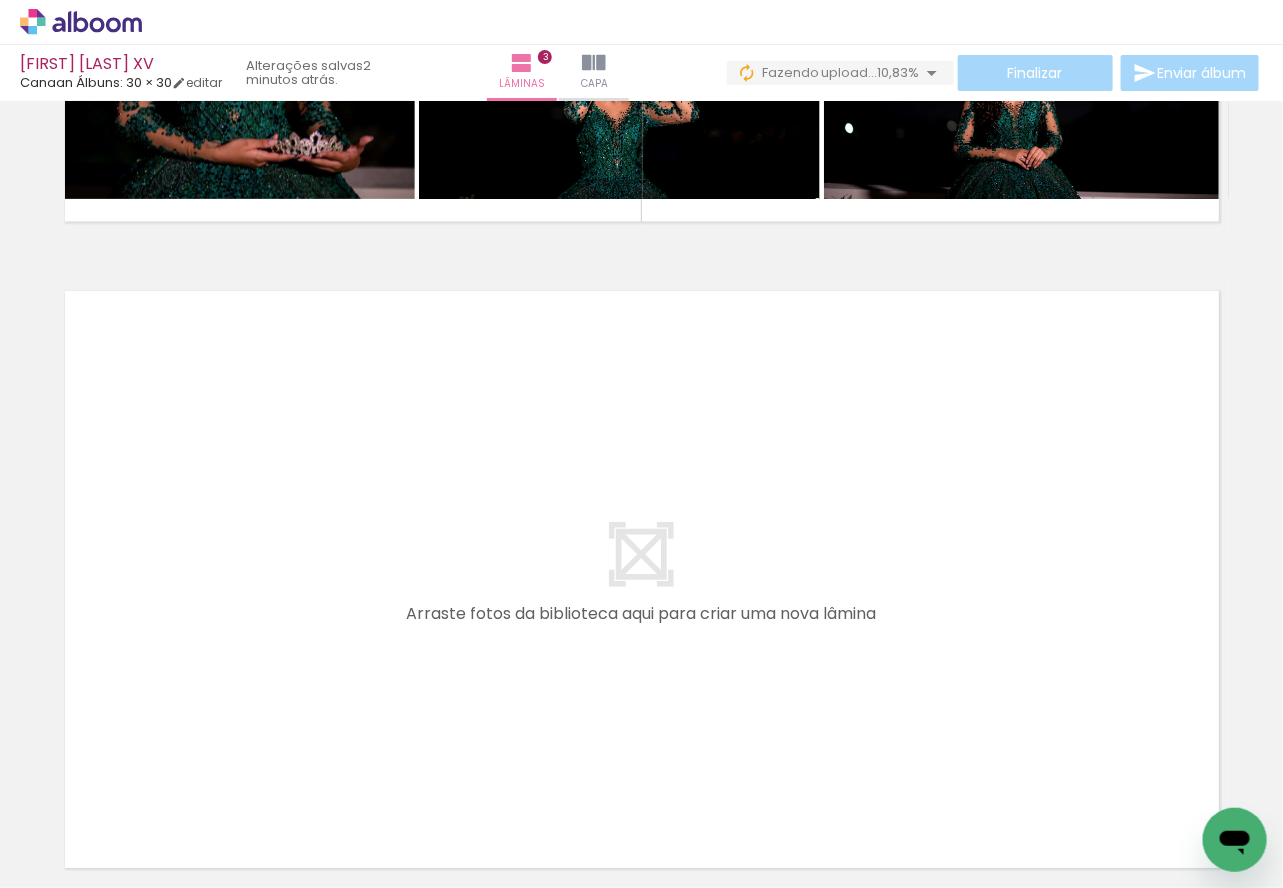 scroll, scrollTop: 1919, scrollLeft: 0, axis: vertical 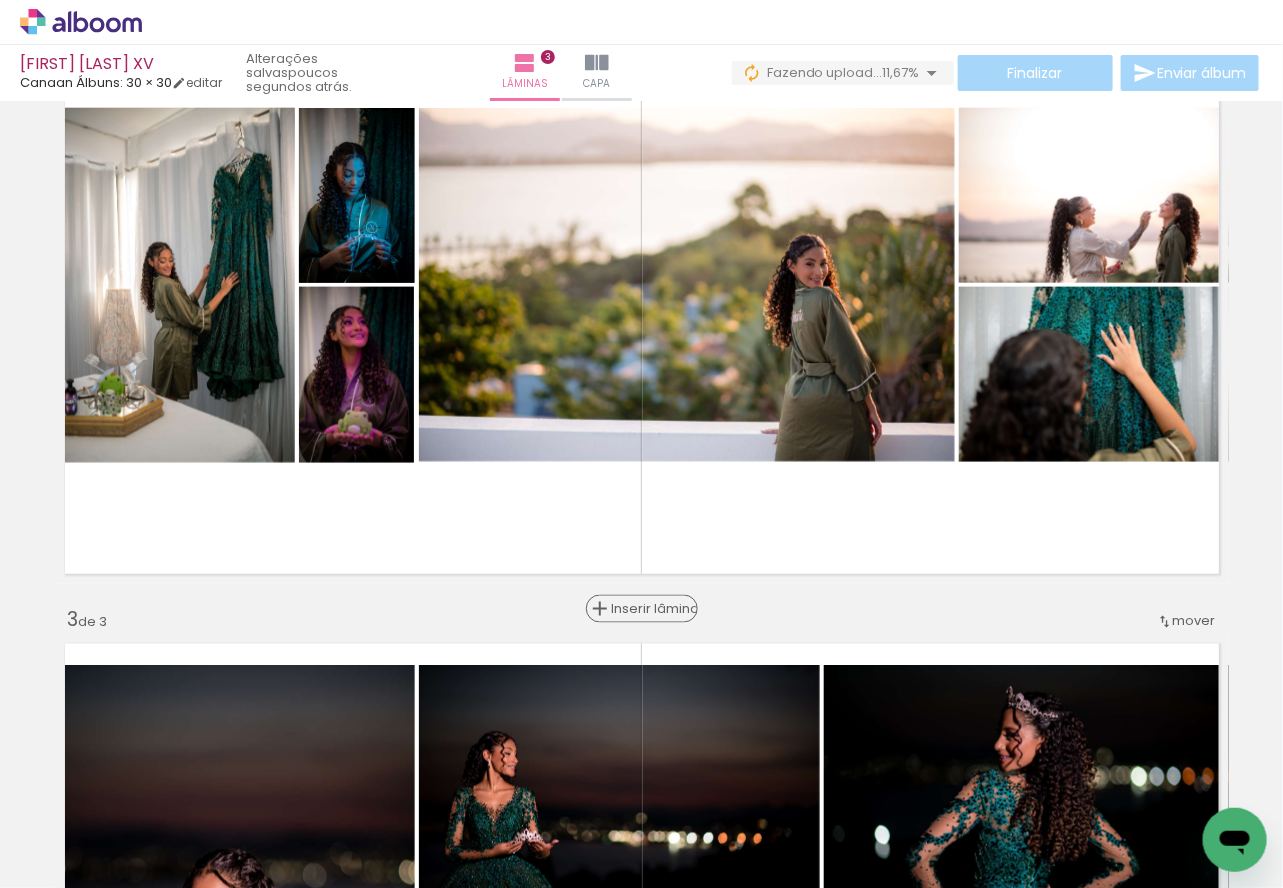 click on "Inserir lâmina" at bounding box center [651, 609] 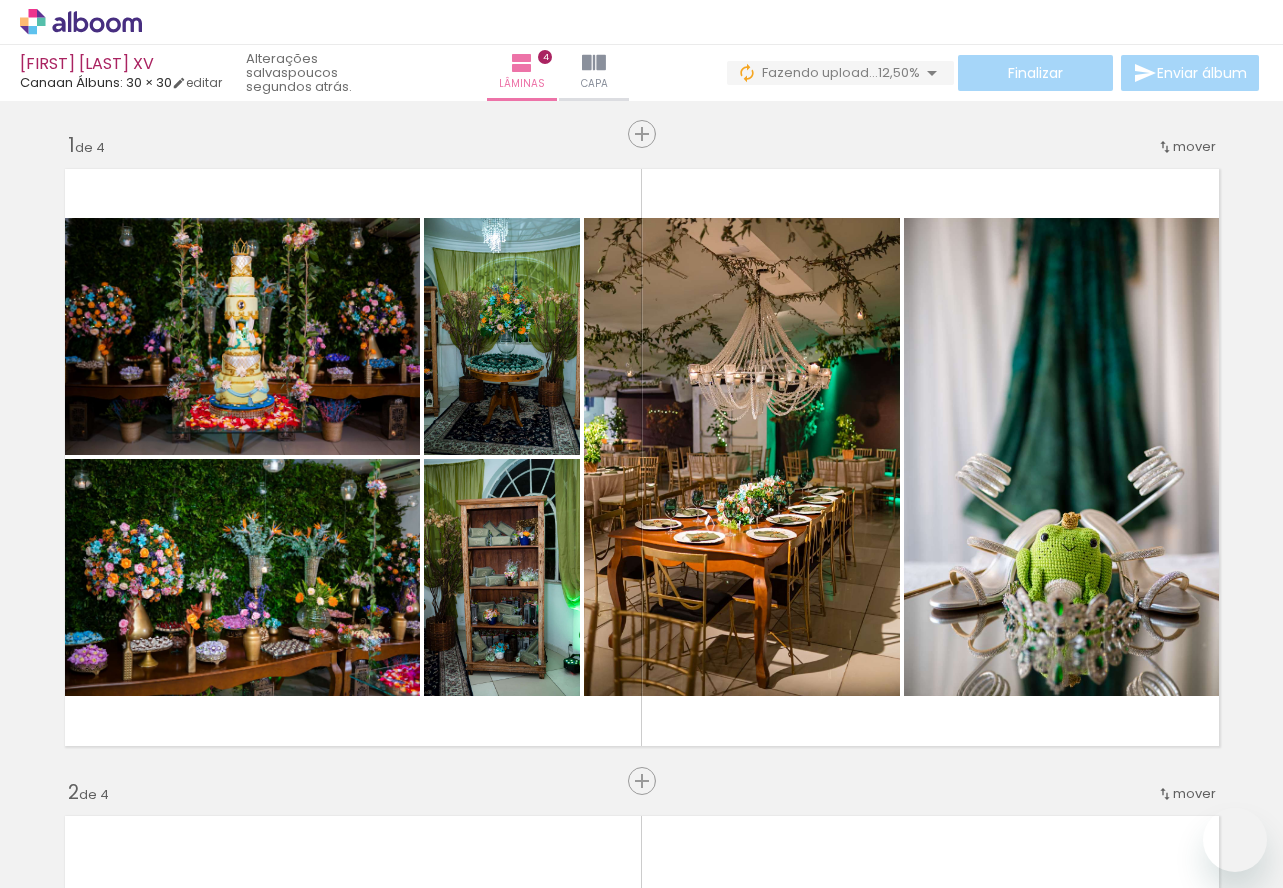 scroll, scrollTop: 0, scrollLeft: 0, axis: both 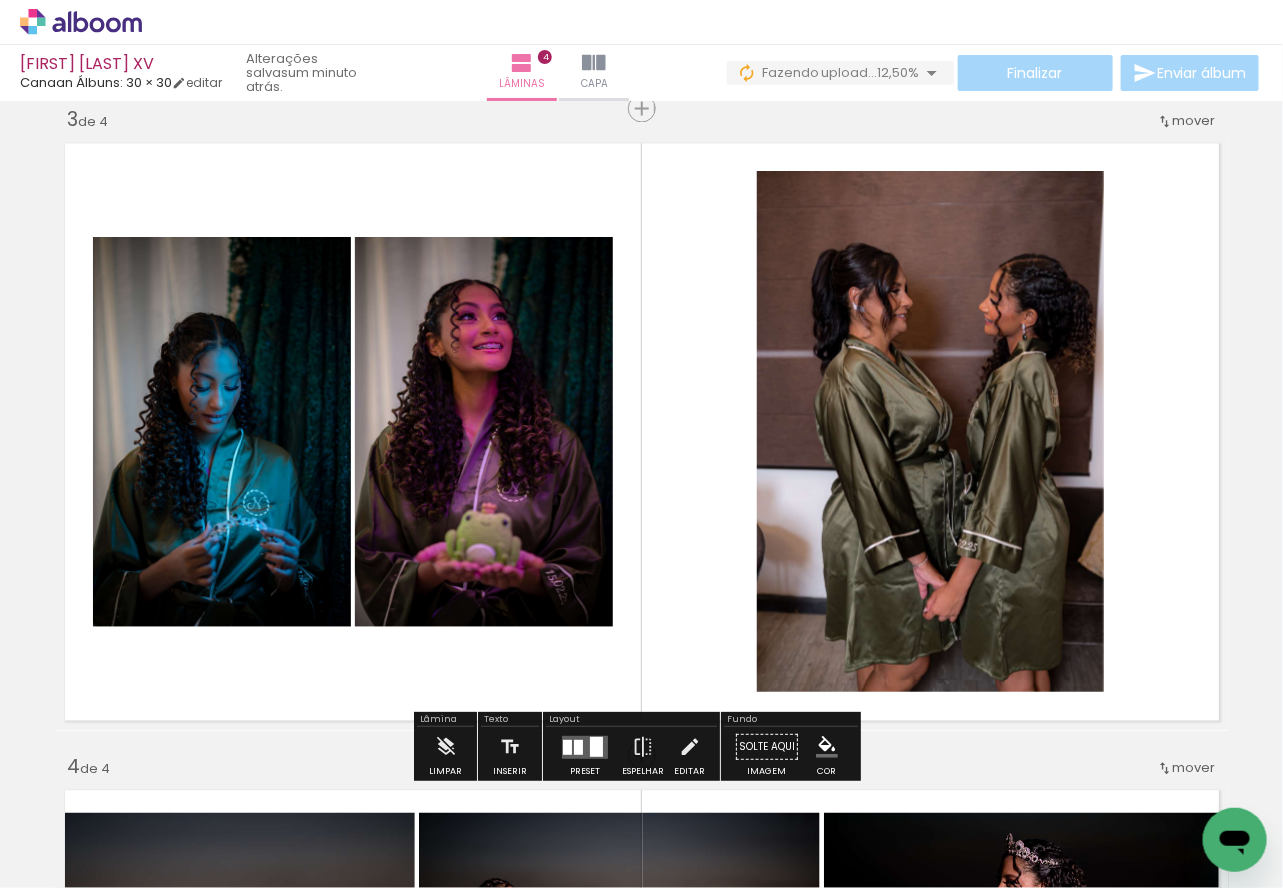 click at bounding box center (596, 747) 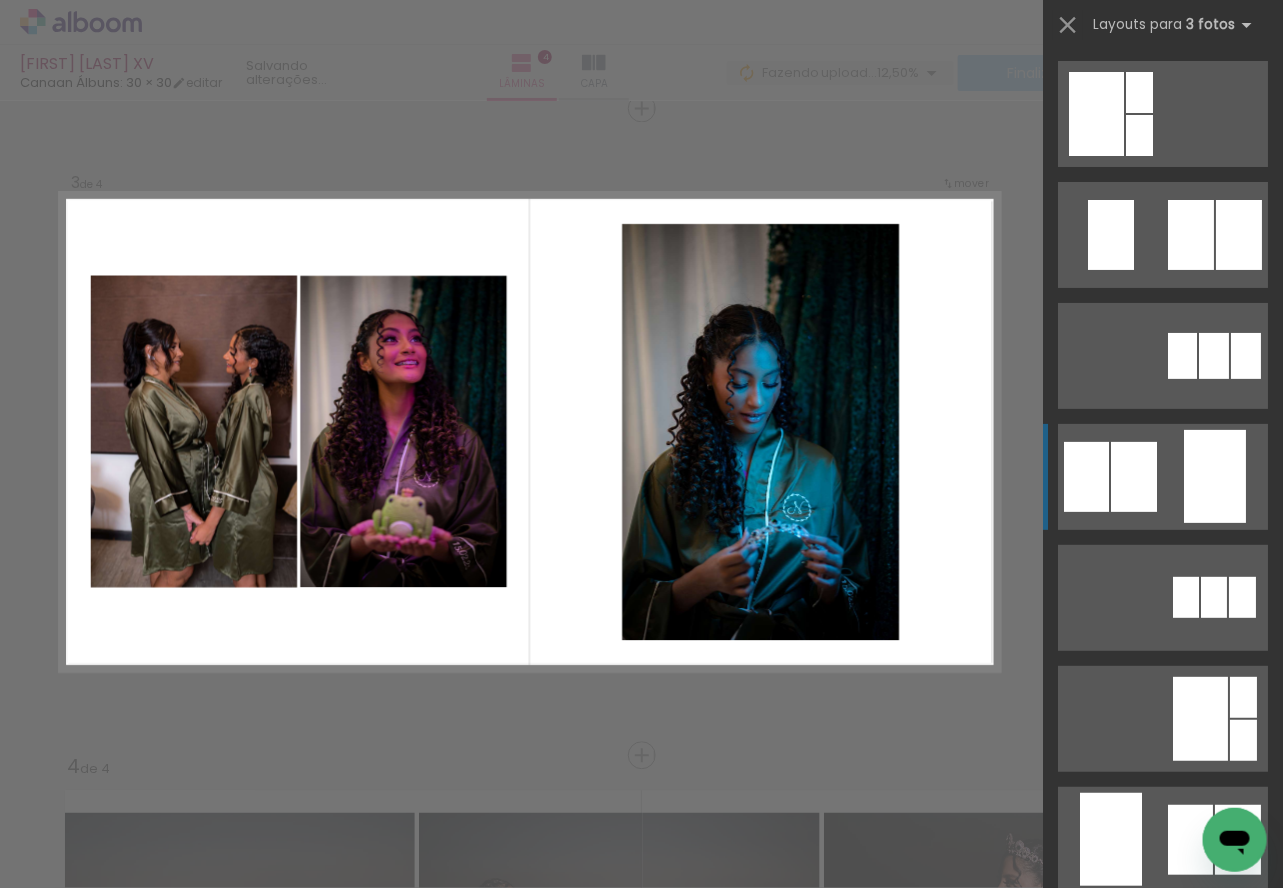scroll, scrollTop: 363, scrollLeft: 0, axis: vertical 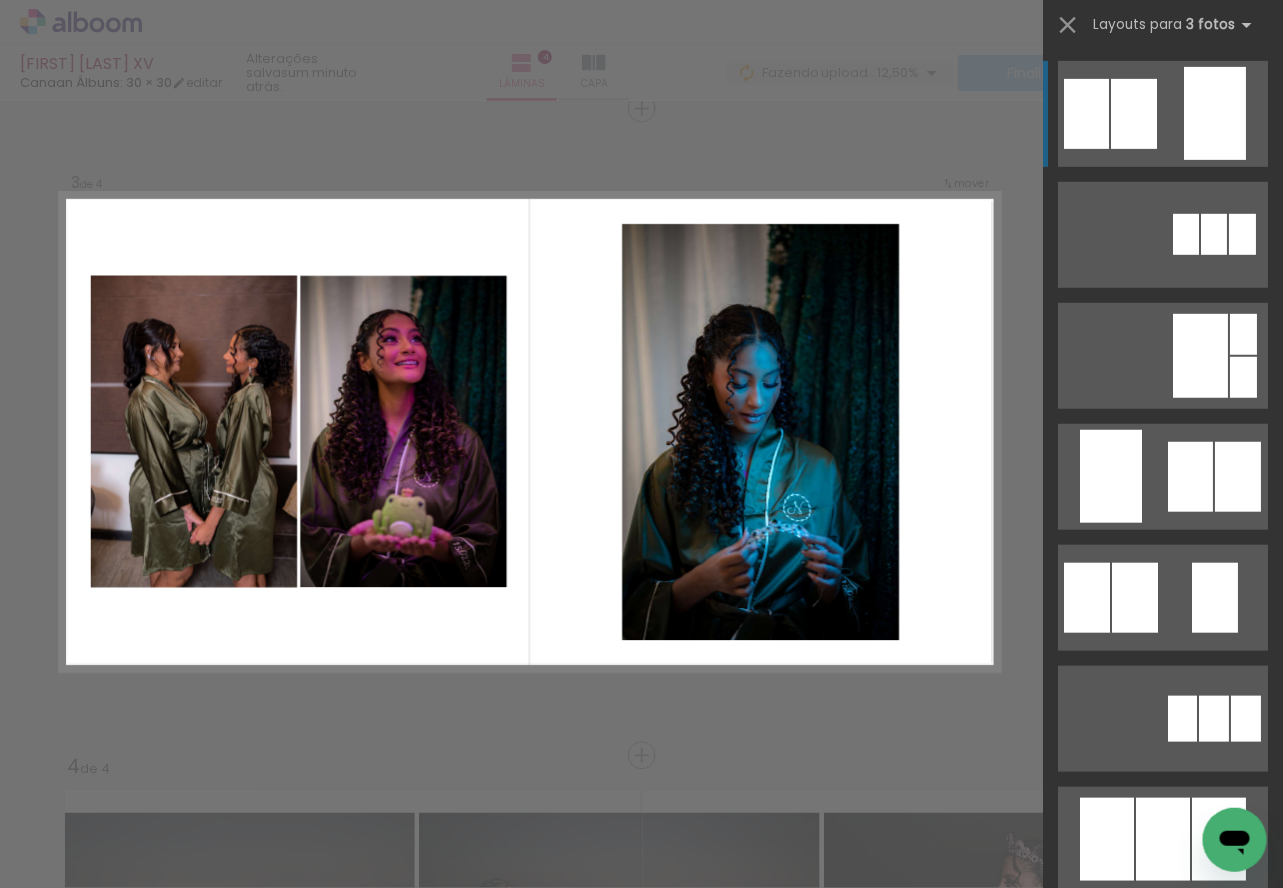 click at bounding box center [1163, -128] 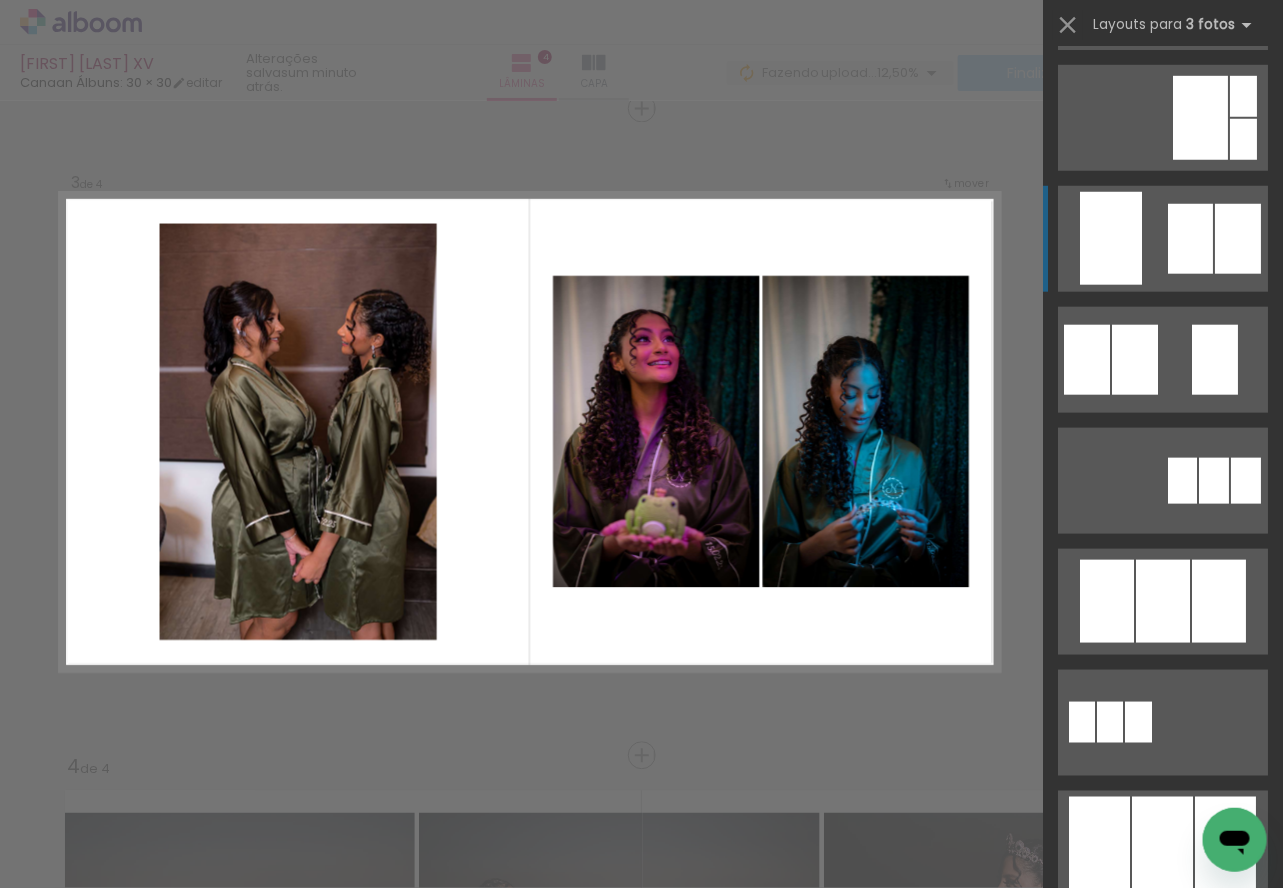 scroll, scrollTop: 663, scrollLeft: 0, axis: vertical 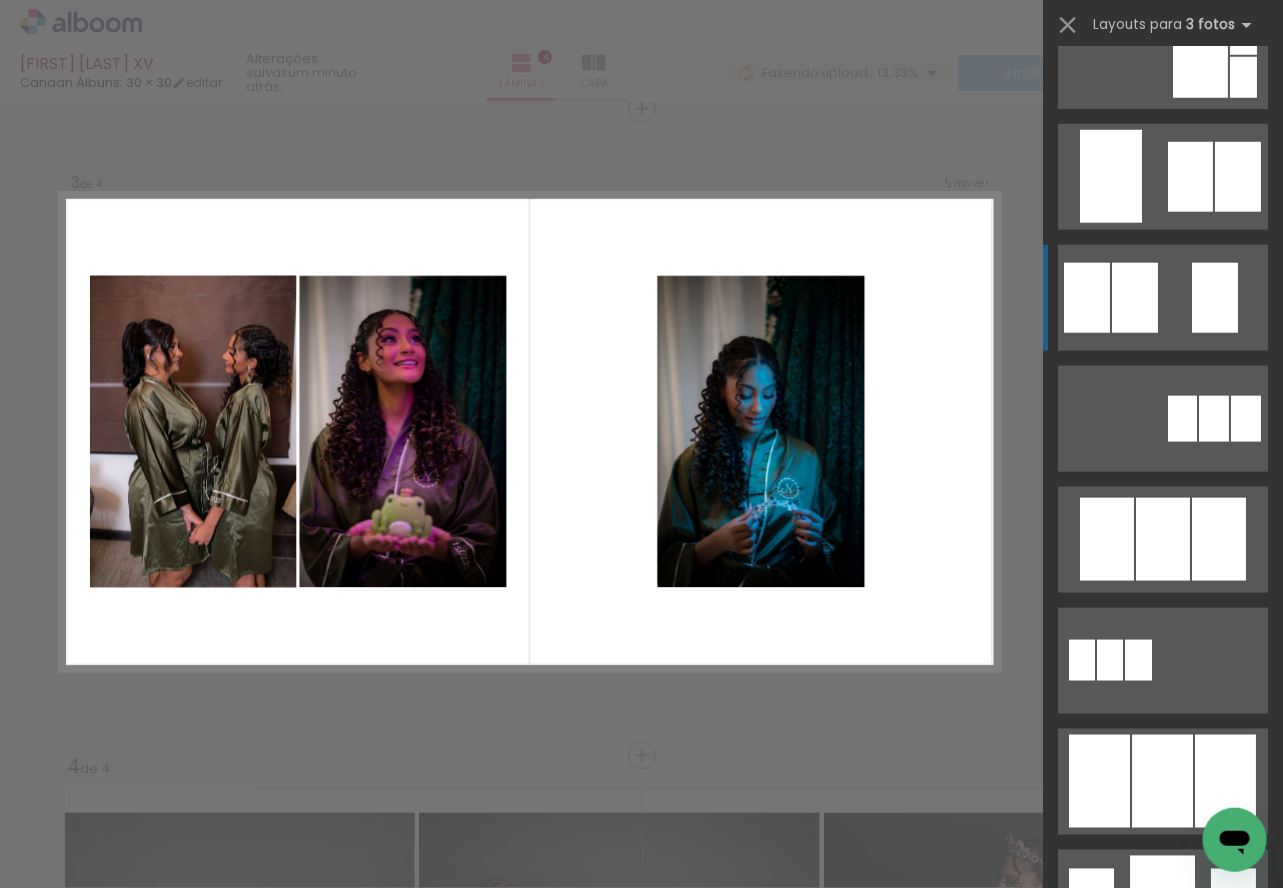 click at bounding box center (1163, -428) 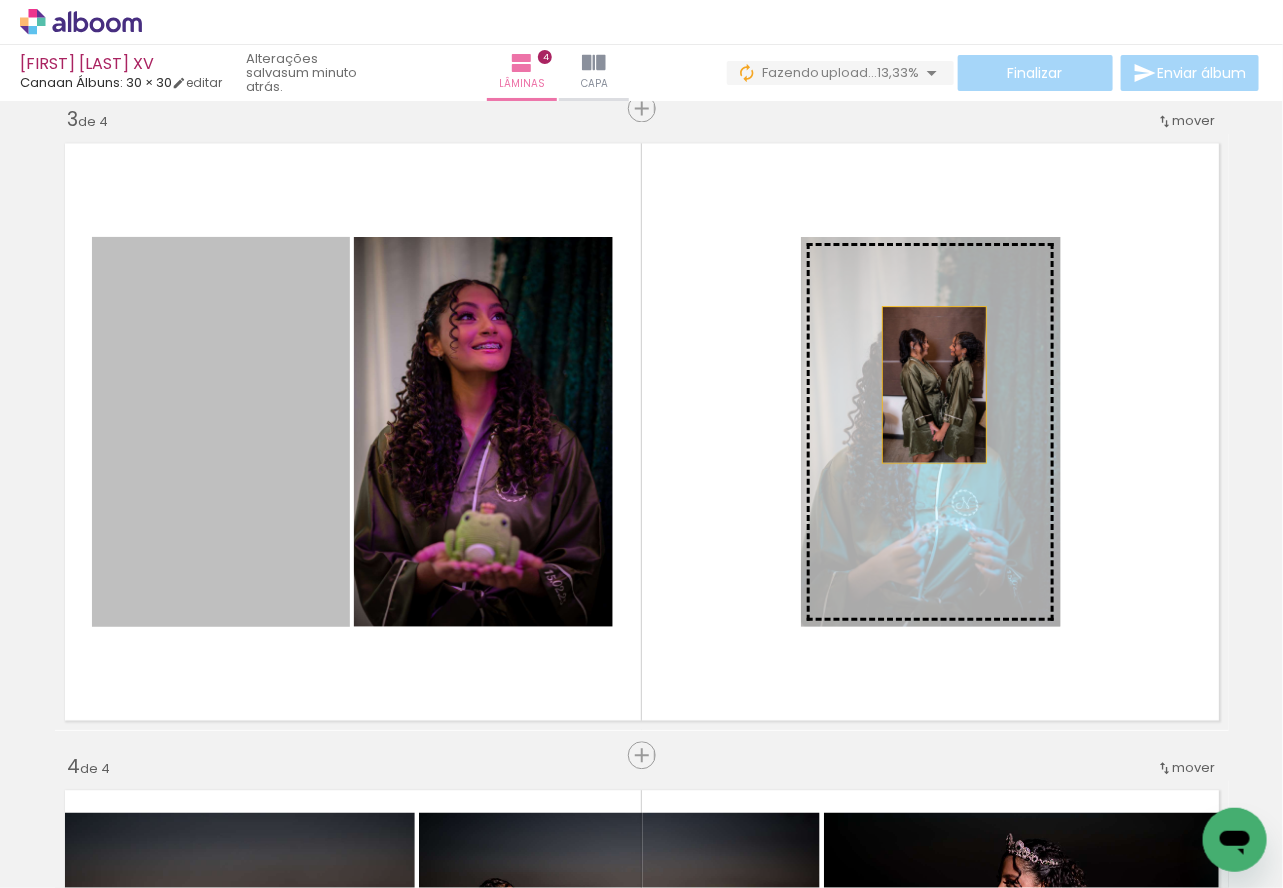 drag, startPoint x: 204, startPoint y: 512, endPoint x: 927, endPoint y: 385, distance: 734.06946 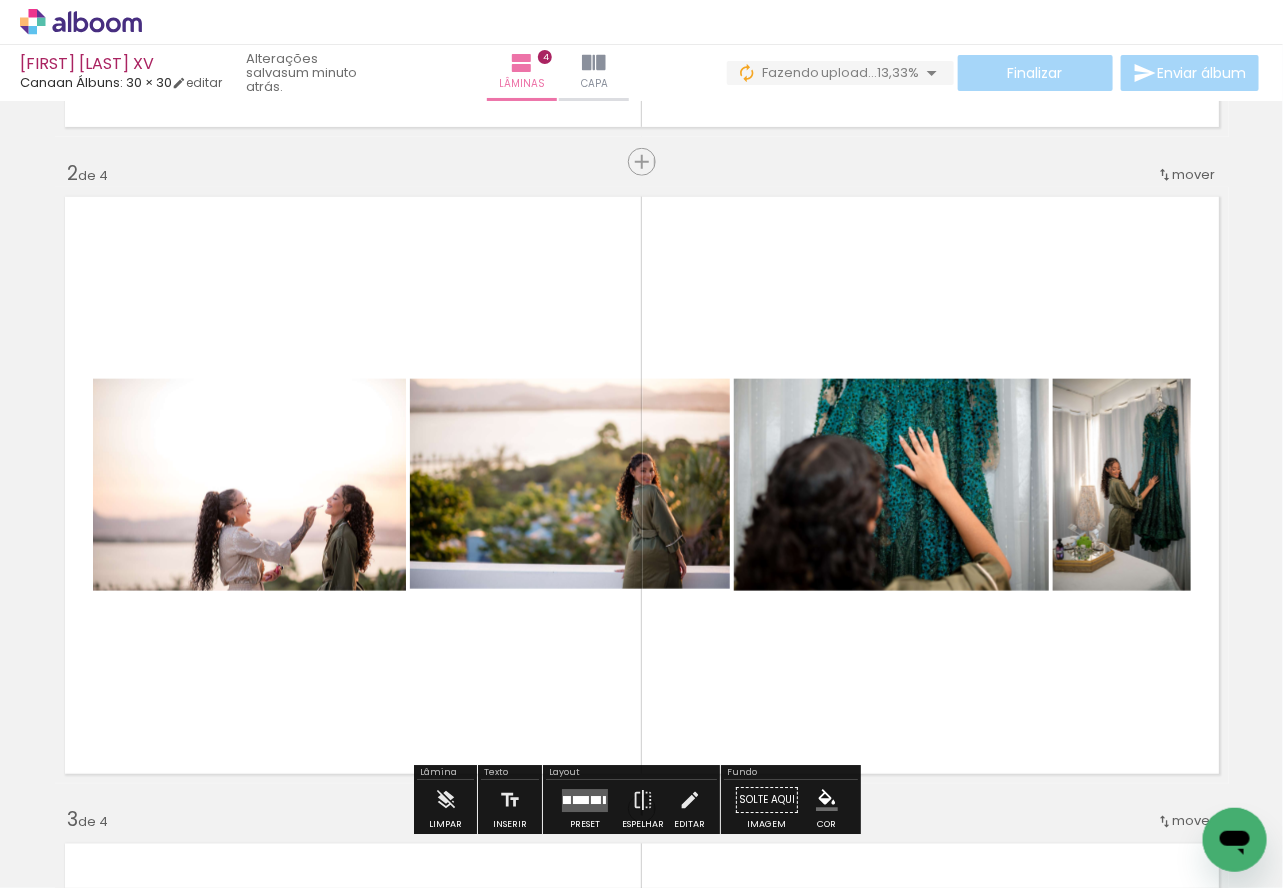 scroll, scrollTop: 719, scrollLeft: 0, axis: vertical 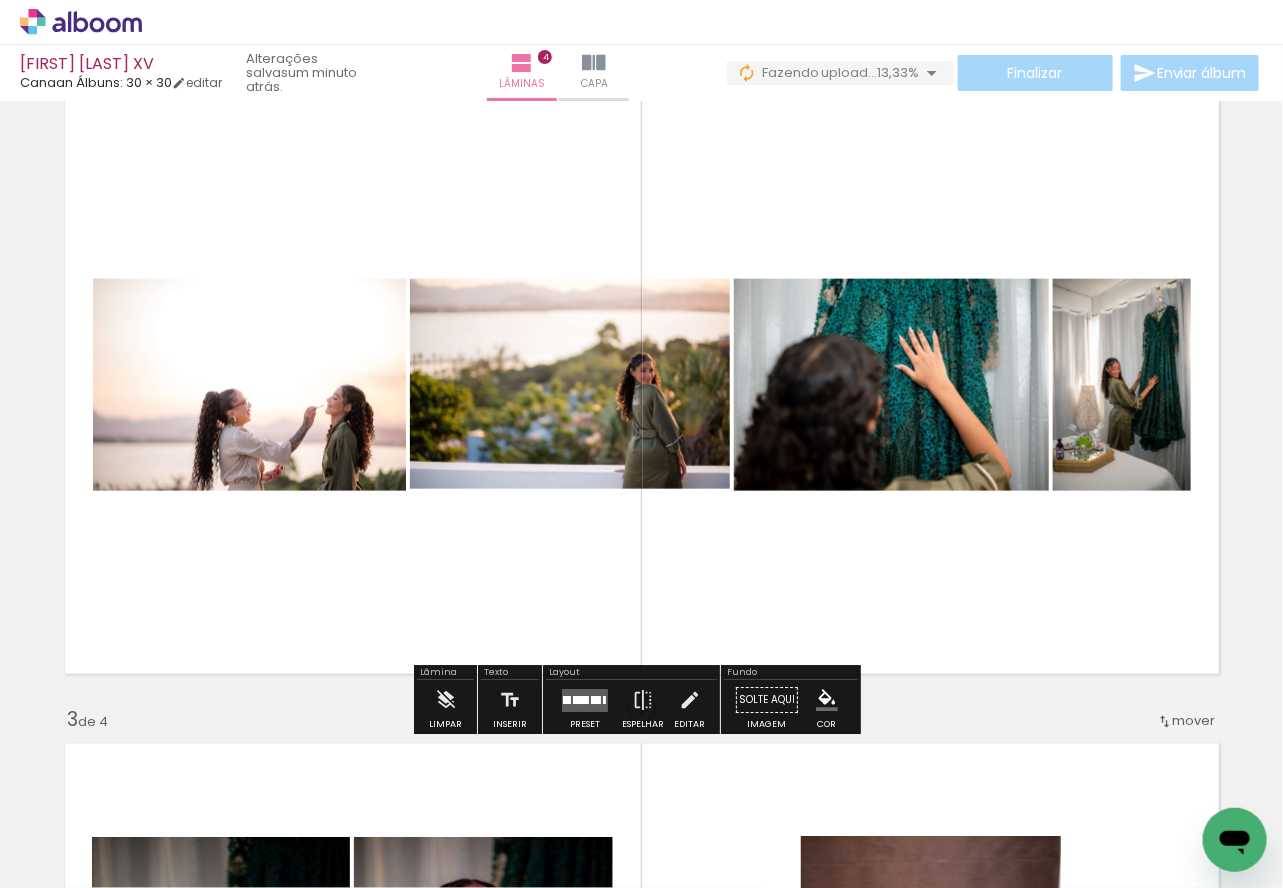 click at bounding box center [585, 700] 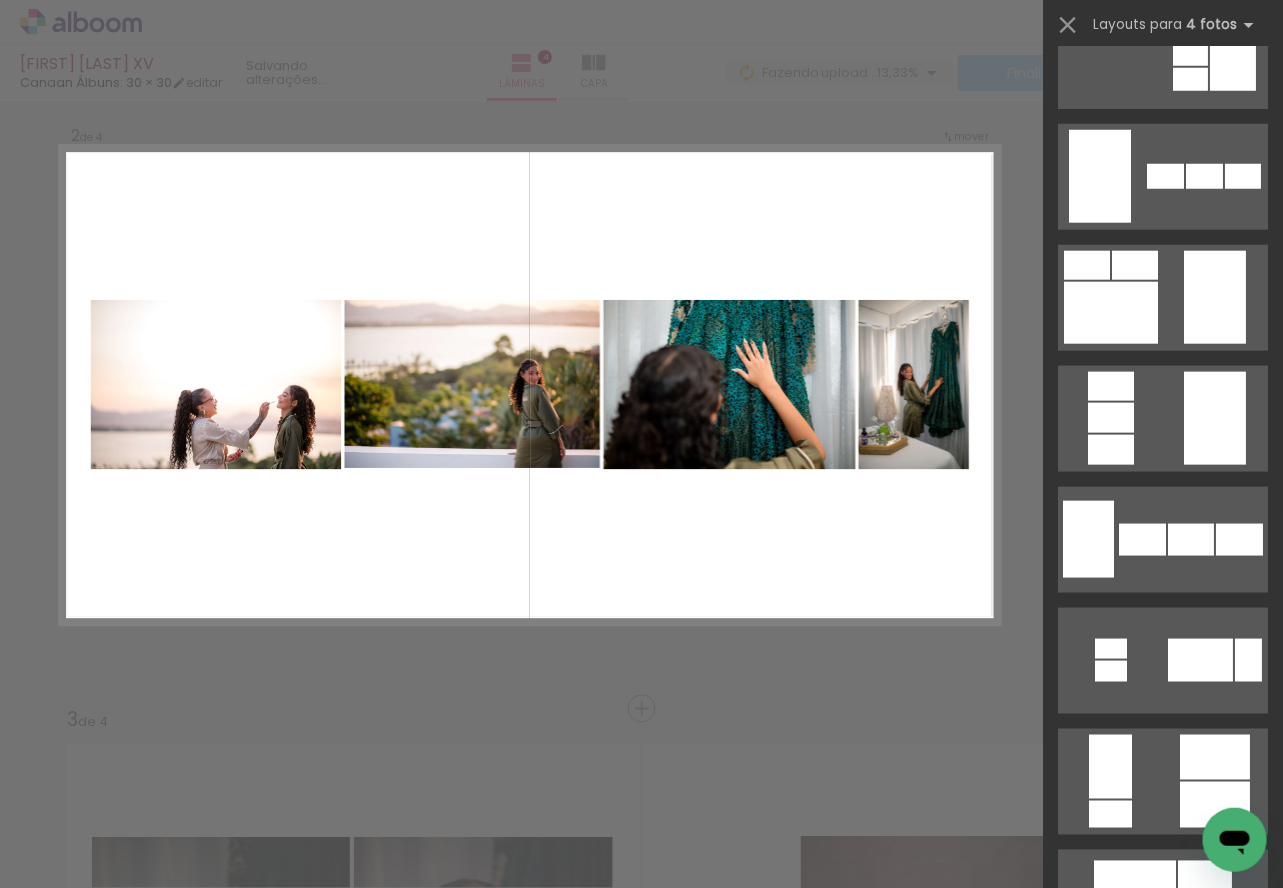 scroll, scrollTop: 0, scrollLeft: 0, axis: both 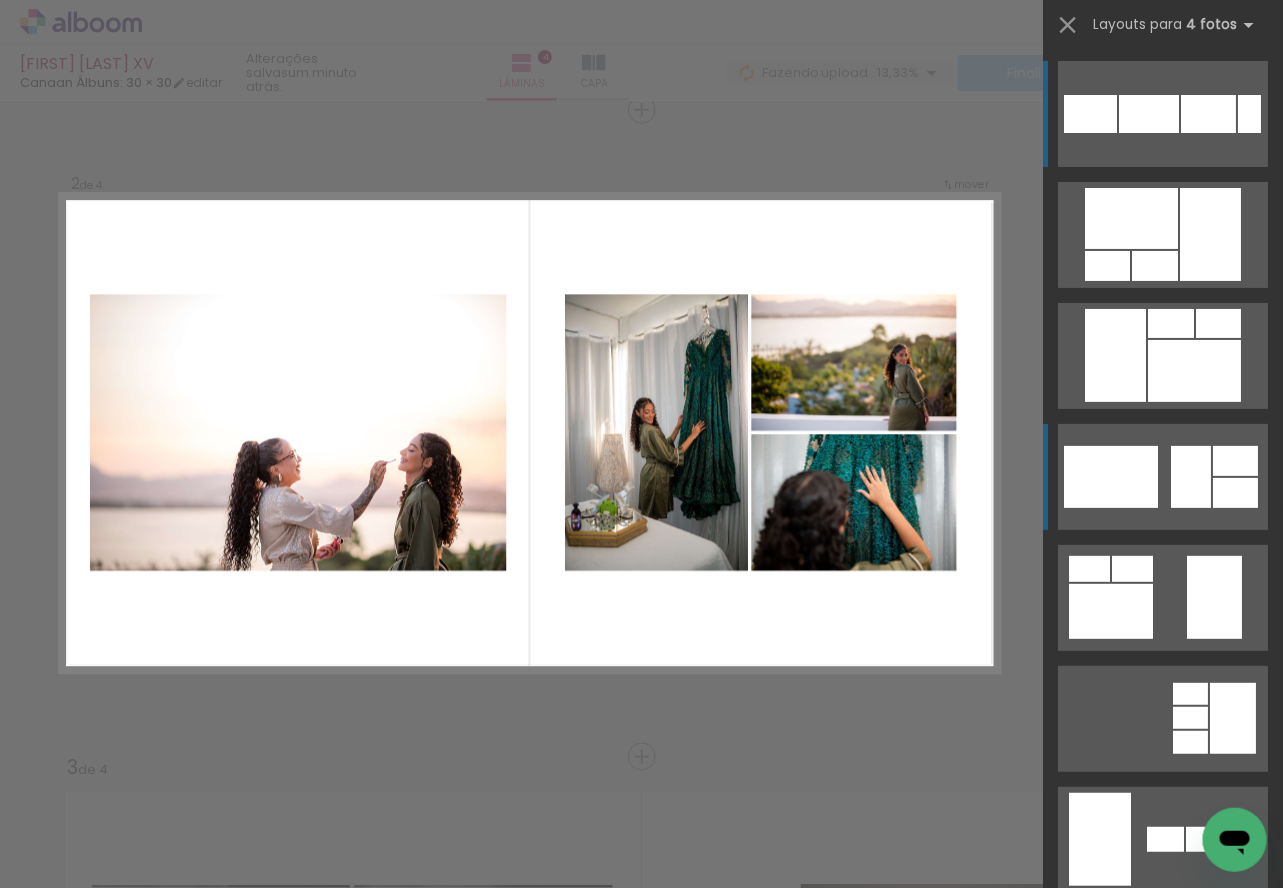 click at bounding box center [1163, 235] 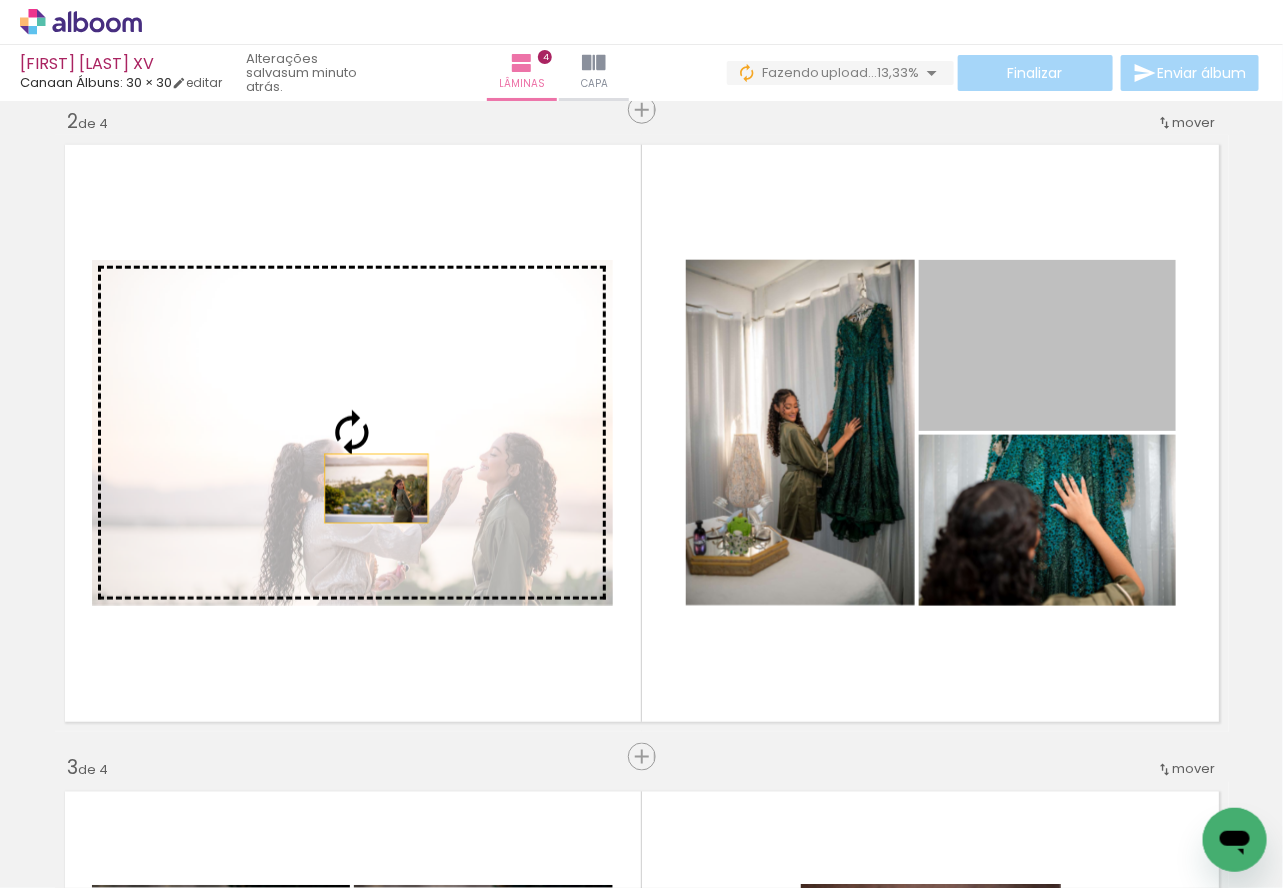 drag, startPoint x: 1066, startPoint y: 350, endPoint x: 166, endPoint y: 512, distance: 914.4638 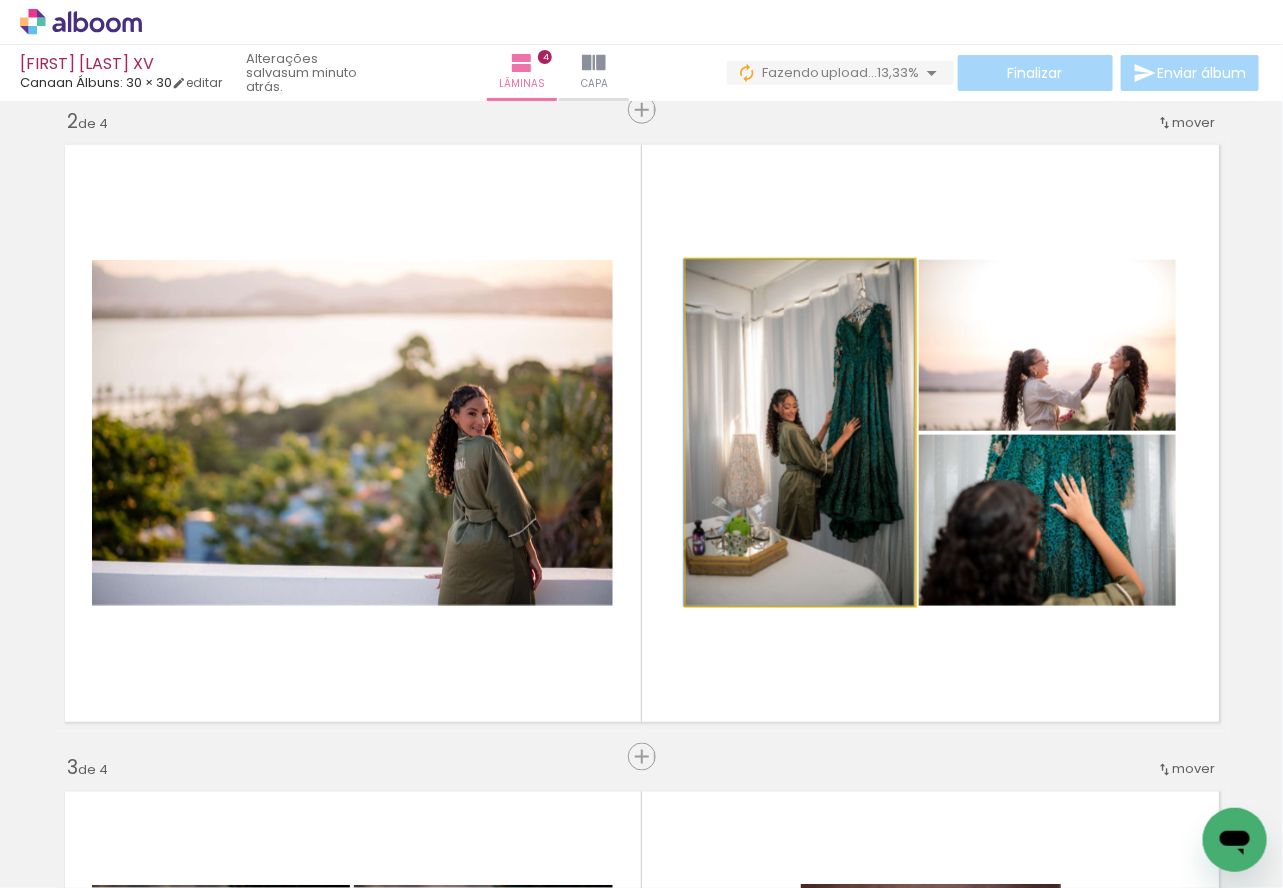 drag, startPoint x: 827, startPoint y: 539, endPoint x: 801, endPoint y: 540, distance: 26.019224 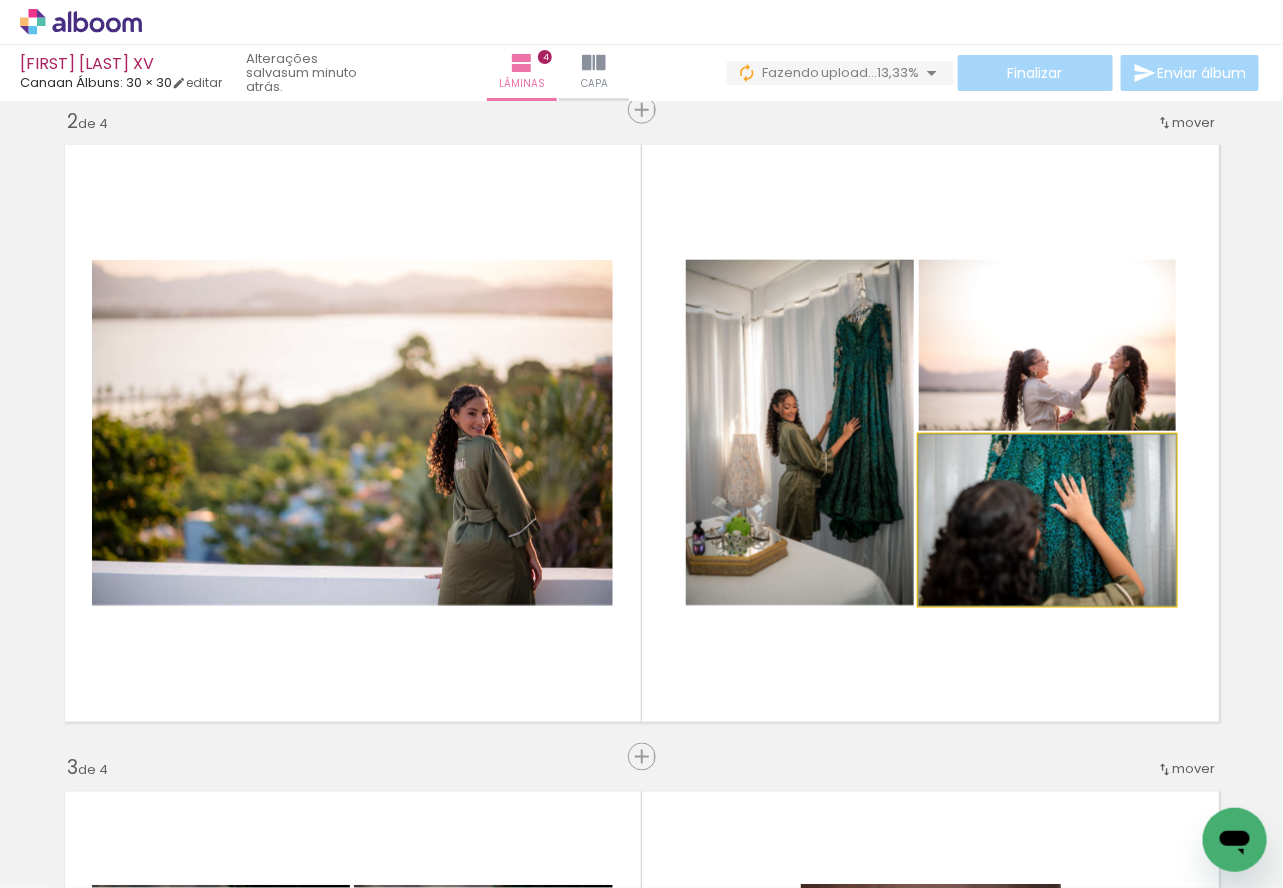 drag, startPoint x: 1054, startPoint y: 568, endPoint x: 1040, endPoint y: 547, distance: 25.23886 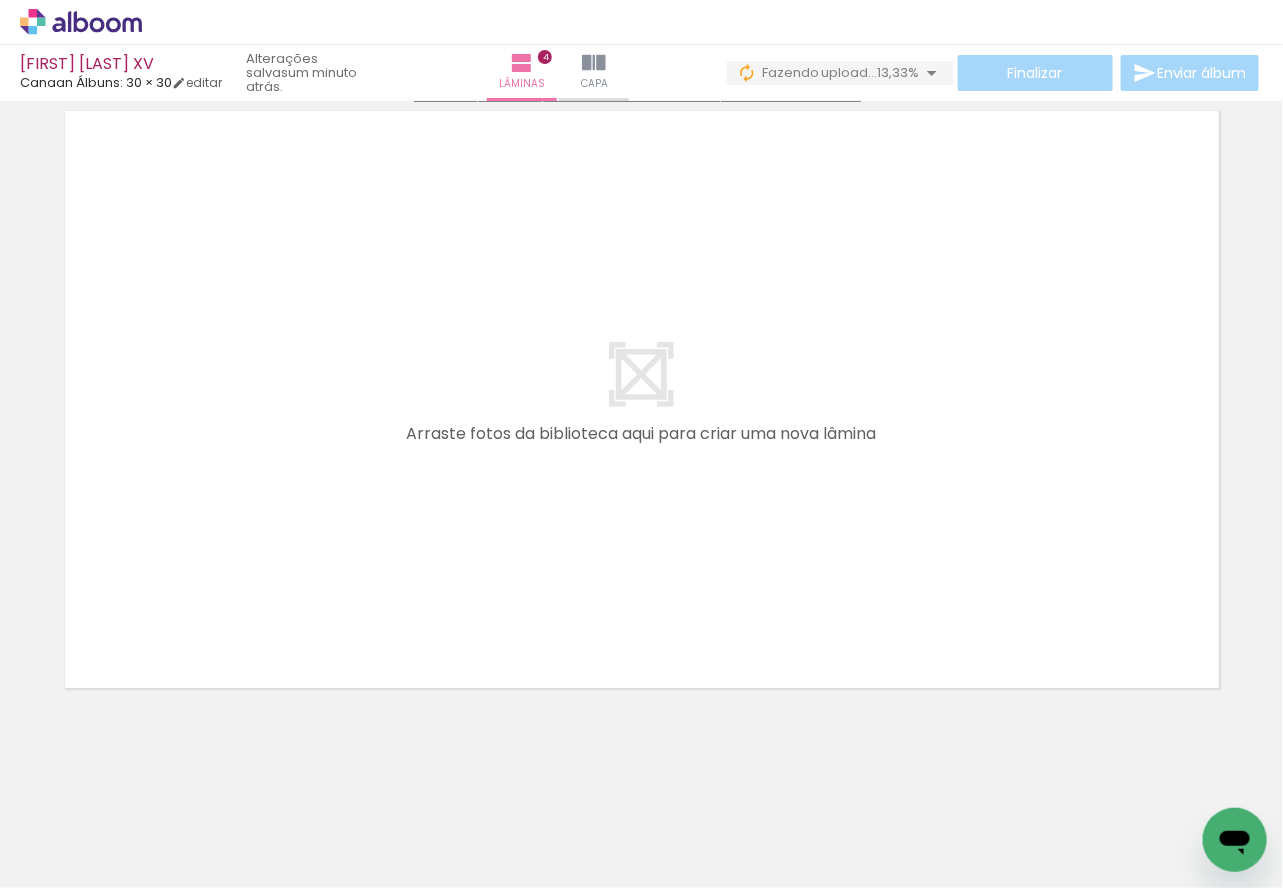 scroll, scrollTop: 2650, scrollLeft: 0, axis: vertical 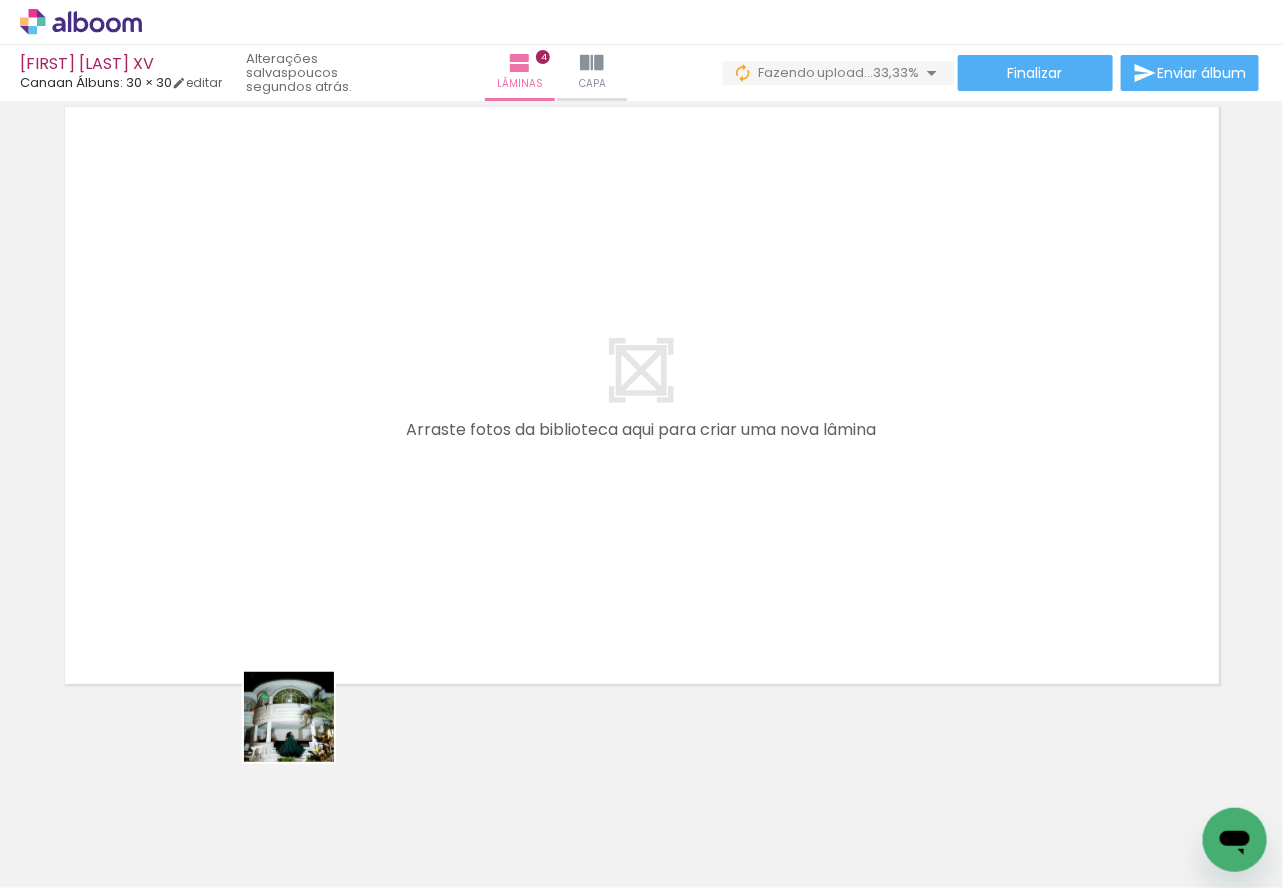 drag, startPoint x: 303, startPoint y: 811, endPoint x: 352, endPoint y: 610, distance: 206.88644 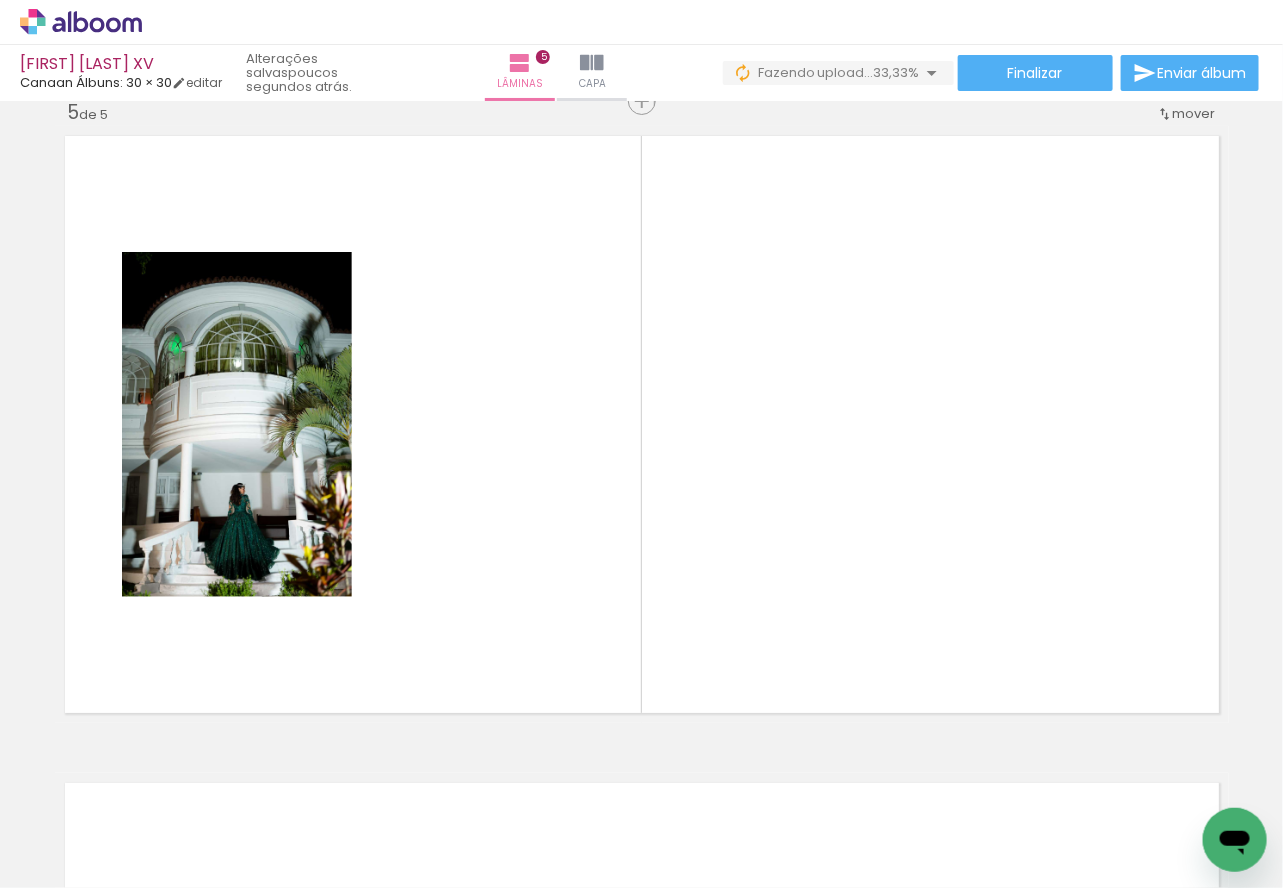 scroll, scrollTop: 2613, scrollLeft: 0, axis: vertical 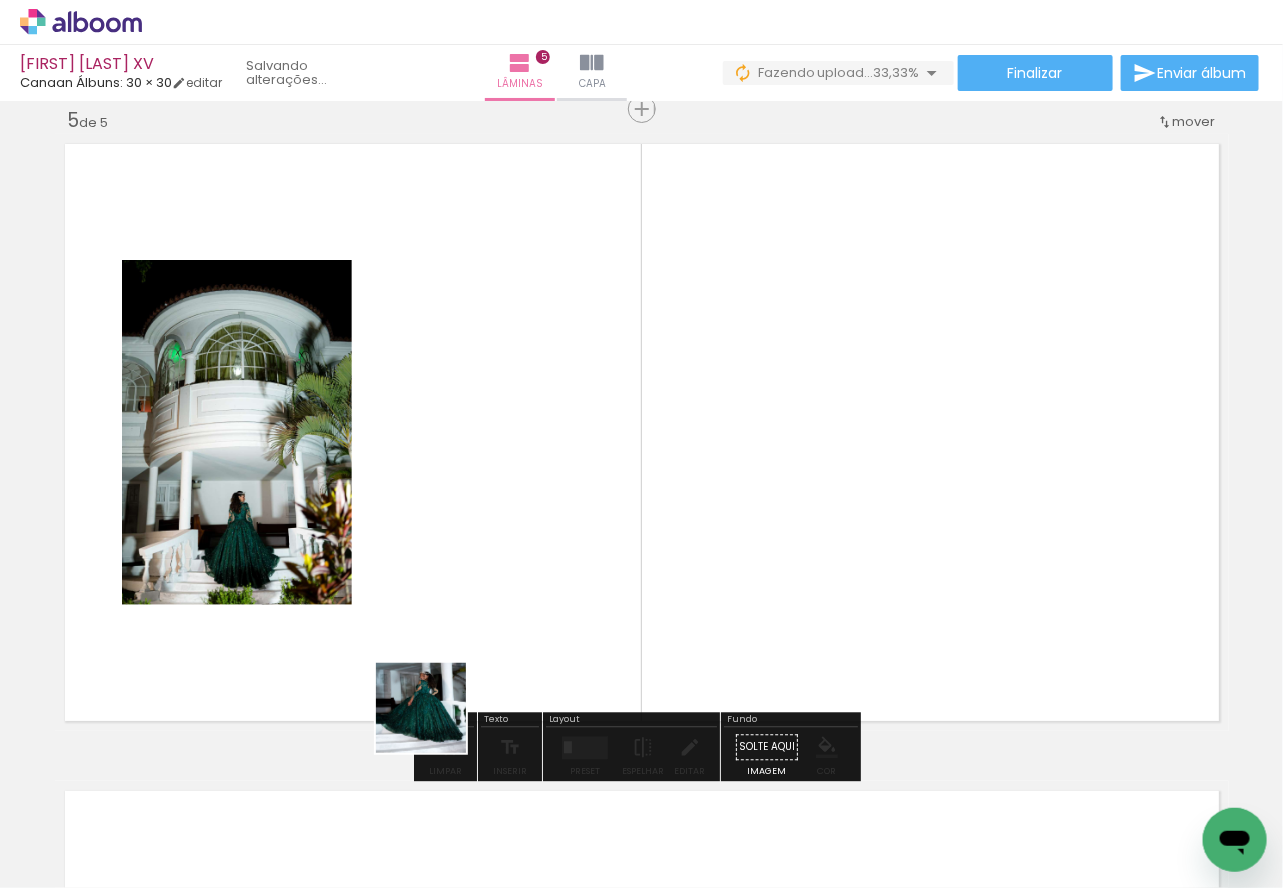 drag, startPoint x: 436, startPoint y: 723, endPoint x: 540, endPoint y: 697, distance: 107.200745 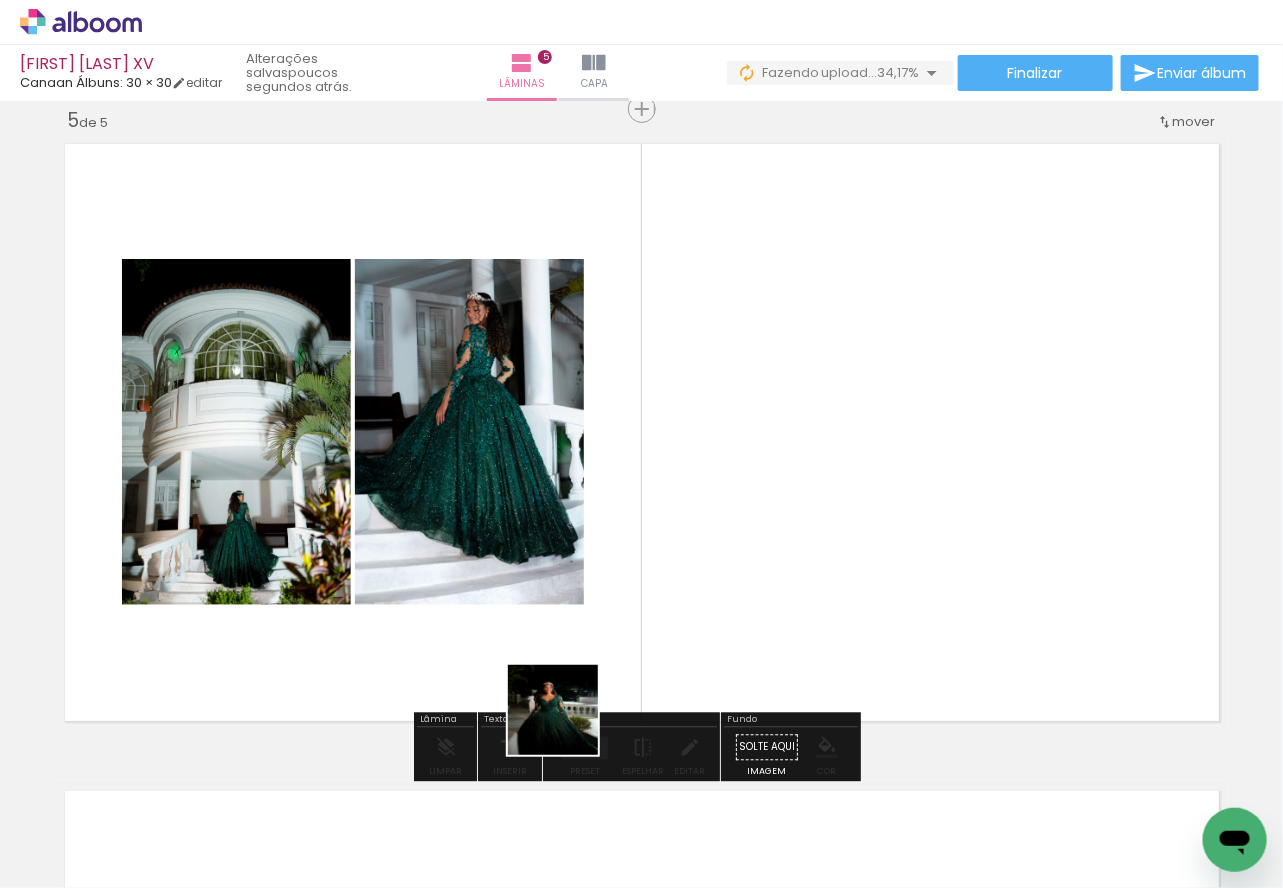 drag, startPoint x: 547, startPoint y: 821, endPoint x: 612, endPoint y: 521, distance: 306.9609 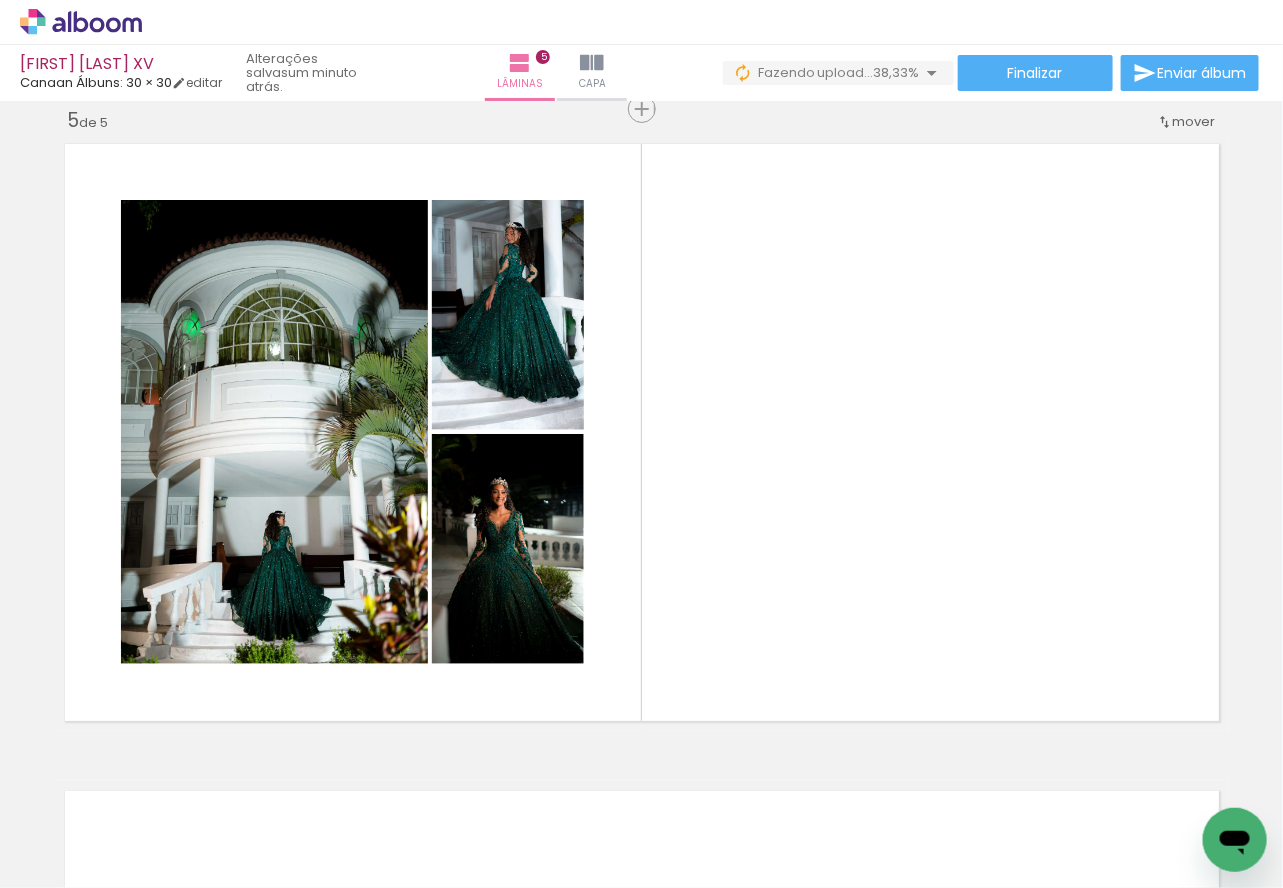scroll, scrollTop: 0, scrollLeft: 6819, axis: horizontal 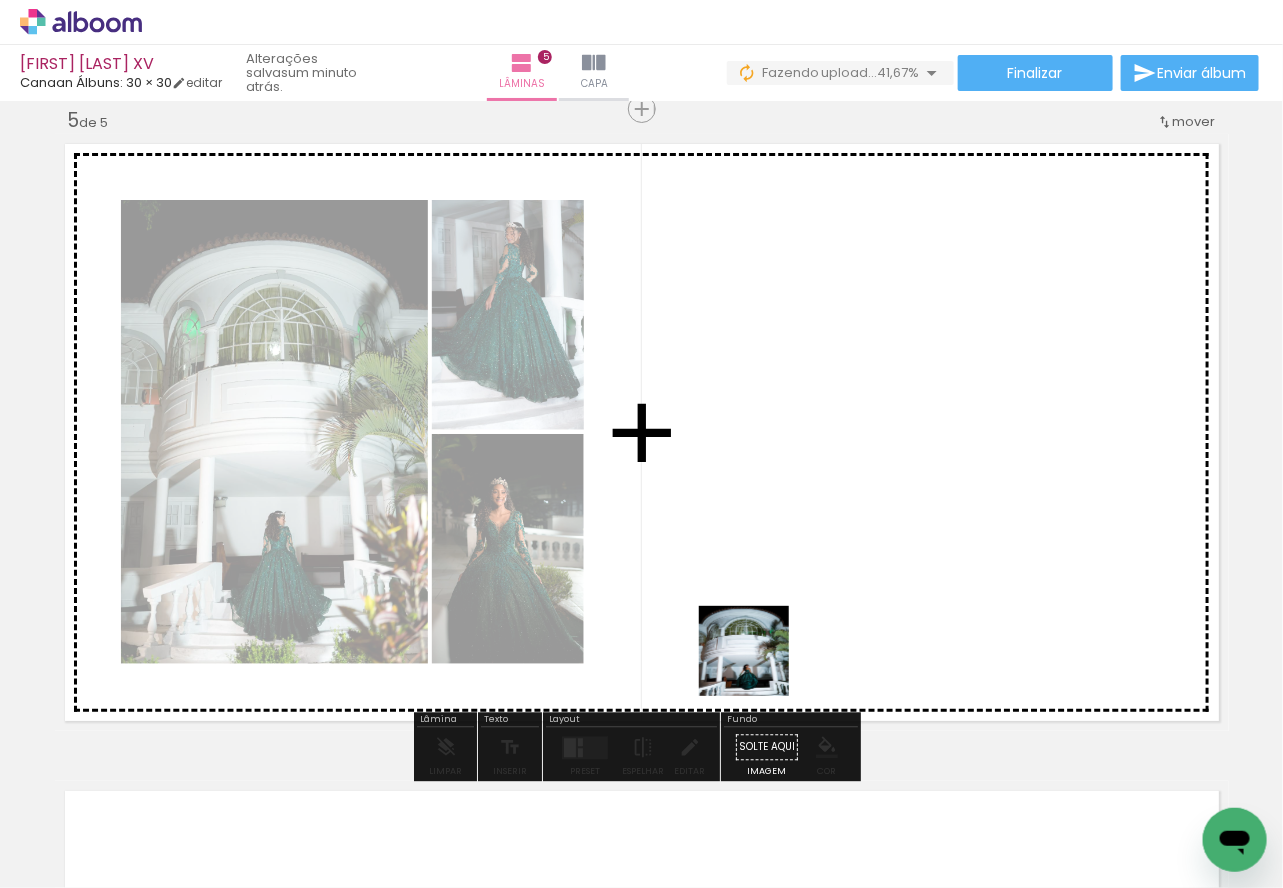 drag, startPoint x: 755, startPoint y: 685, endPoint x: 814, endPoint y: 677, distance: 59.5399 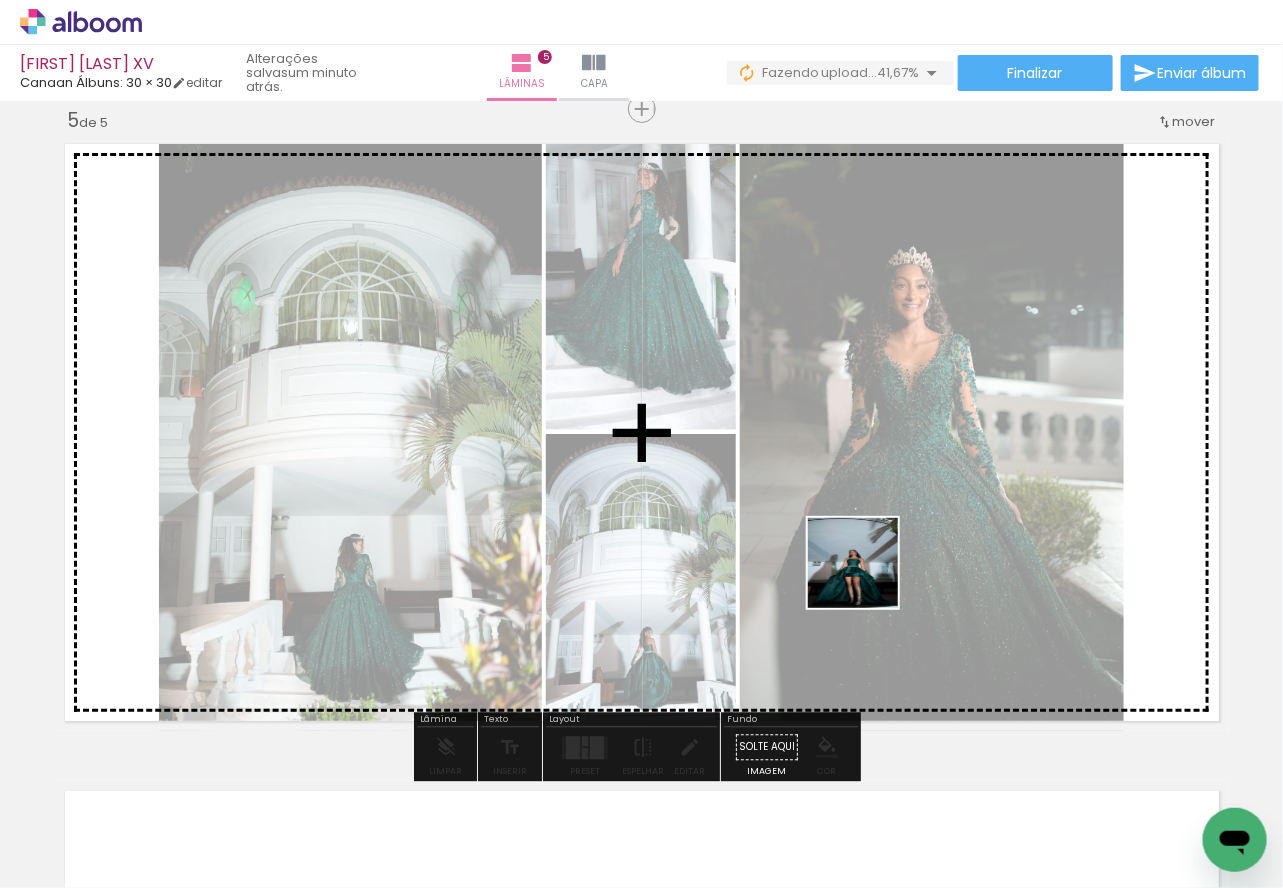 drag, startPoint x: 816, startPoint y: 829, endPoint x: 875, endPoint y: 645, distance: 193.22784 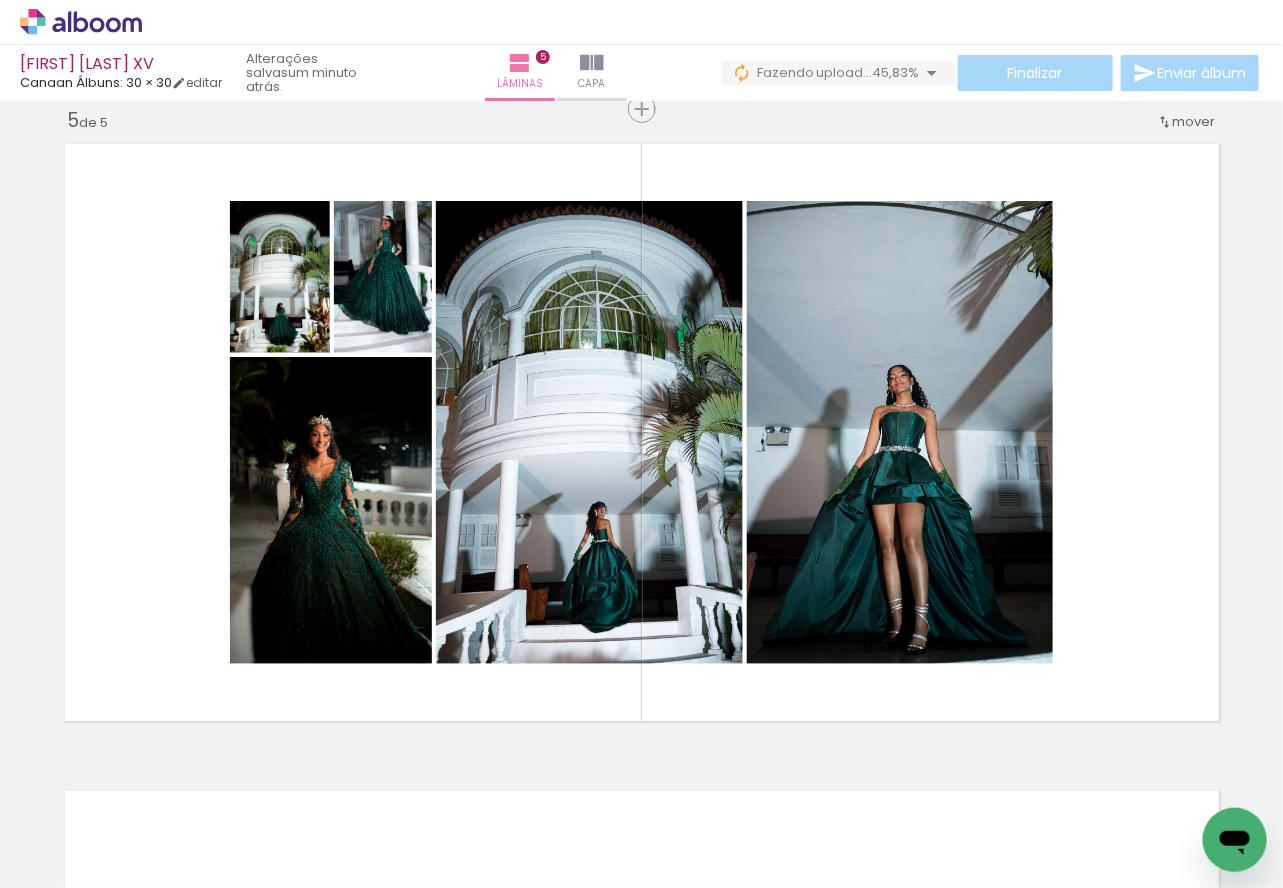 scroll, scrollTop: 0, scrollLeft: 12033, axis: horizontal 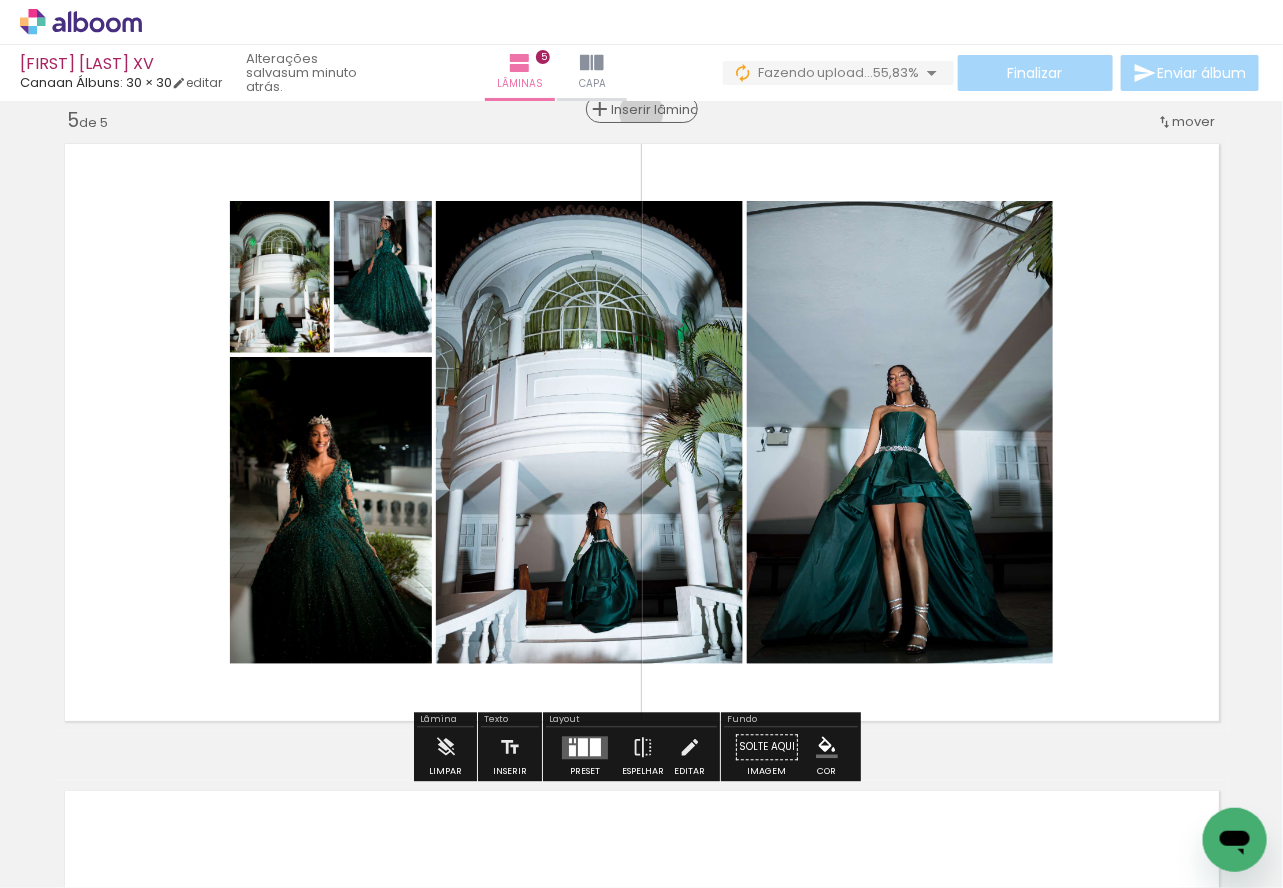 click on "Inserir lâmina" at bounding box center (651, 109) 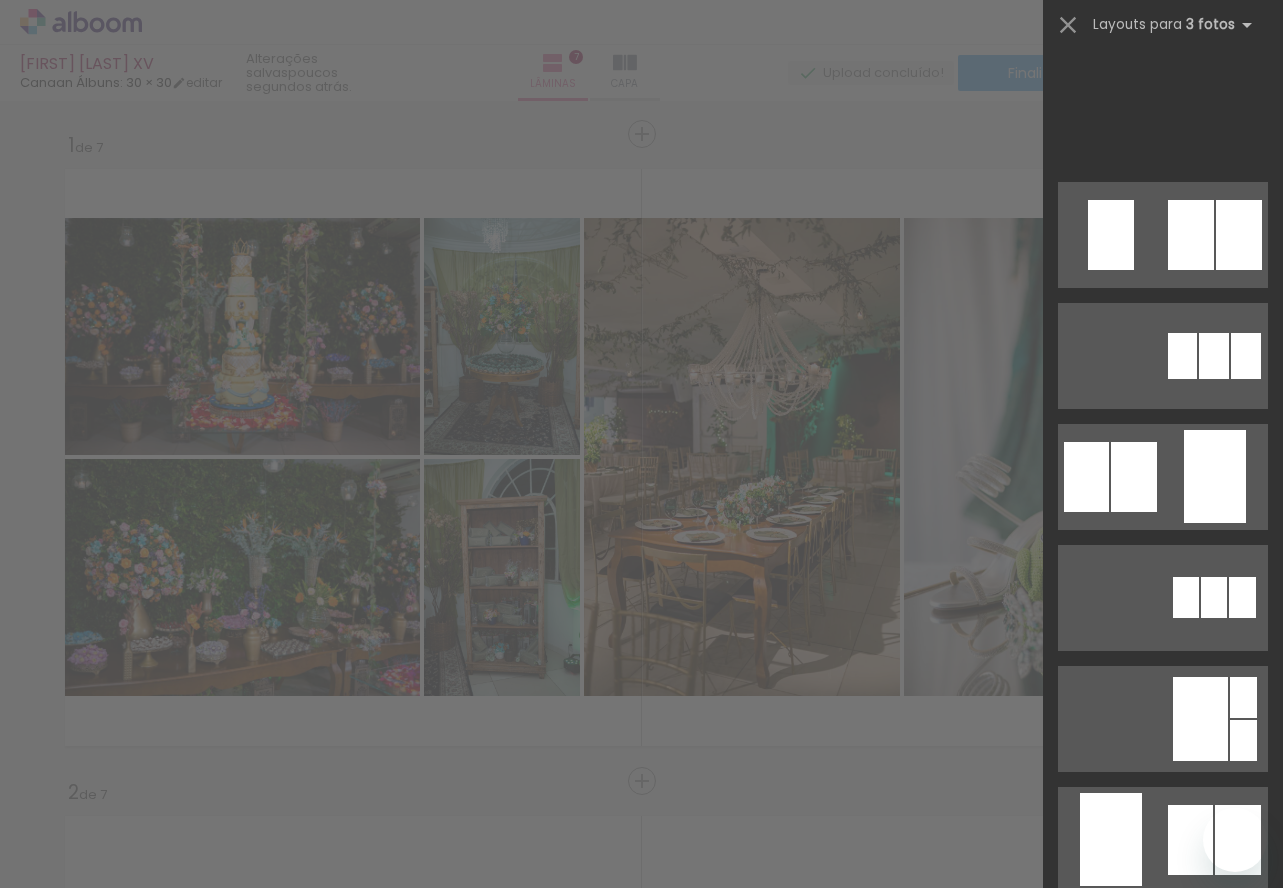 scroll, scrollTop: 0, scrollLeft: 0, axis: both 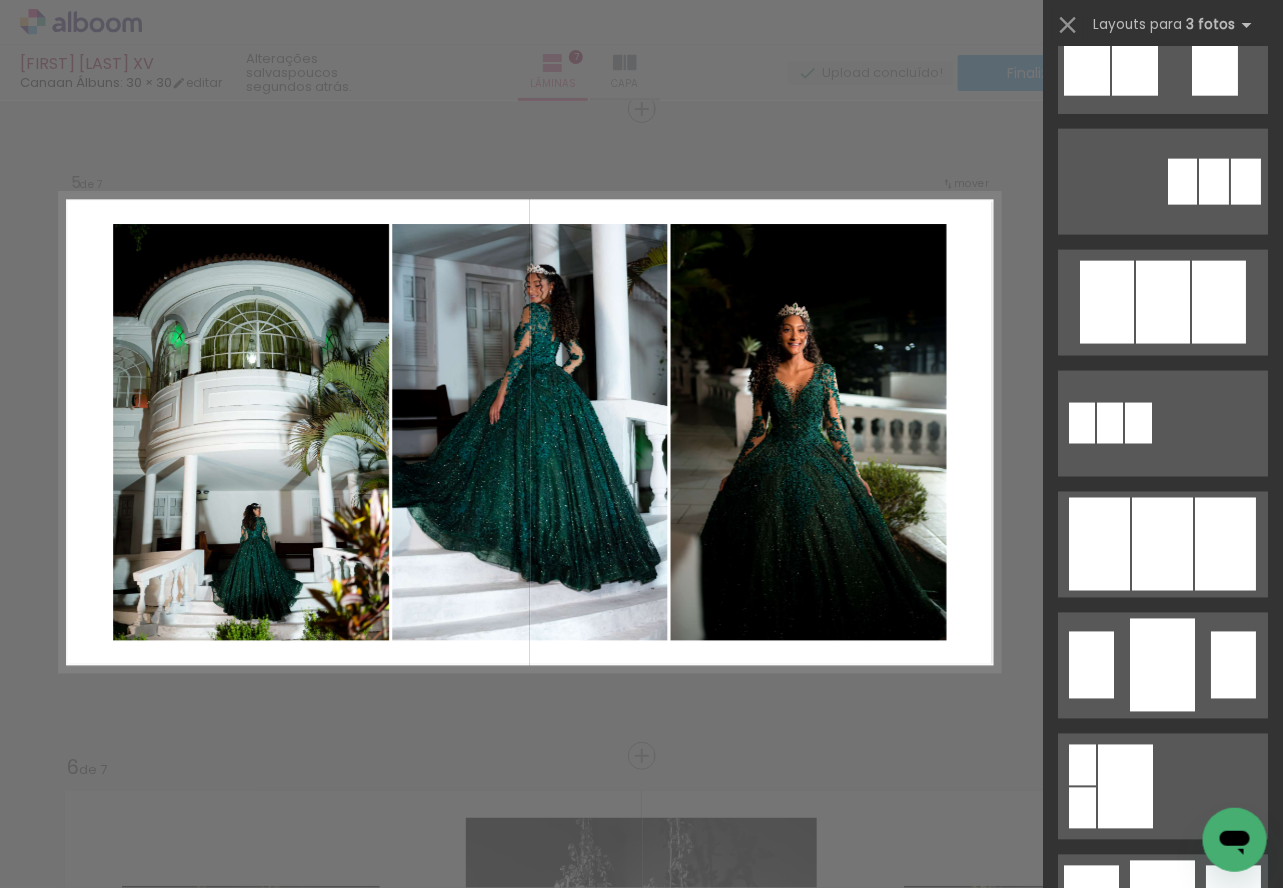 click at bounding box center (1163, 302) 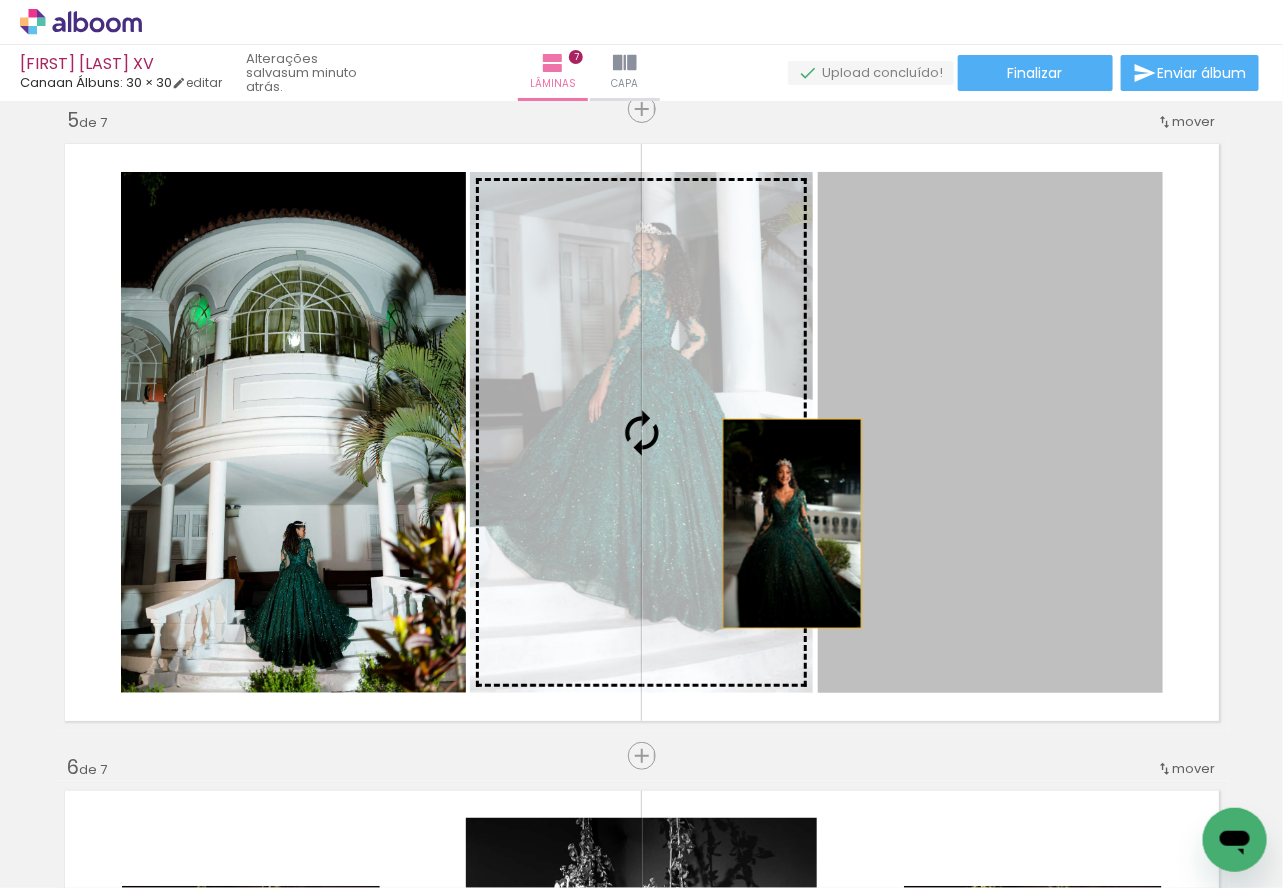 drag, startPoint x: 1028, startPoint y: 524, endPoint x: 750, endPoint y: 517, distance: 278.0881 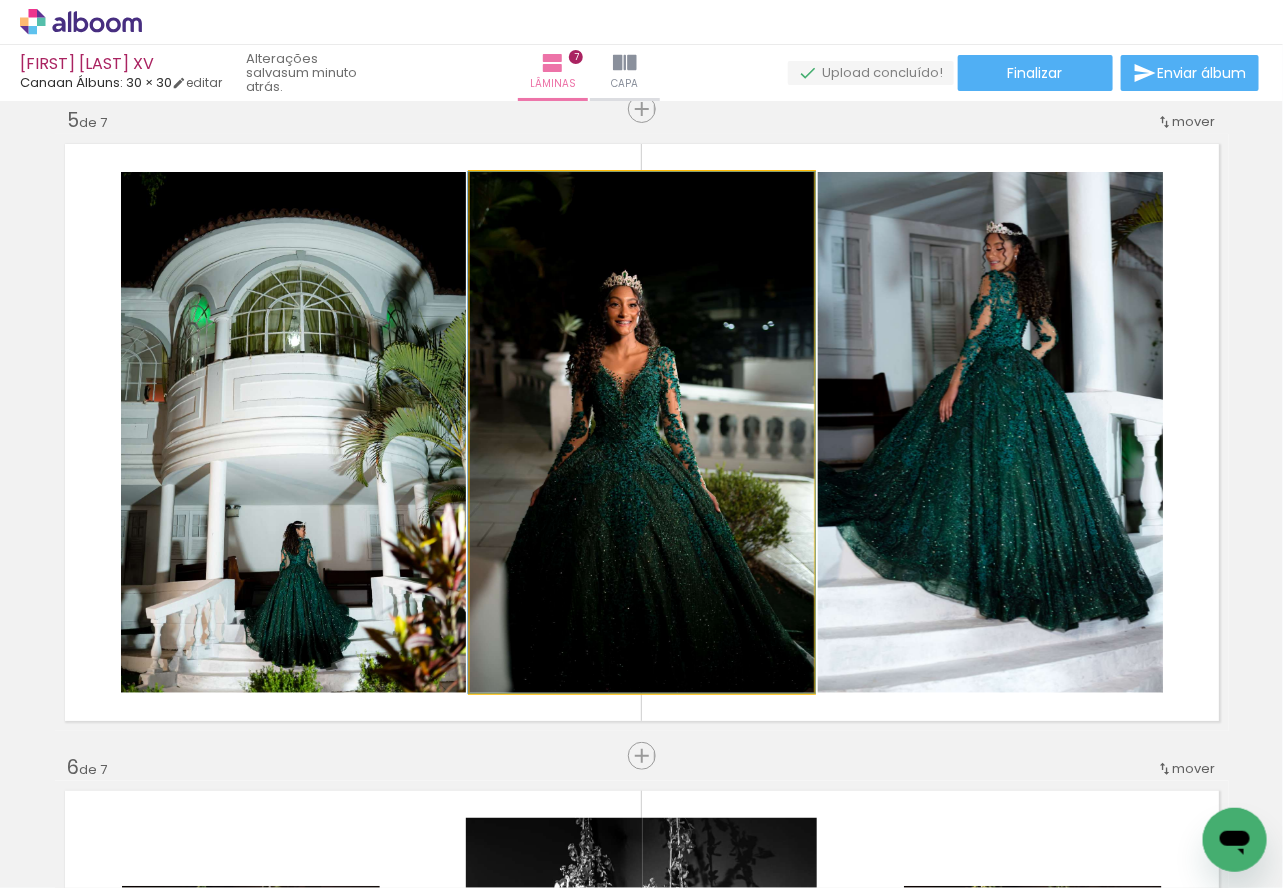 click 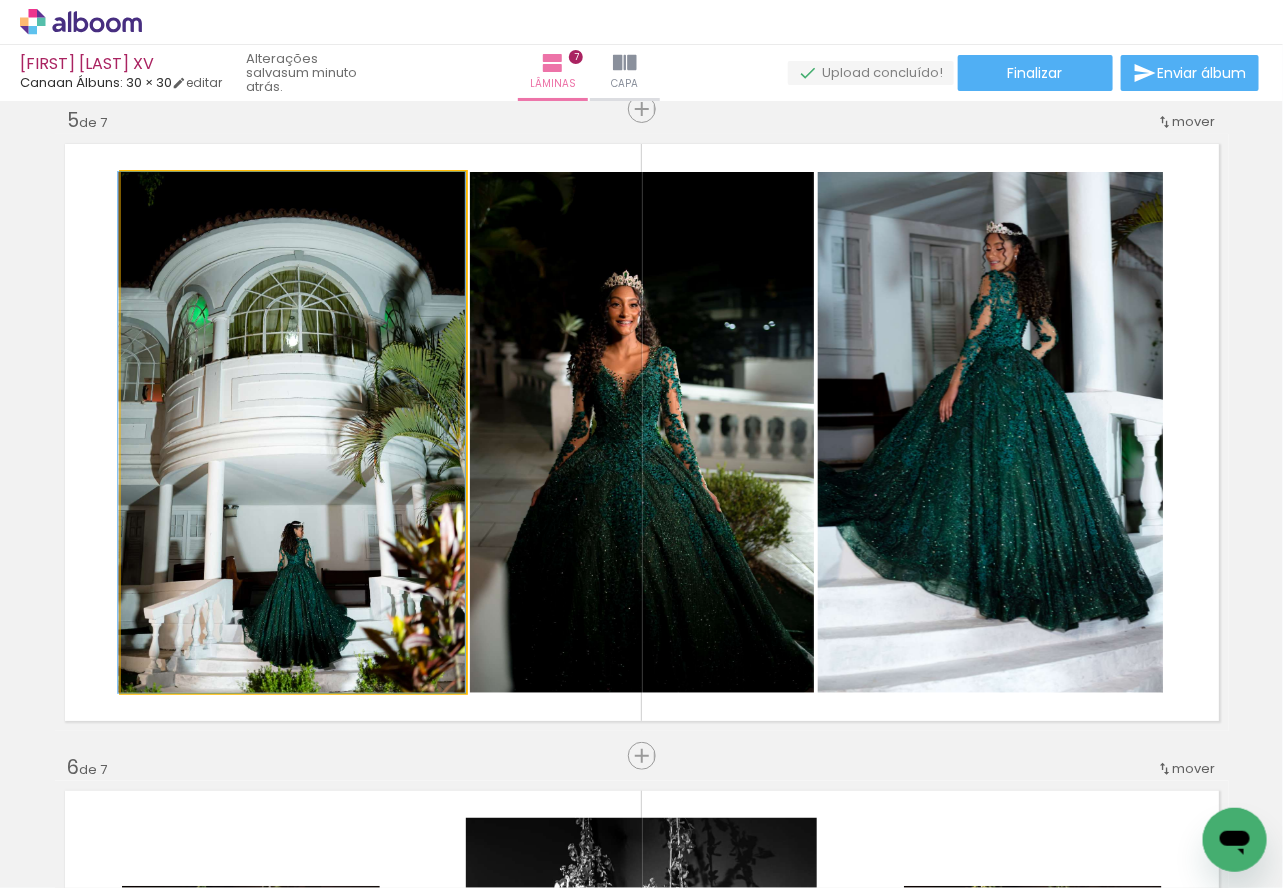 drag, startPoint x: 325, startPoint y: 572, endPoint x: 319, endPoint y: 558, distance: 15.231546 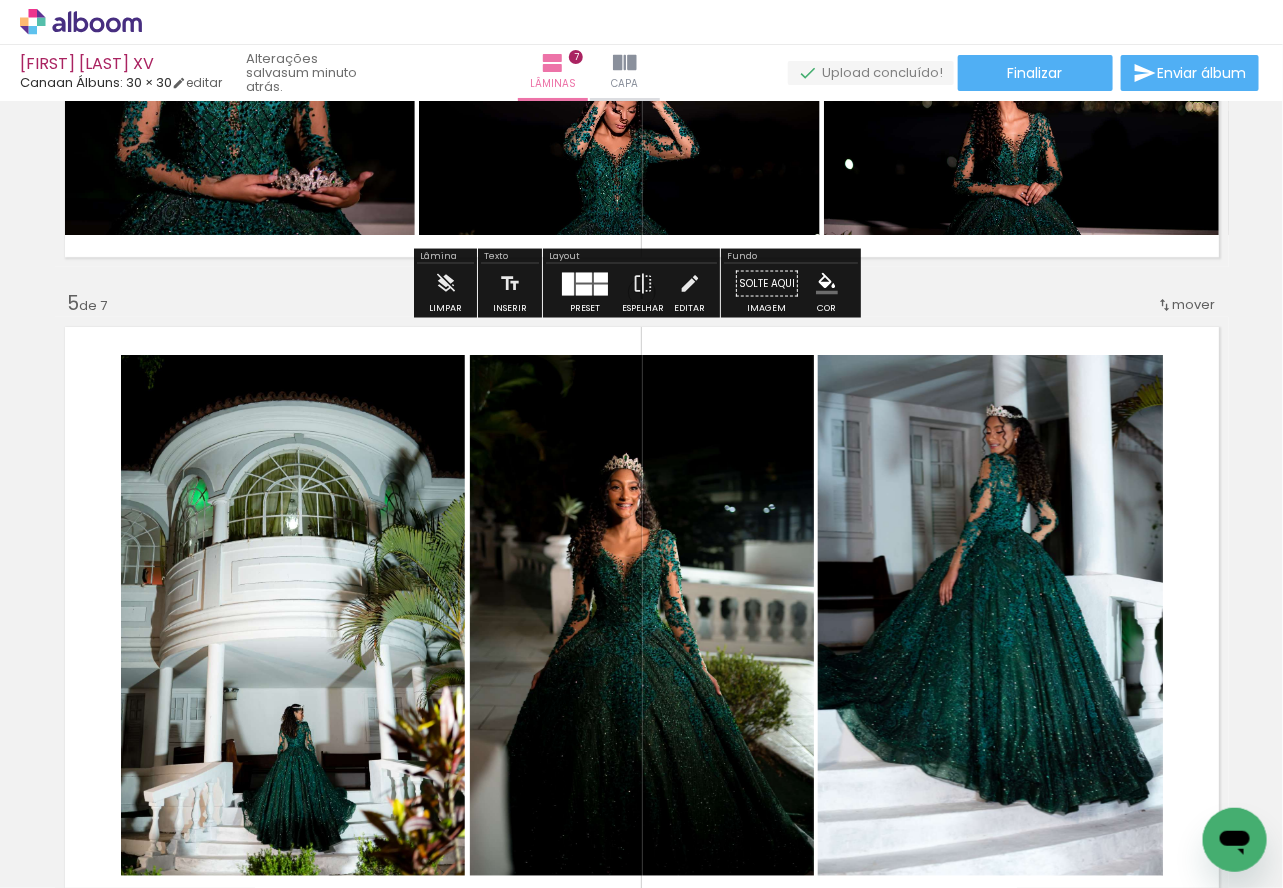 scroll, scrollTop: 2613, scrollLeft: 0, axis: vertical 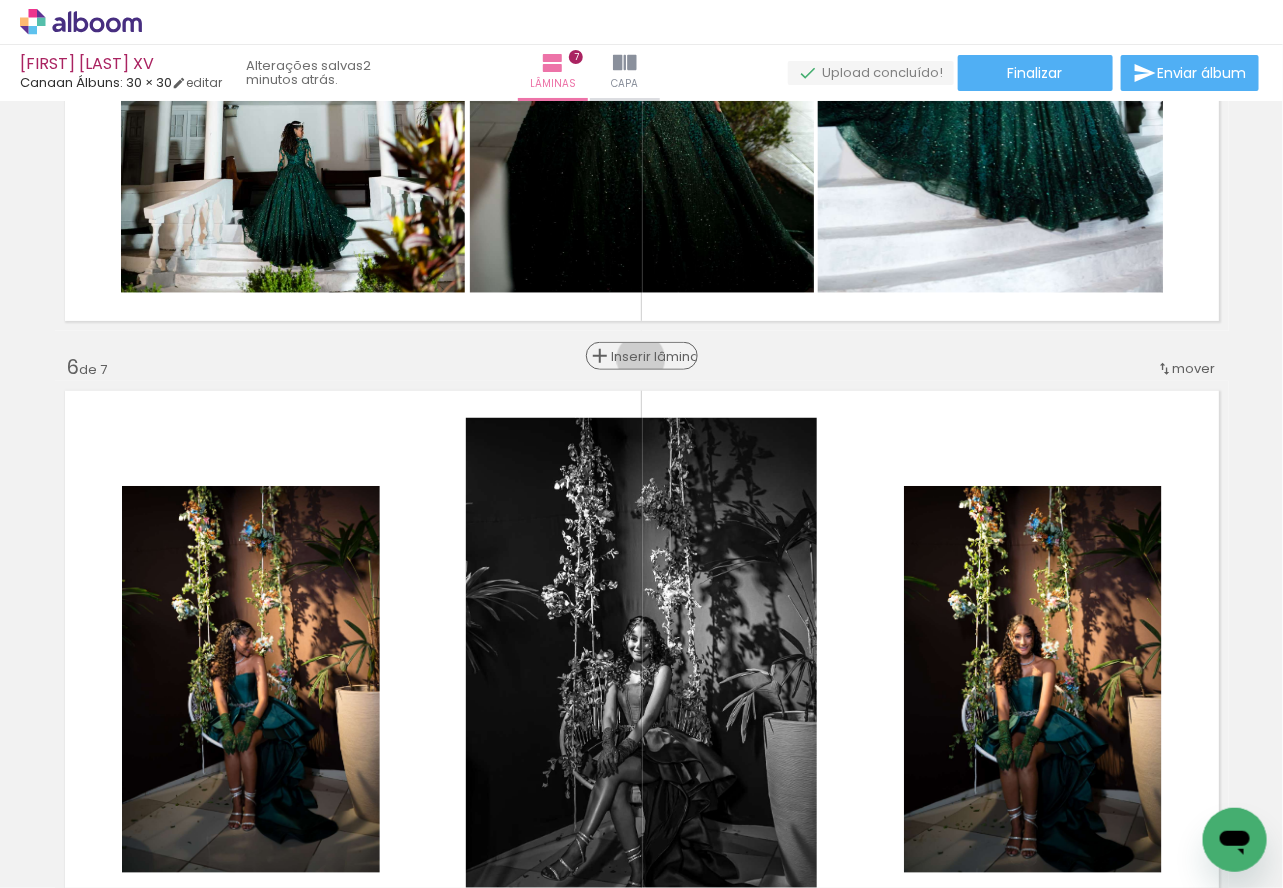 click on "Inserir lâmina" at bounding box center (651, 356) 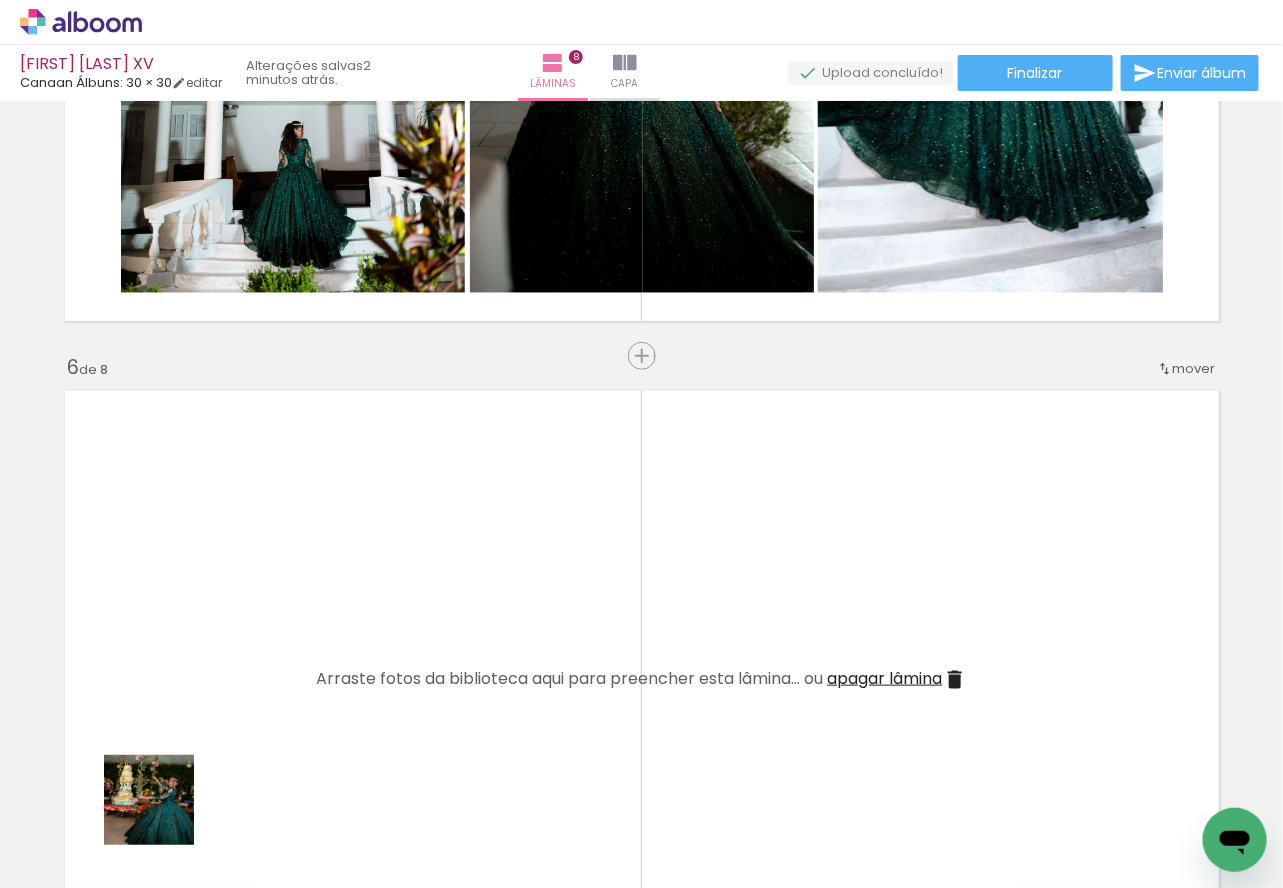 drag, startPoint x: 164, startPoint y: 815, endPoint x: 273, endPoint y: 777, distance: 115.43397 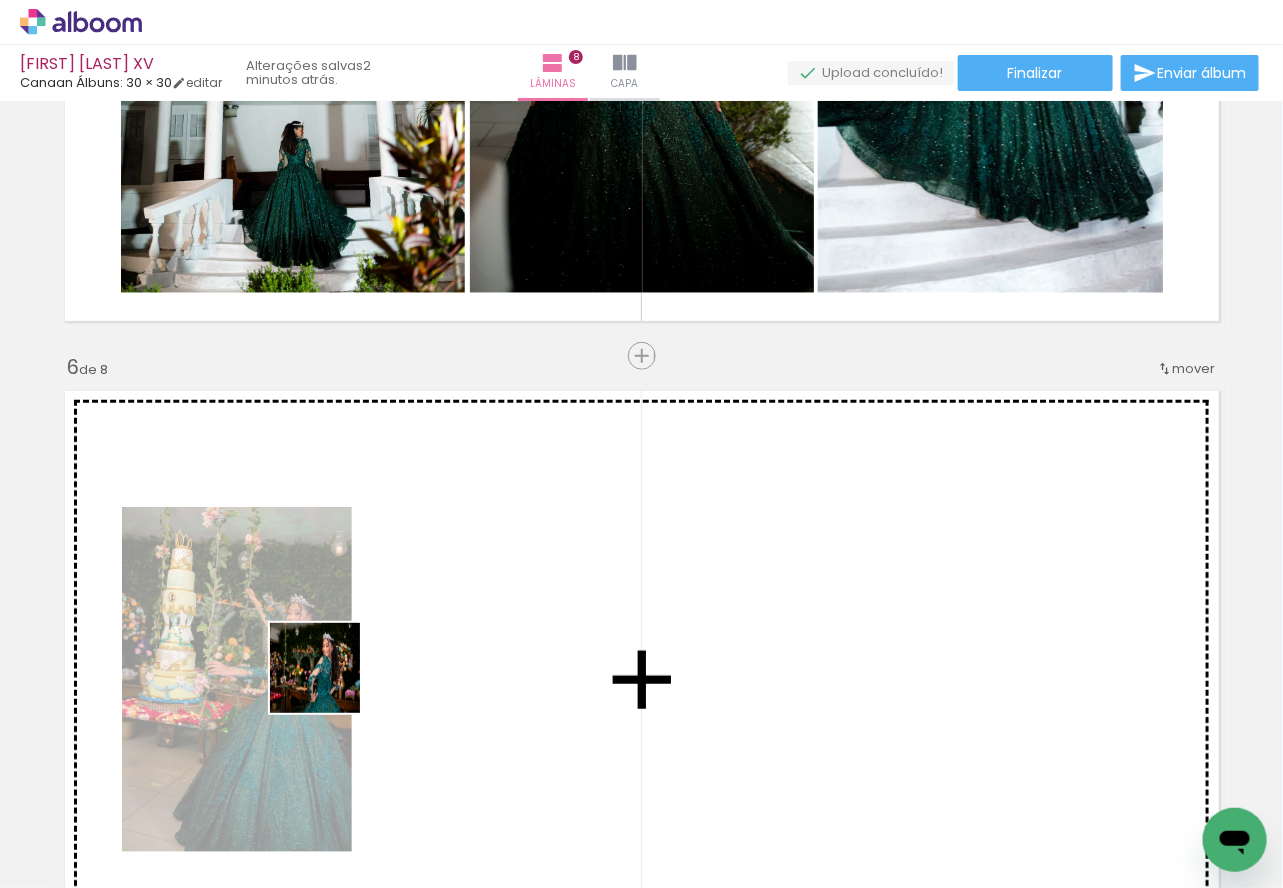 drag, startPoint x: 330, startPoint y: 683, endPoint x: 368, endPoint y: 779, distance: 103.24728 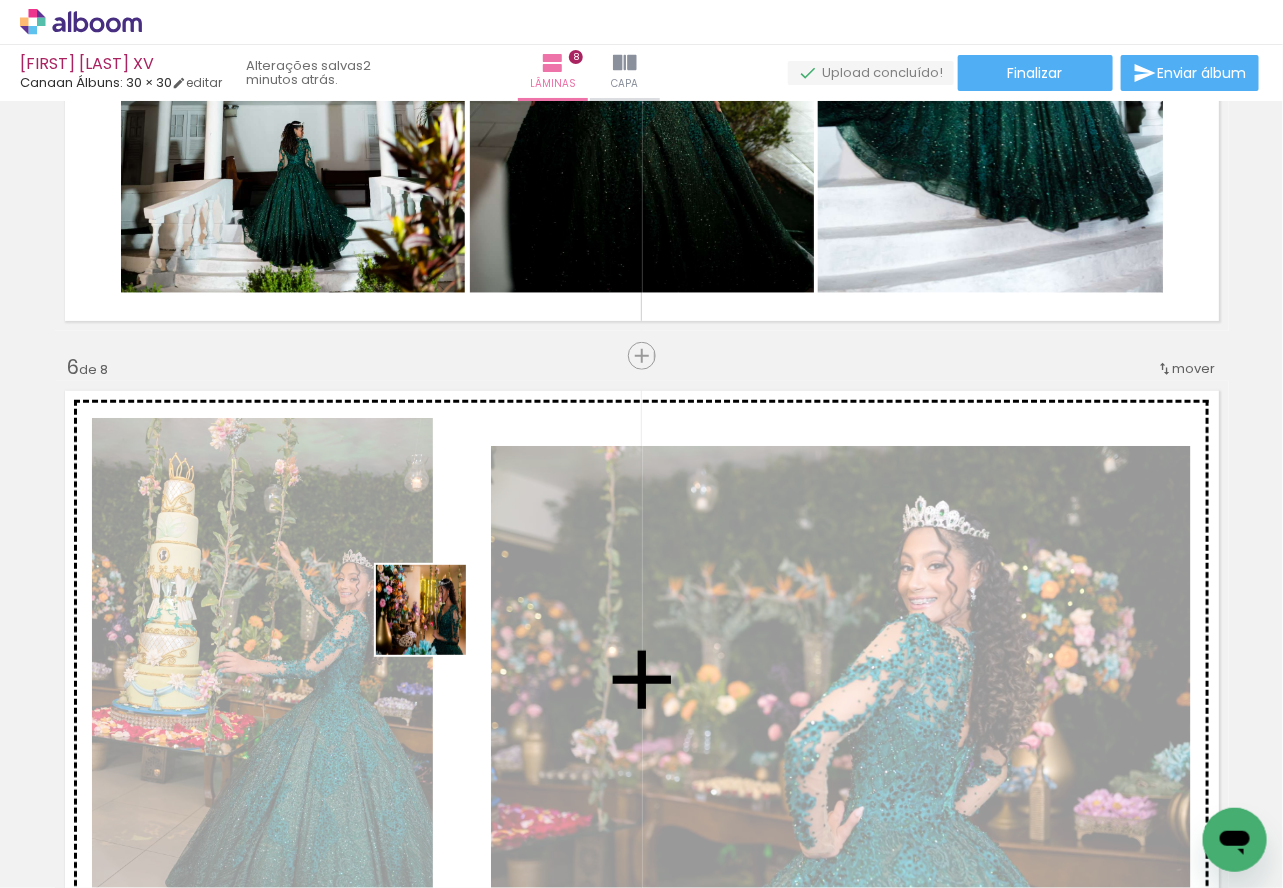 drag, startPoint x: 362, startPoint y: 815, endPoint x: 459, endPoint y: 564, distance: 269.09106 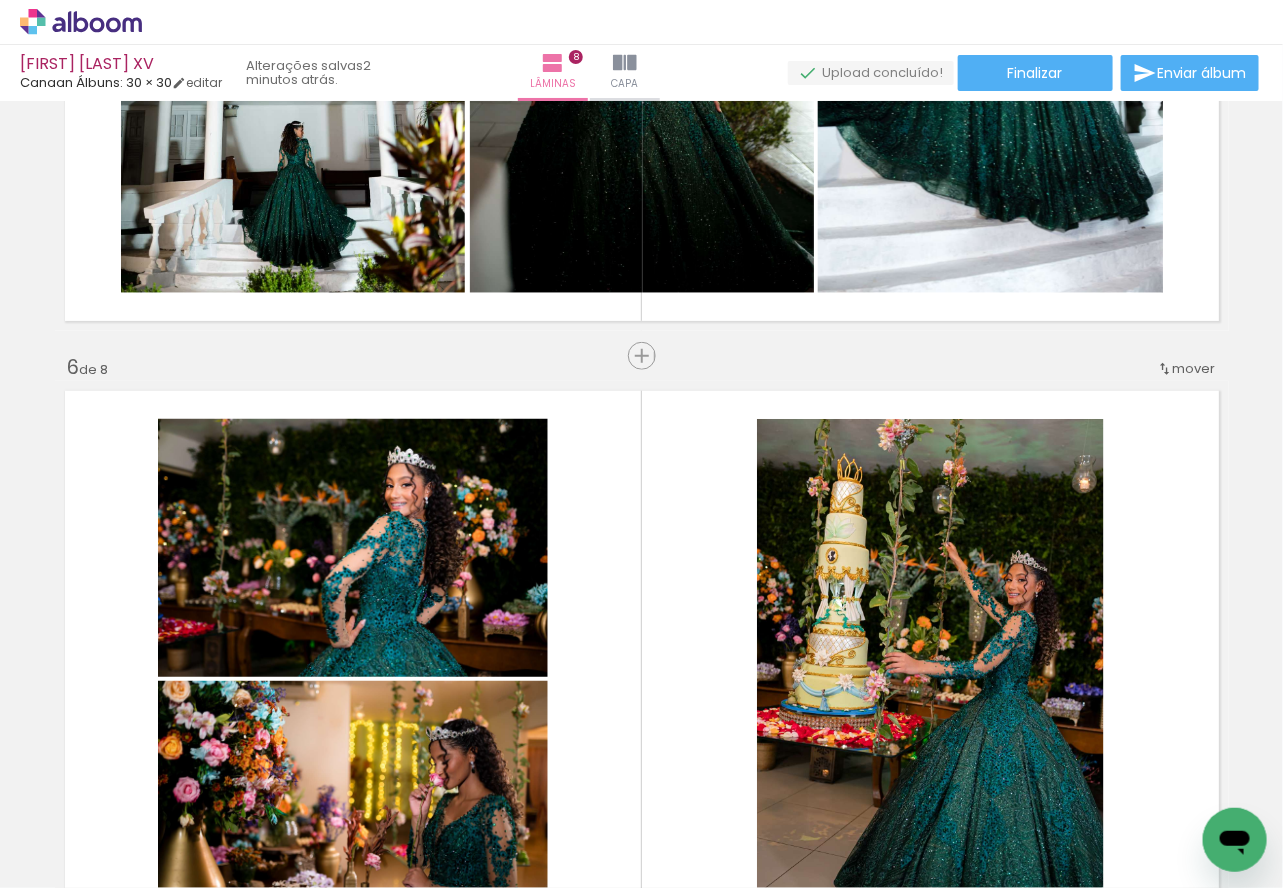 scroll, scrollTop: 0, scrollLeft: 2307, axis: horizontal 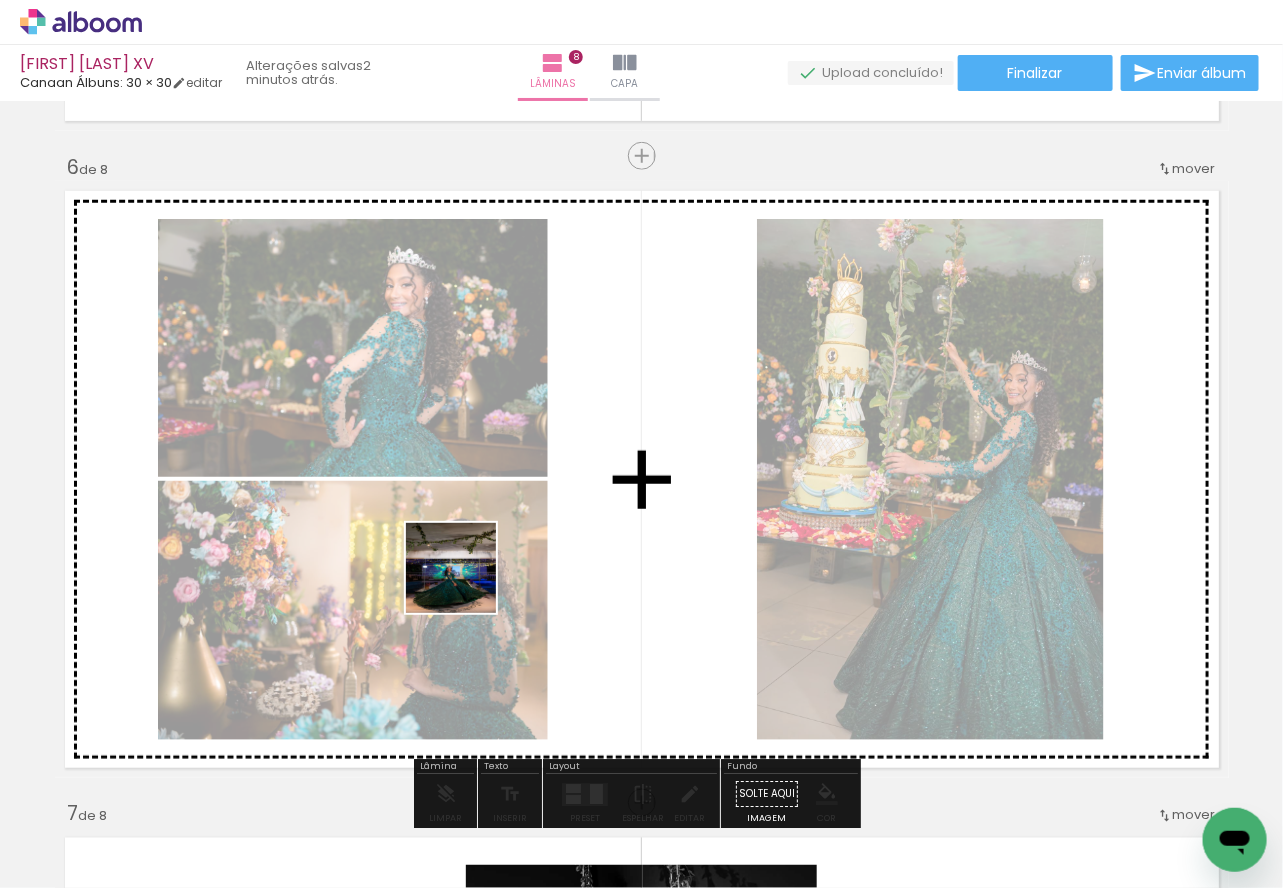 drag, startPoint x: 458, startPoint y: 621, endPoint x: 467, endPoint y: 817, distance: 196.20653 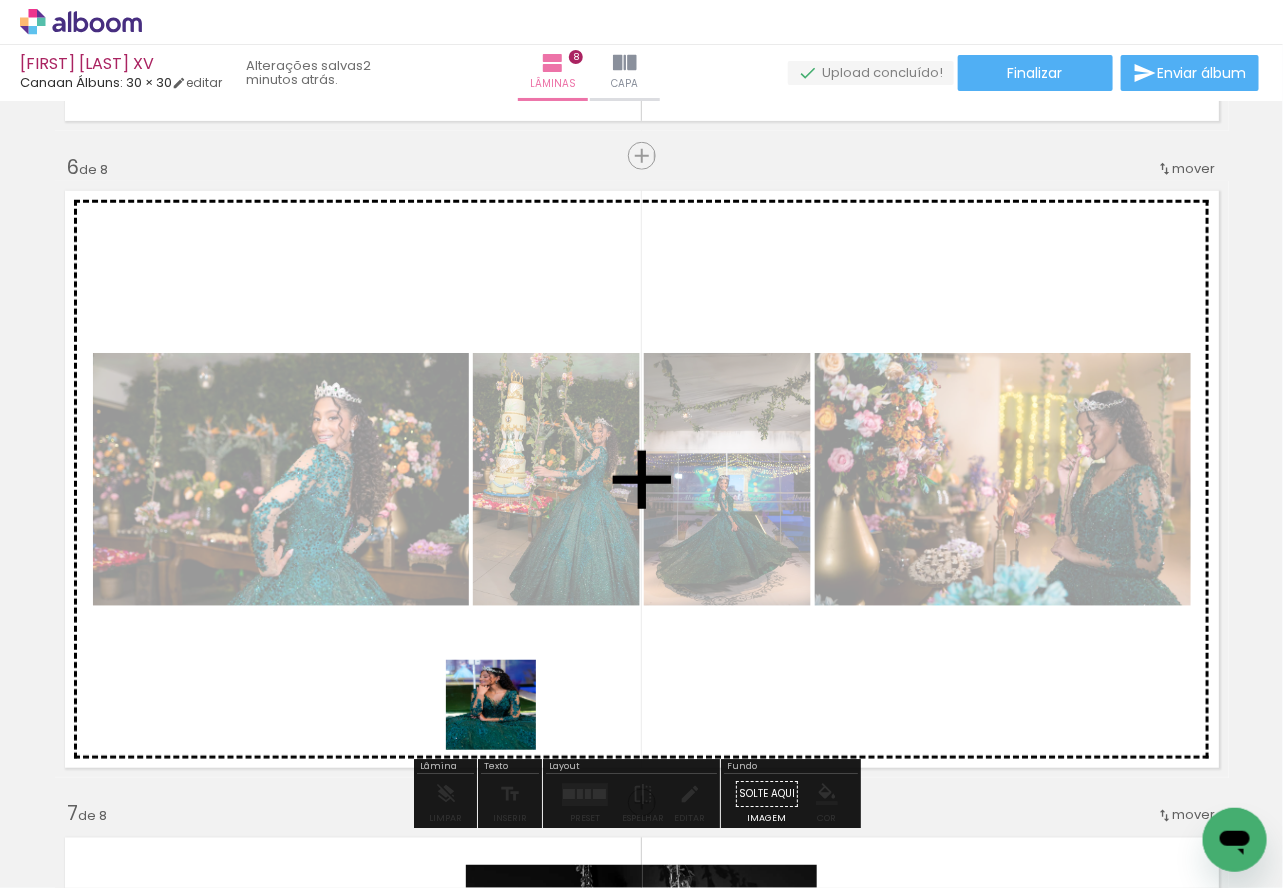 drag, startPoint x: 506, startPoint y: 720, endPoint x: 568, endPoint y: 821, distance: 118.511604 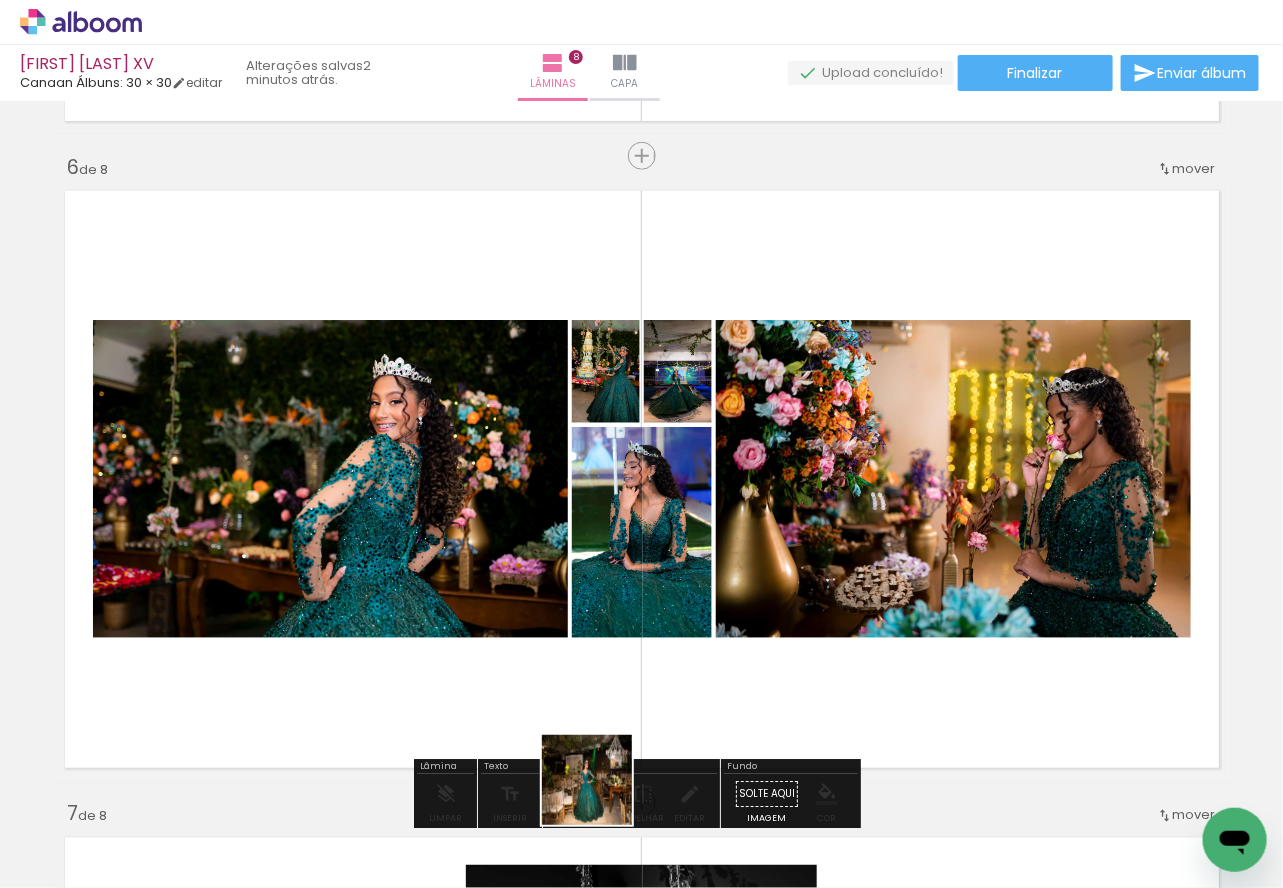 drag, startPoint x: 602, startPoint y: 795, endPoint x: 617, endPoint y: 497, distance: 298.3773 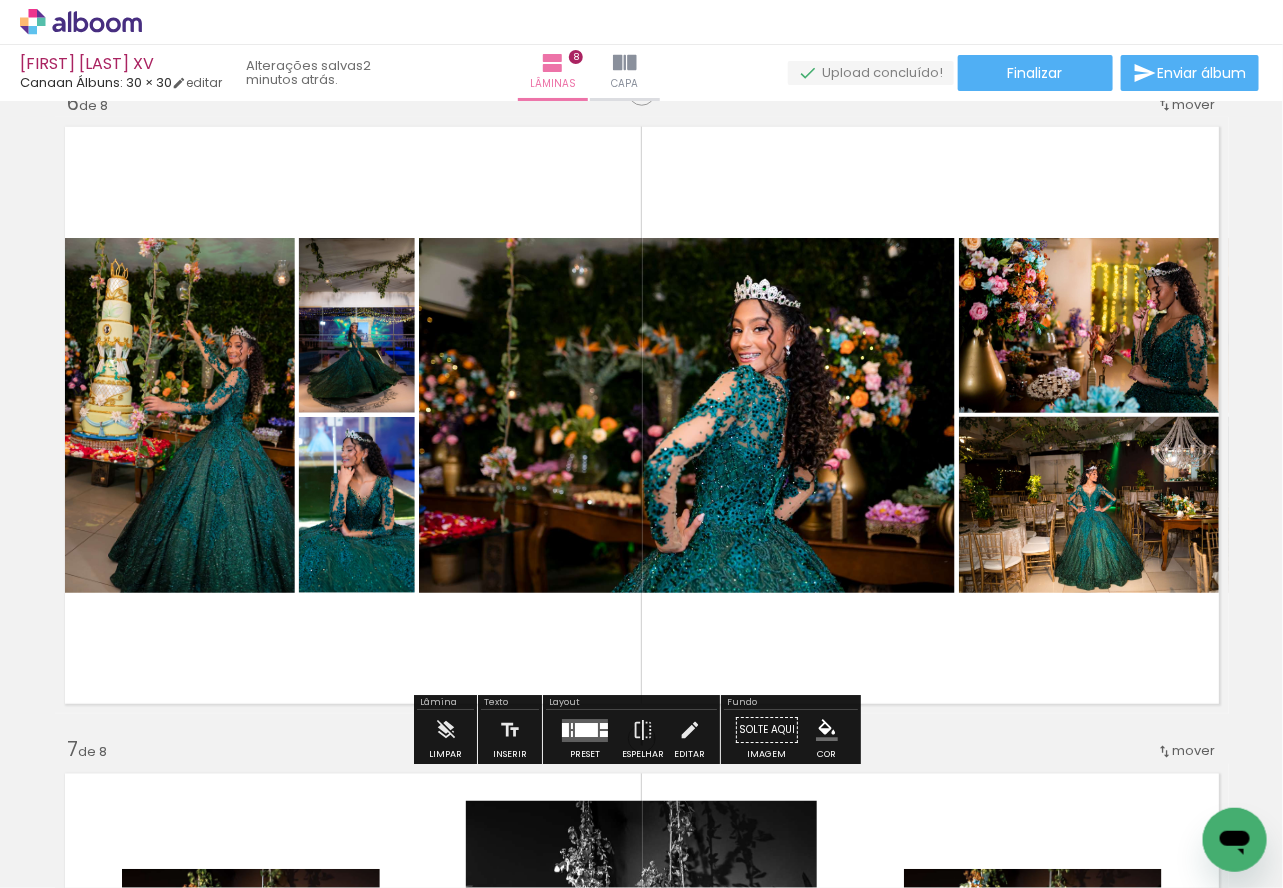 scroll, scrollTop: 3313, scrollLeft: 0, axis: vertical 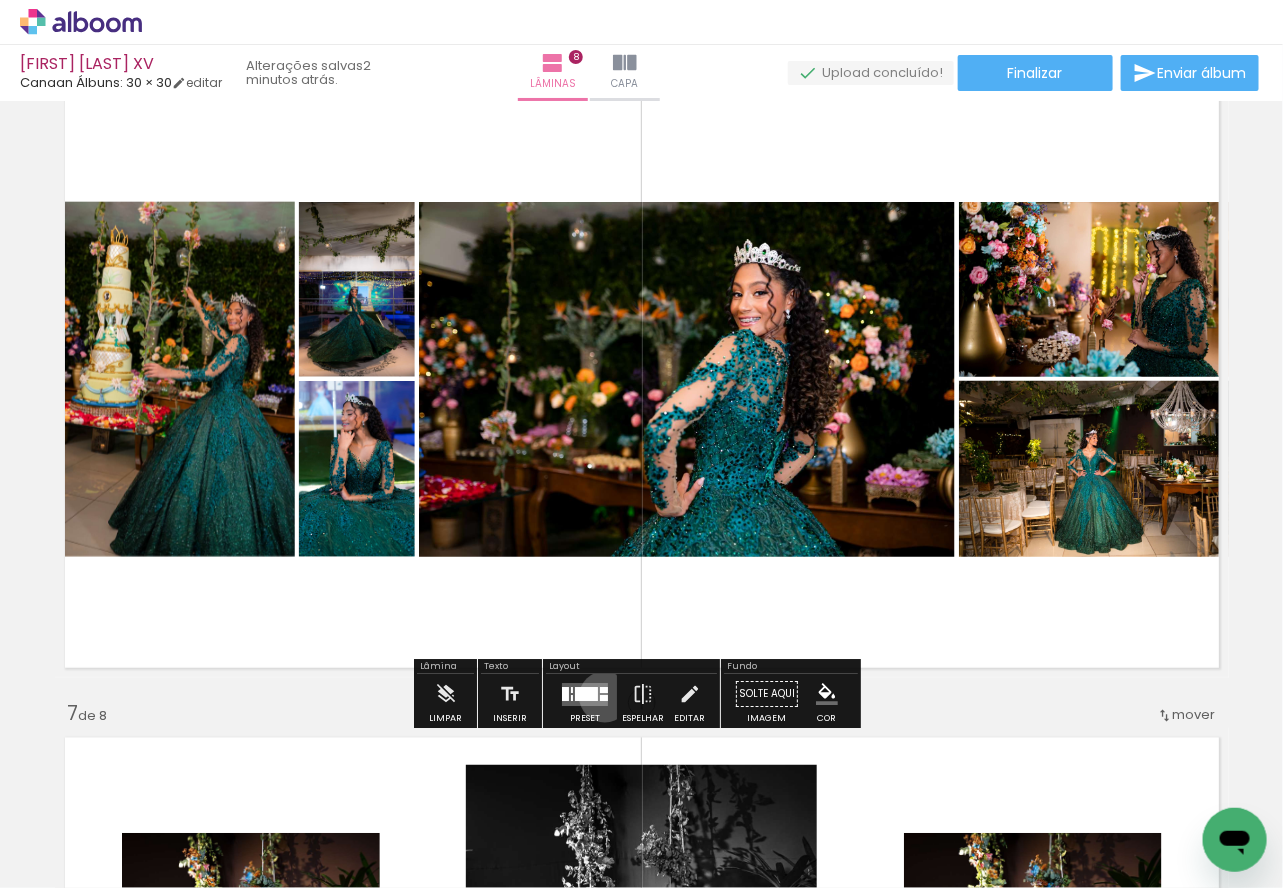 click at bounding box center [604, 698] 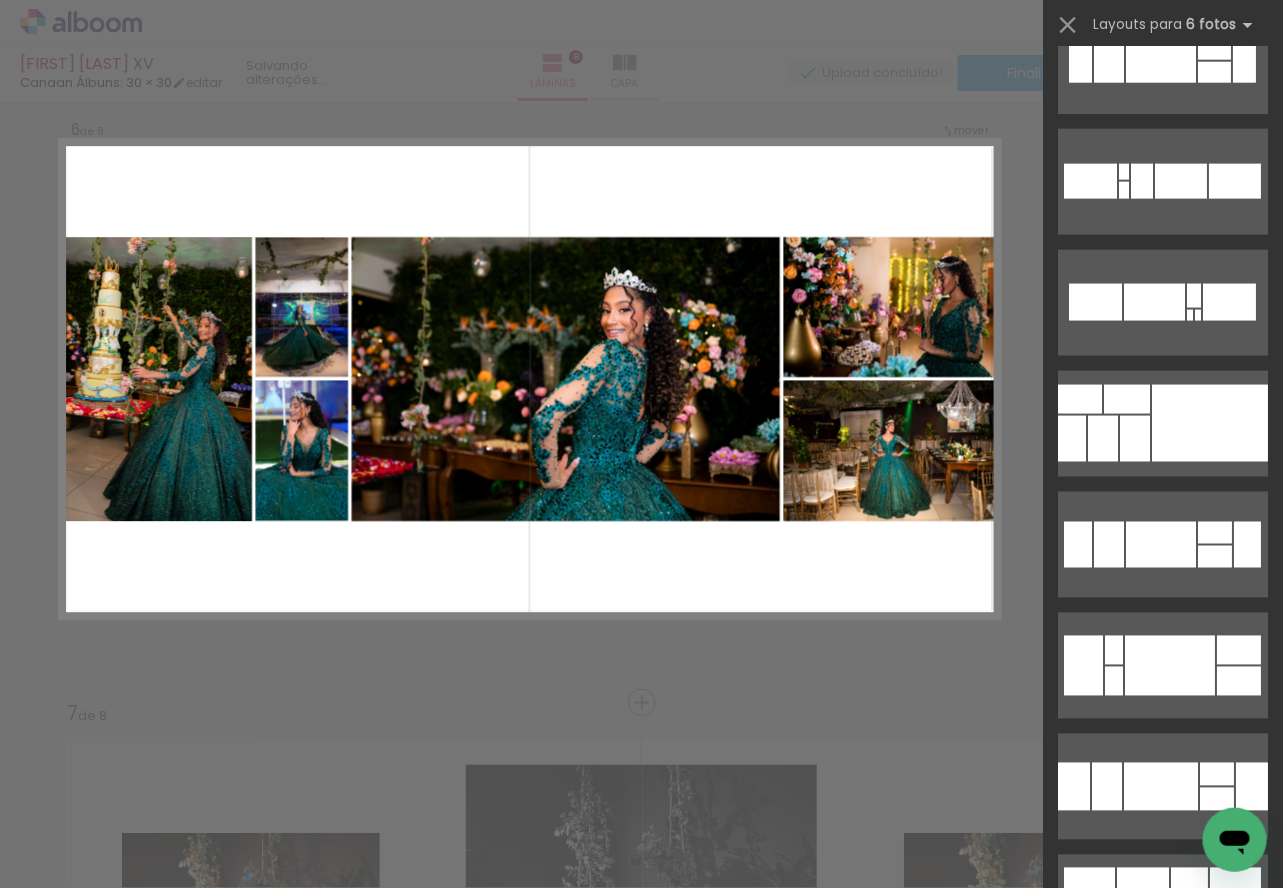 scroll, scrollTop: 0, scrollLeft: 0, axis: both 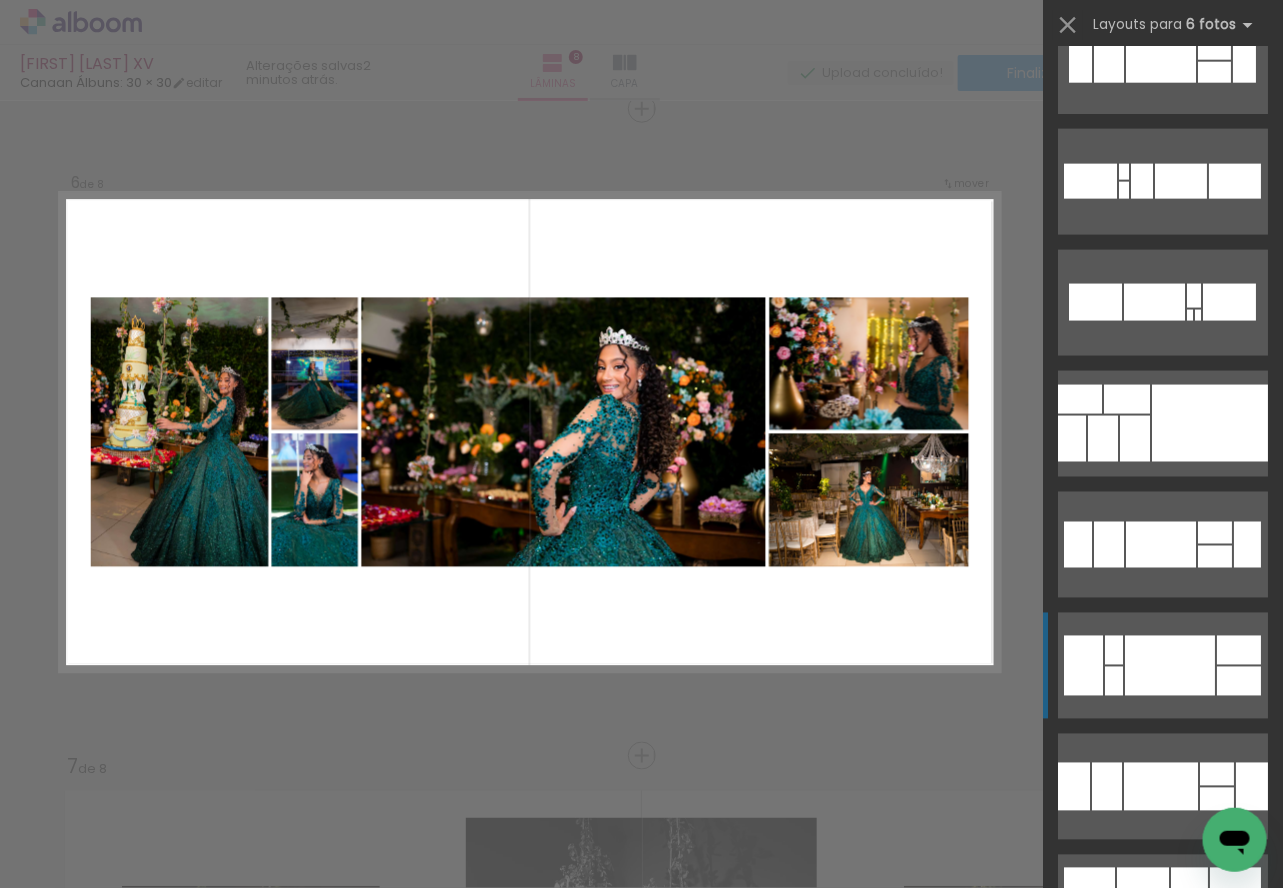 click at bounding box center (1188, -691) 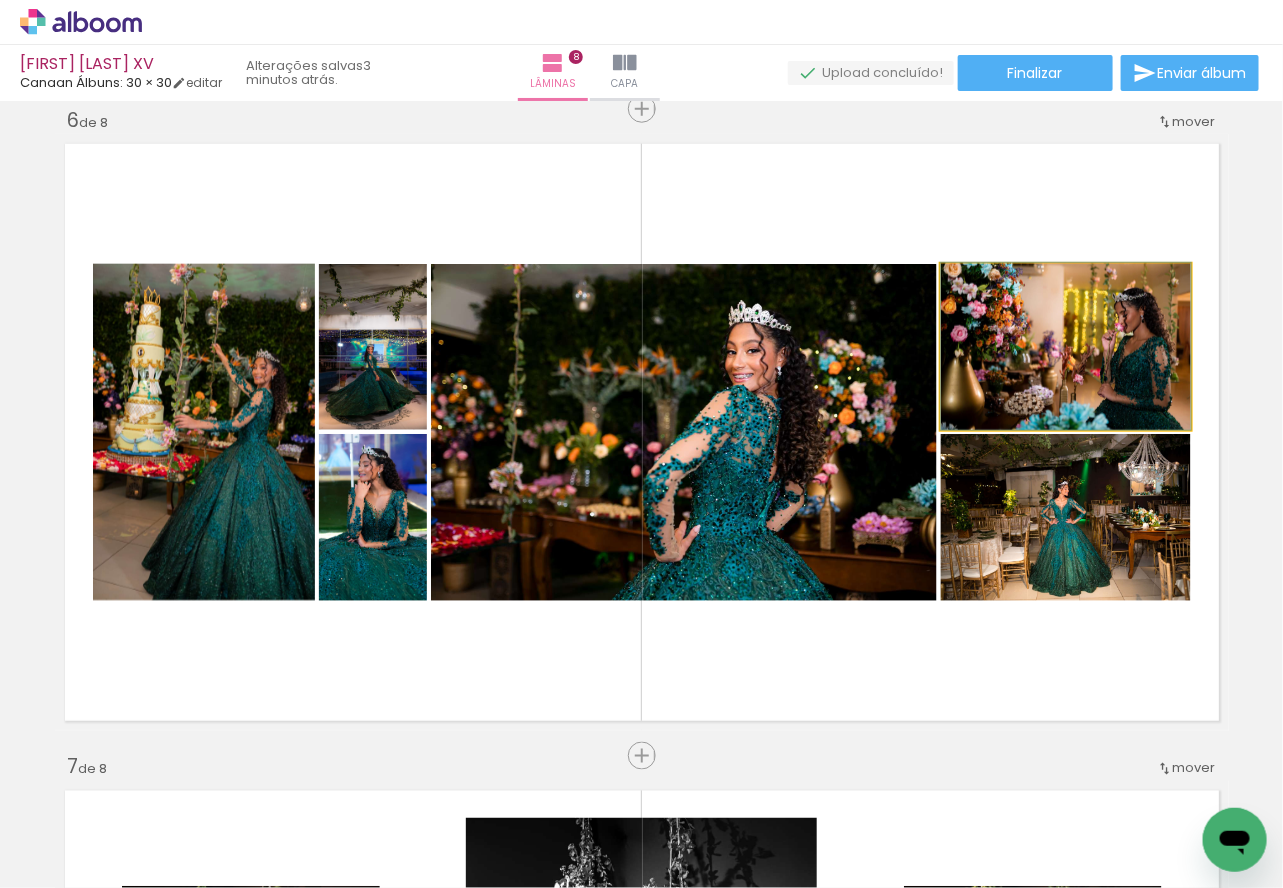 drag, startPoint x: 1062, startPoint y: 380, endPoint x: 1046, endPoint y: 355, distance: 29.681644 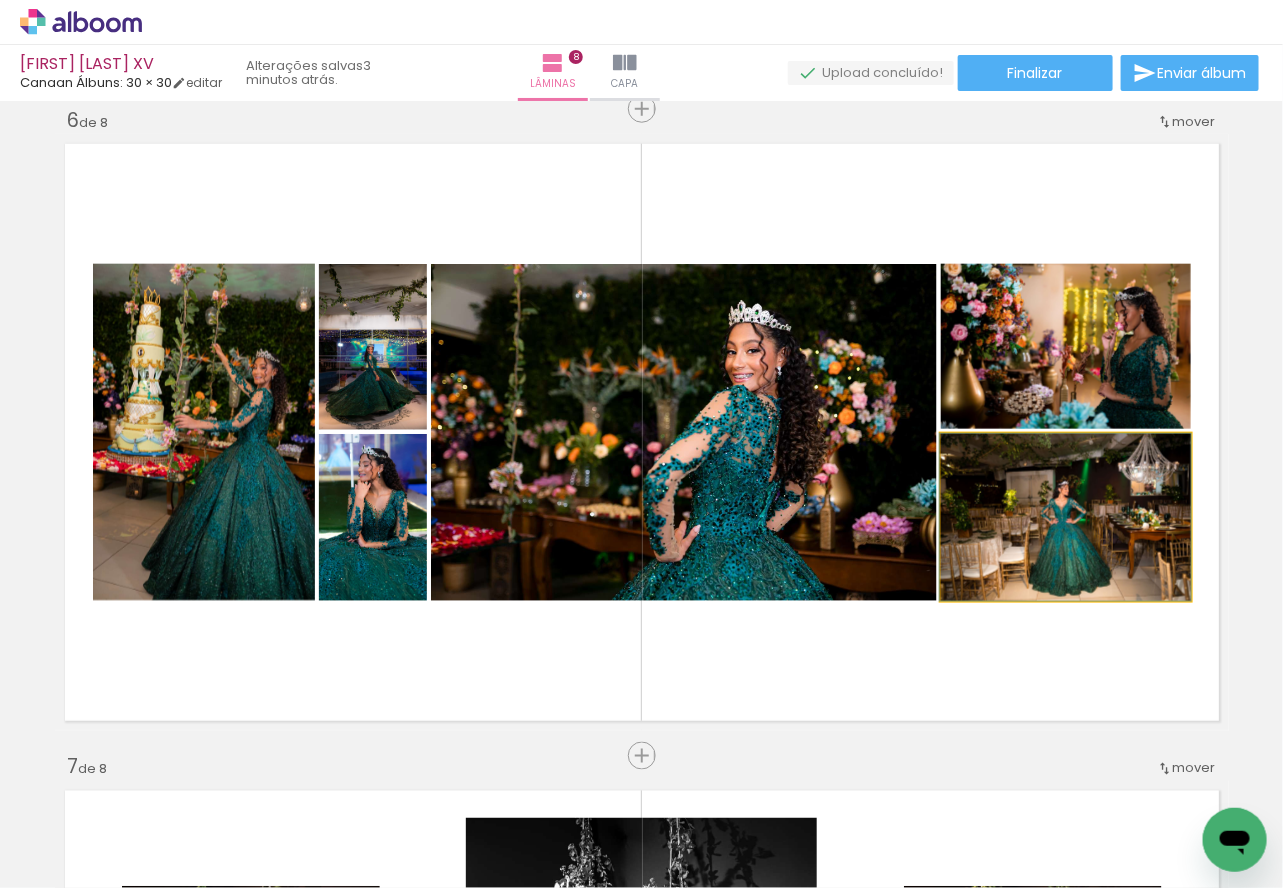 drag, startPoint x: 1066, startPoint y: 546, endPoint x: 1041, endPoint y: 505, distance: 48.02083 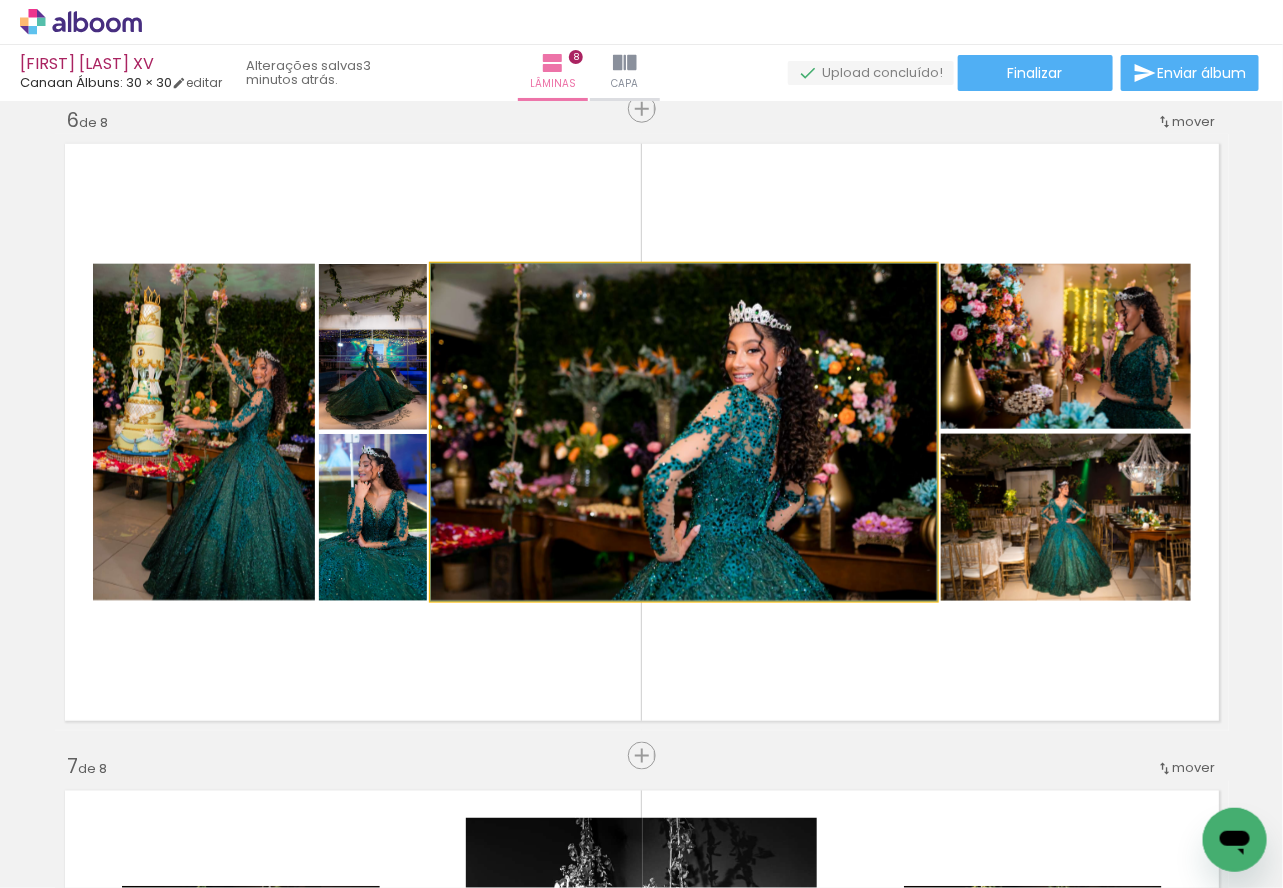 drag, startPoint x: 734, startPoint y: 543, endPoint x: 683, endPoint y: 517, distance: 57.245087 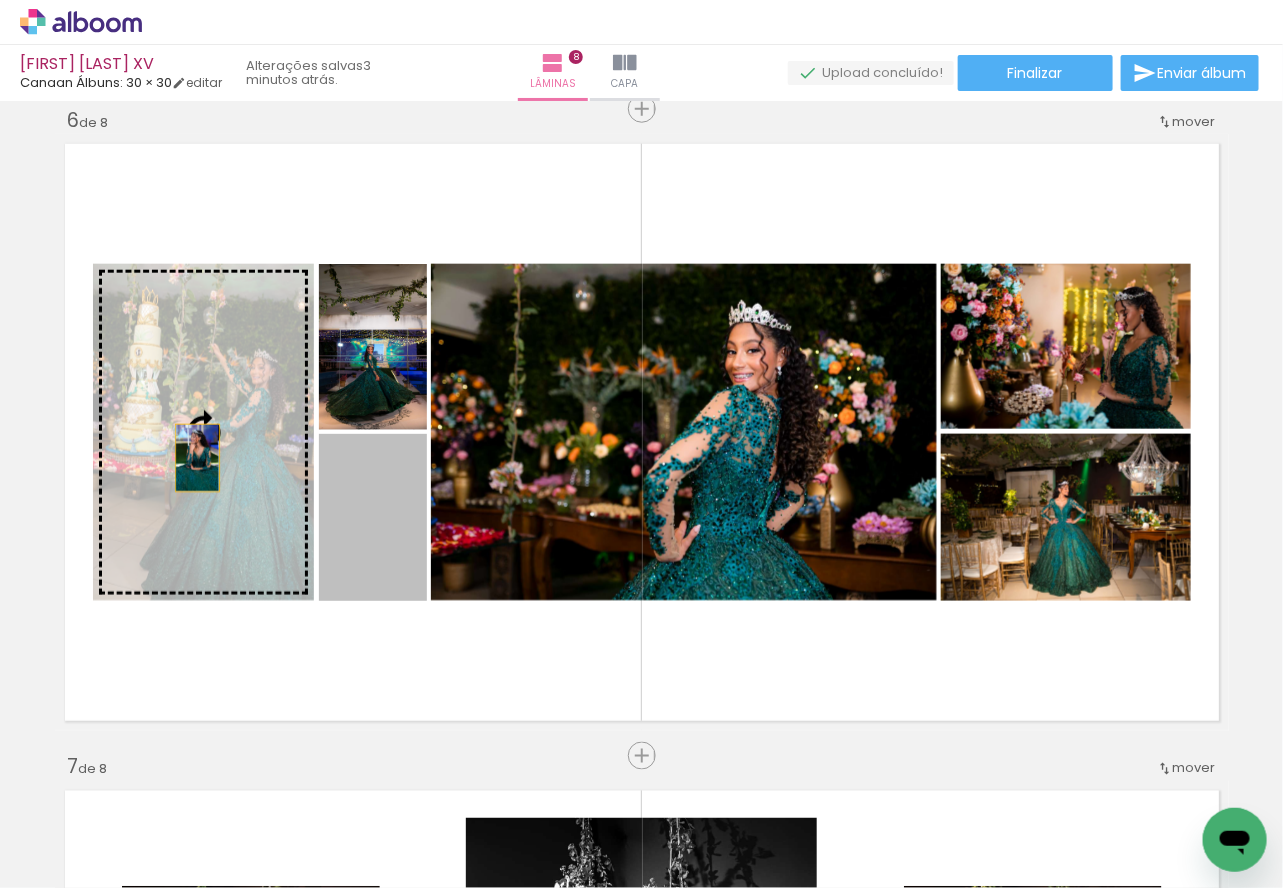 drag, startPoint x: 371, startPoint y: 552, endPoint x: 187, endPoint y: 456, distance: 207.53795 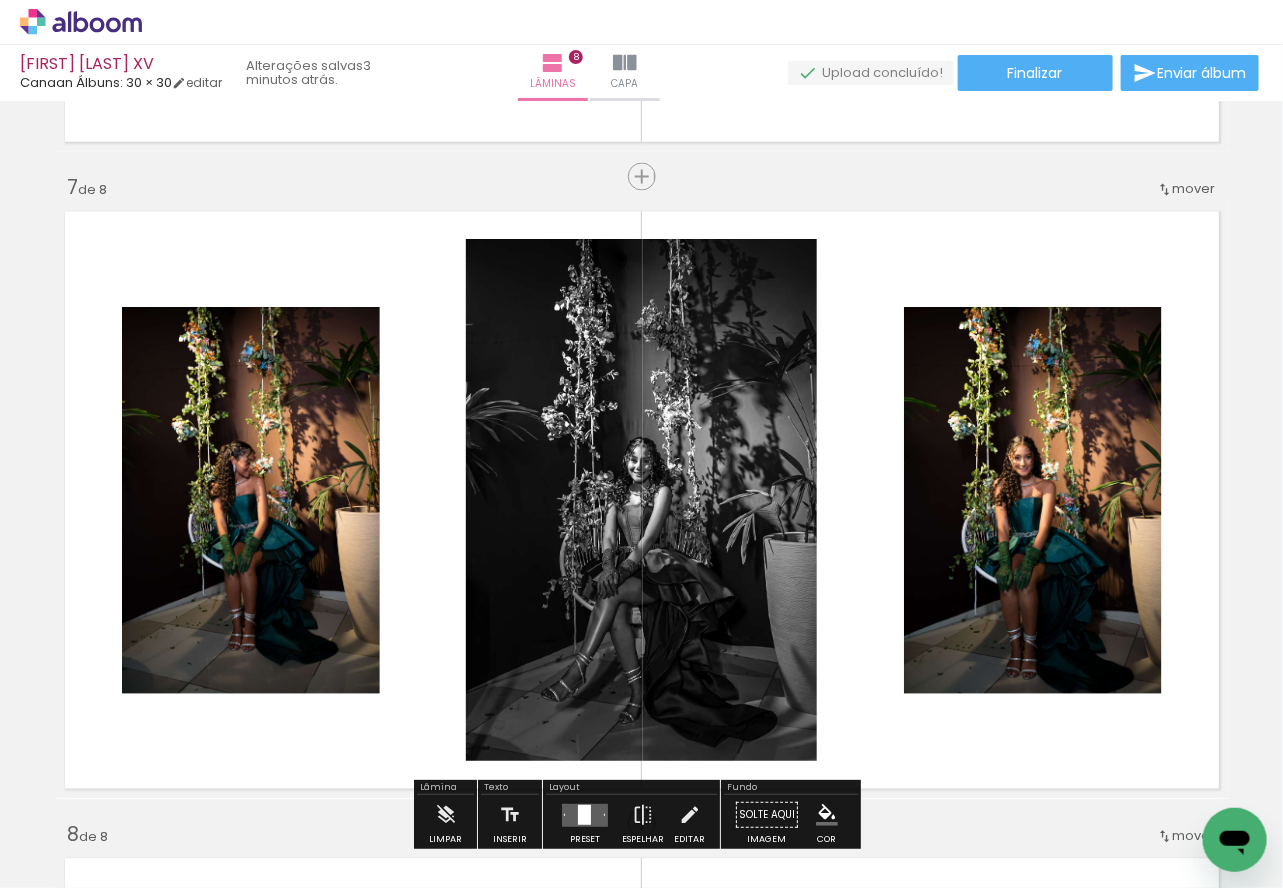 scroll, scrollTop: 3960, scrollLeft: 0, axis: vertical 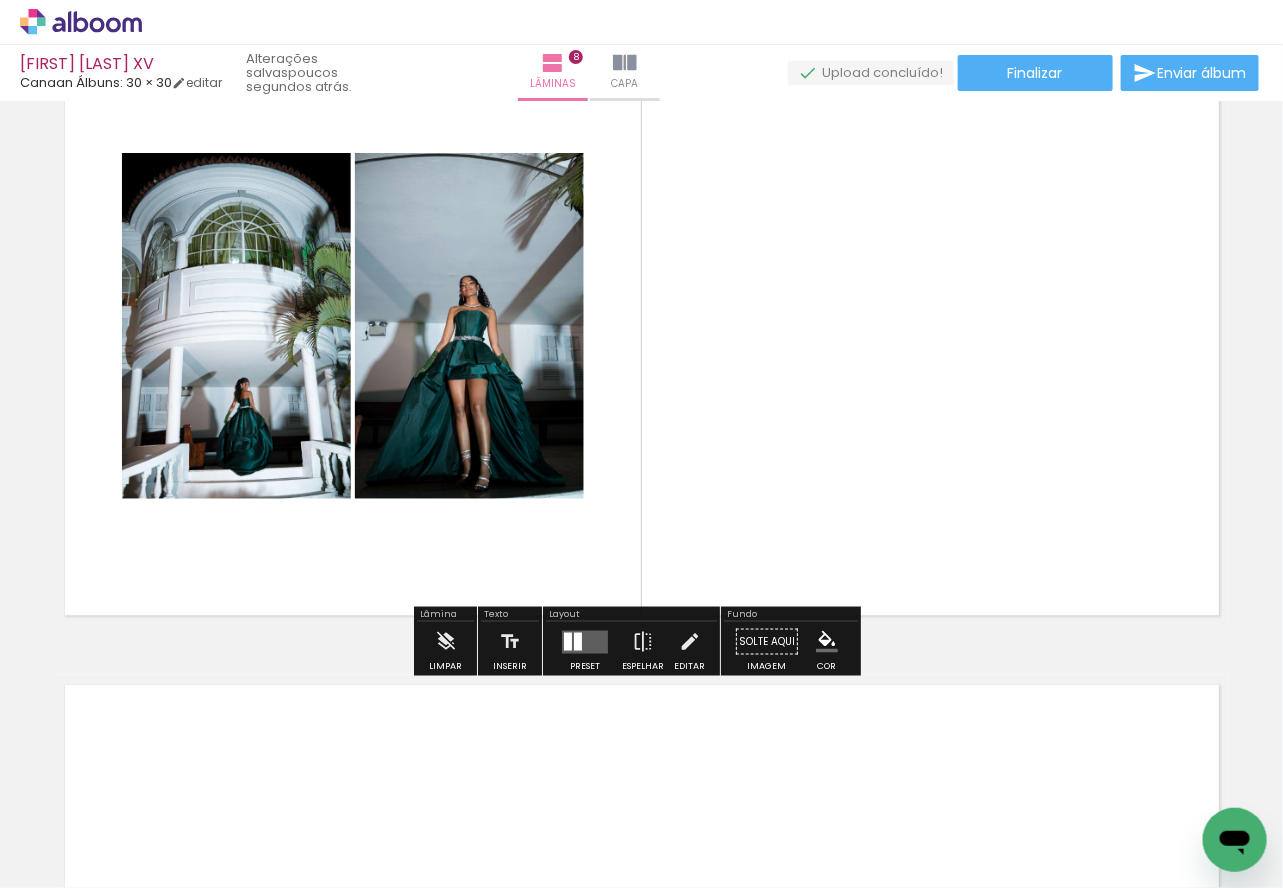 click at bounding box center [585, 641] 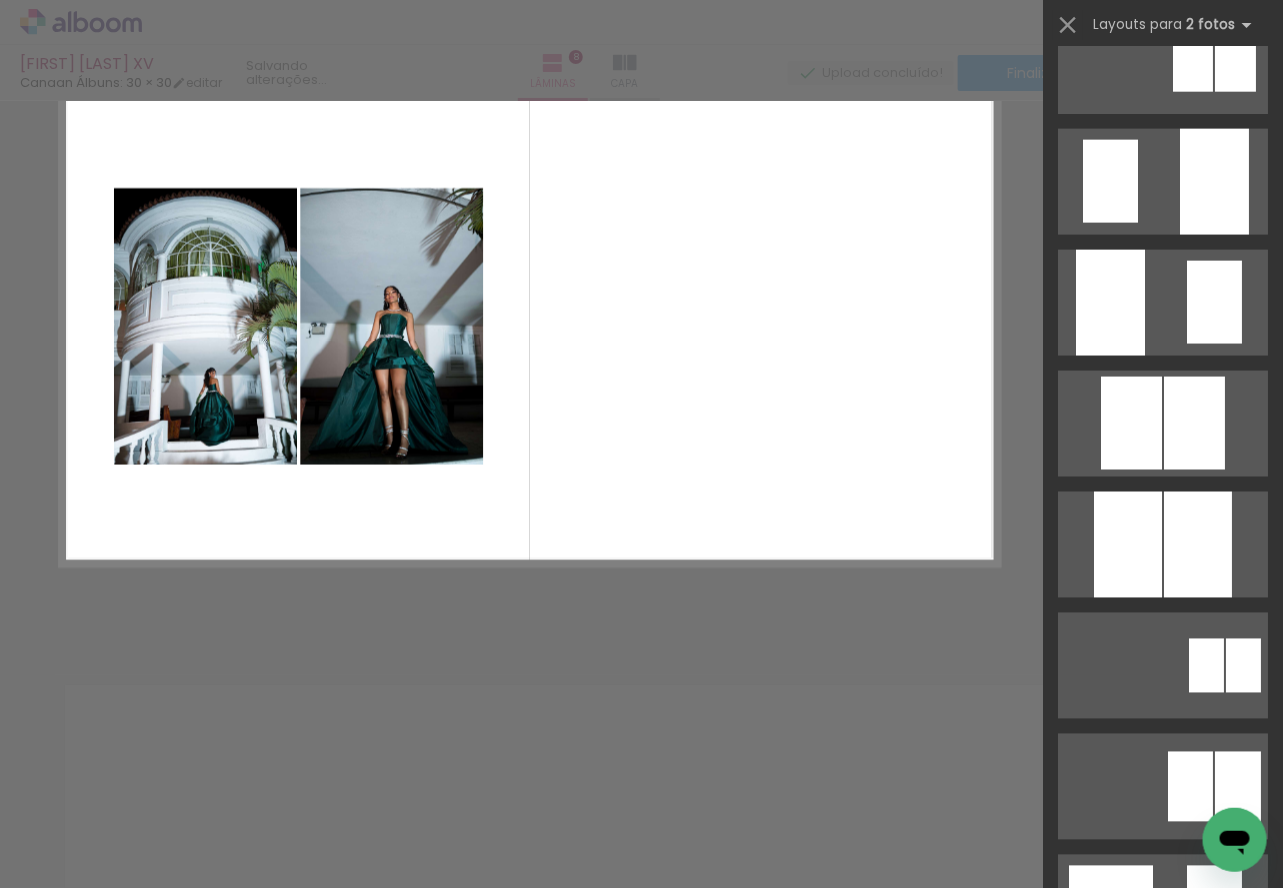 scroll, scrollTop: 0, scrollLeft: 0, axis: both 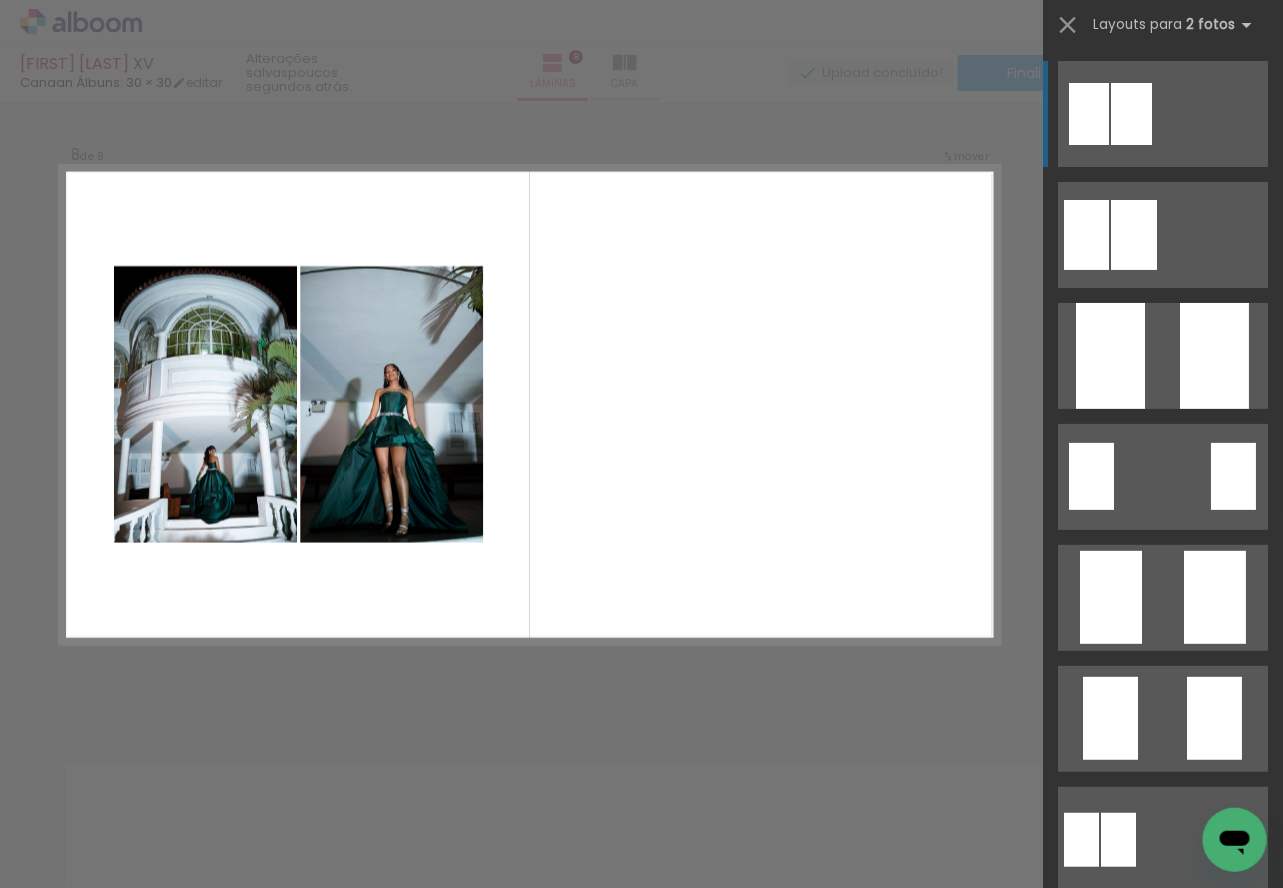 click on "Confirmar Cancelar" at bounding box center [641, -1546] 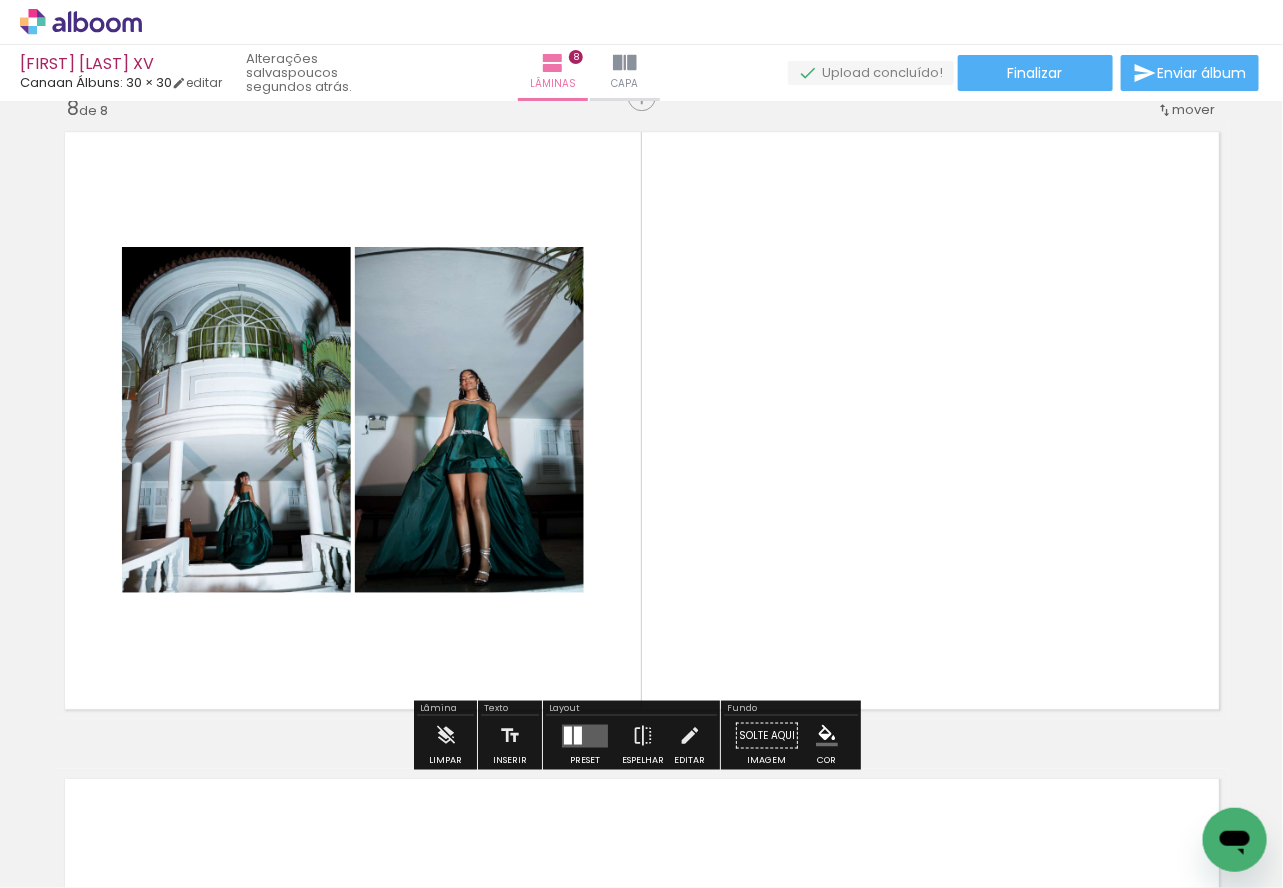 scroll, scrollTop: 4554, scrollLeft: 0, axis: vertical 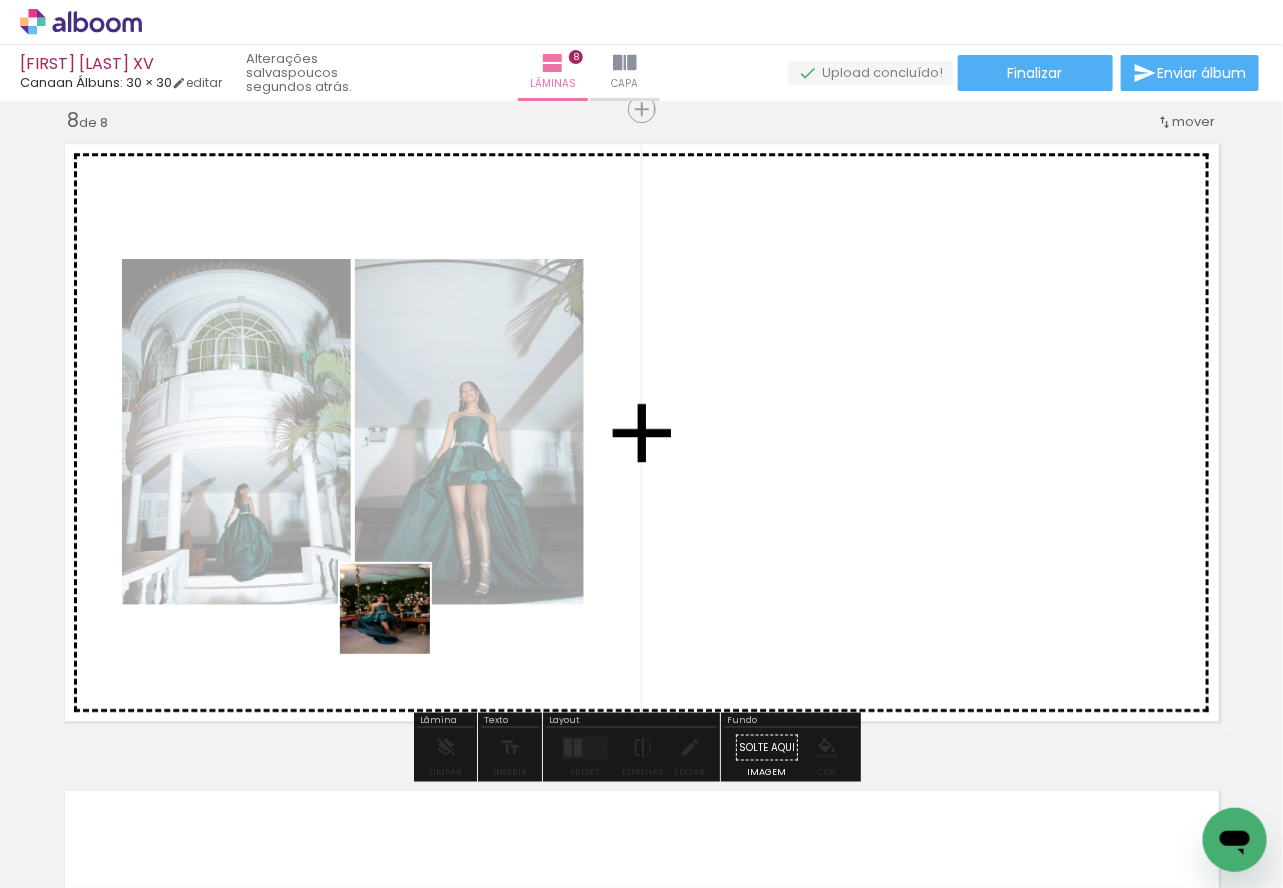 drag, startPoint x: 331, startPoint y: 826, endPoint x: 437, endPoint y: 782, distance: 114.76933 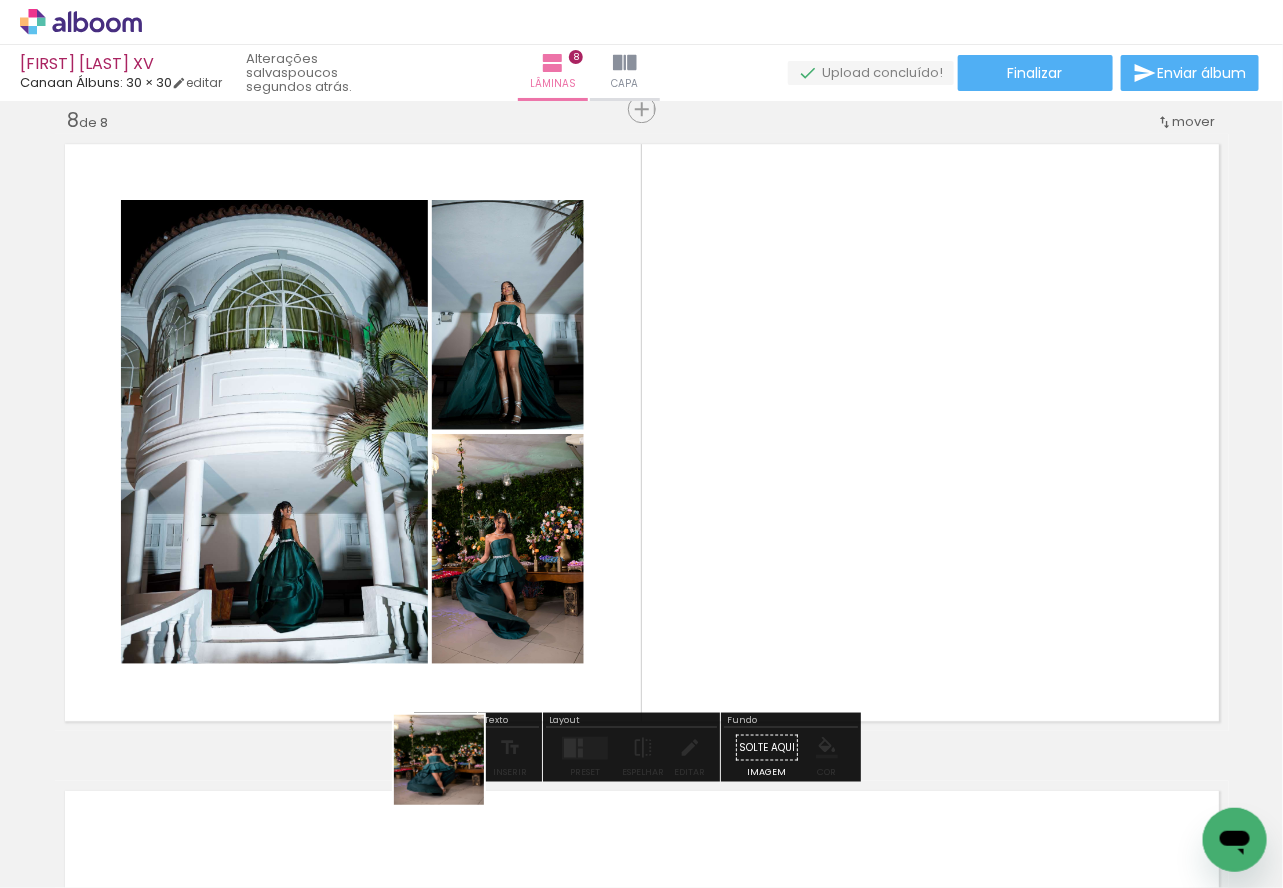 drag, startPoint x: 454, startPoint y: 775, endPoint x: 488, endPoint y: 606, distance: 172.3862 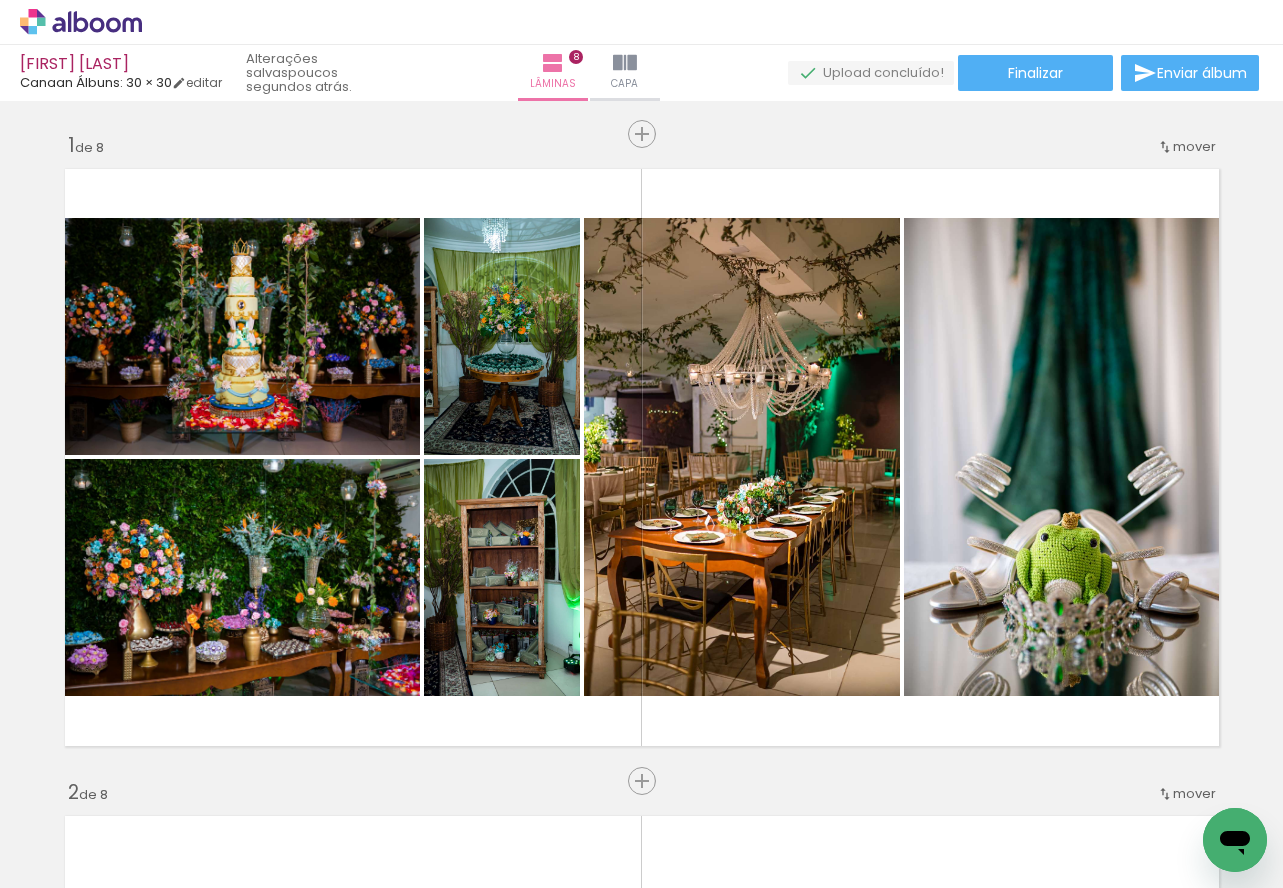 scroll, scrollTop: 0, scrollLeft: 0, axis: both 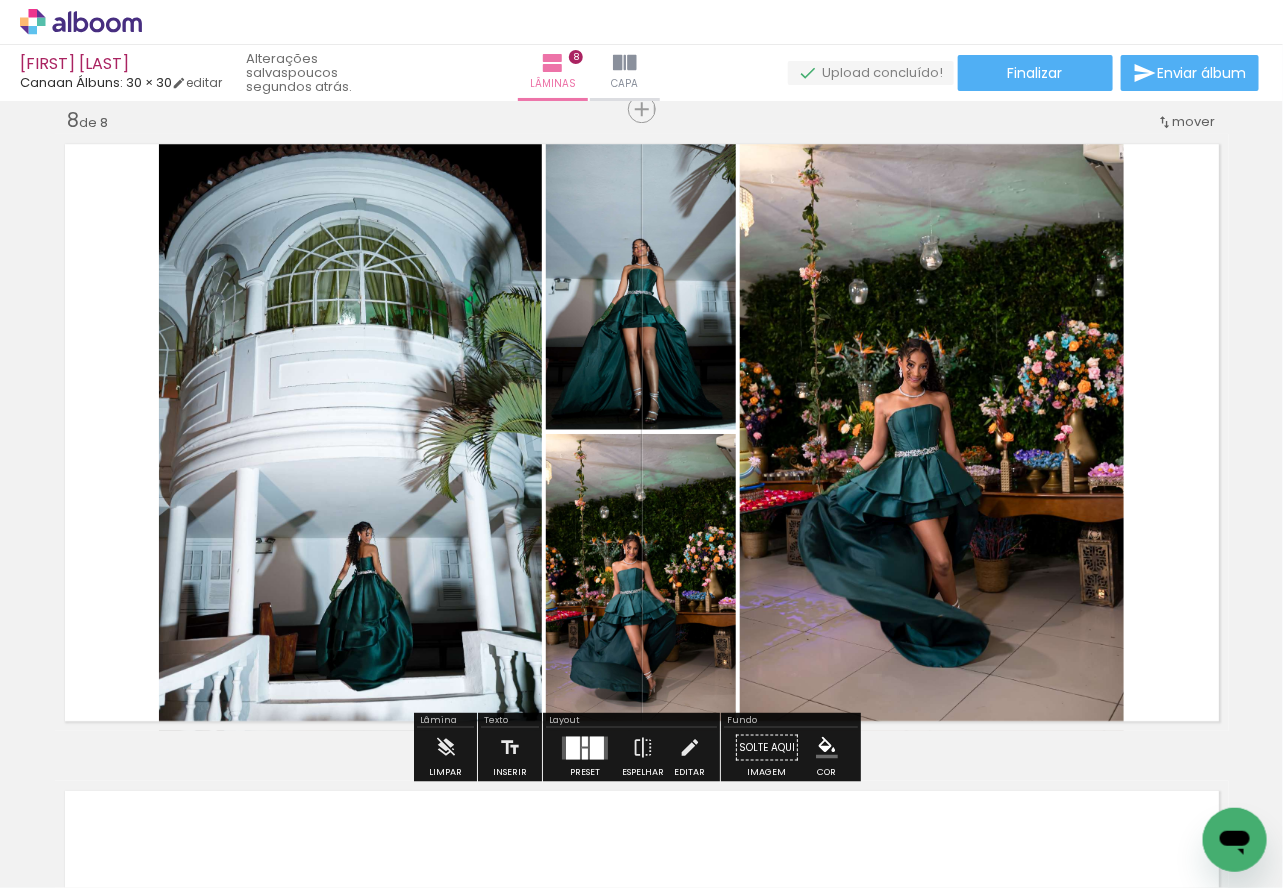click at bounding box center [585, 753] 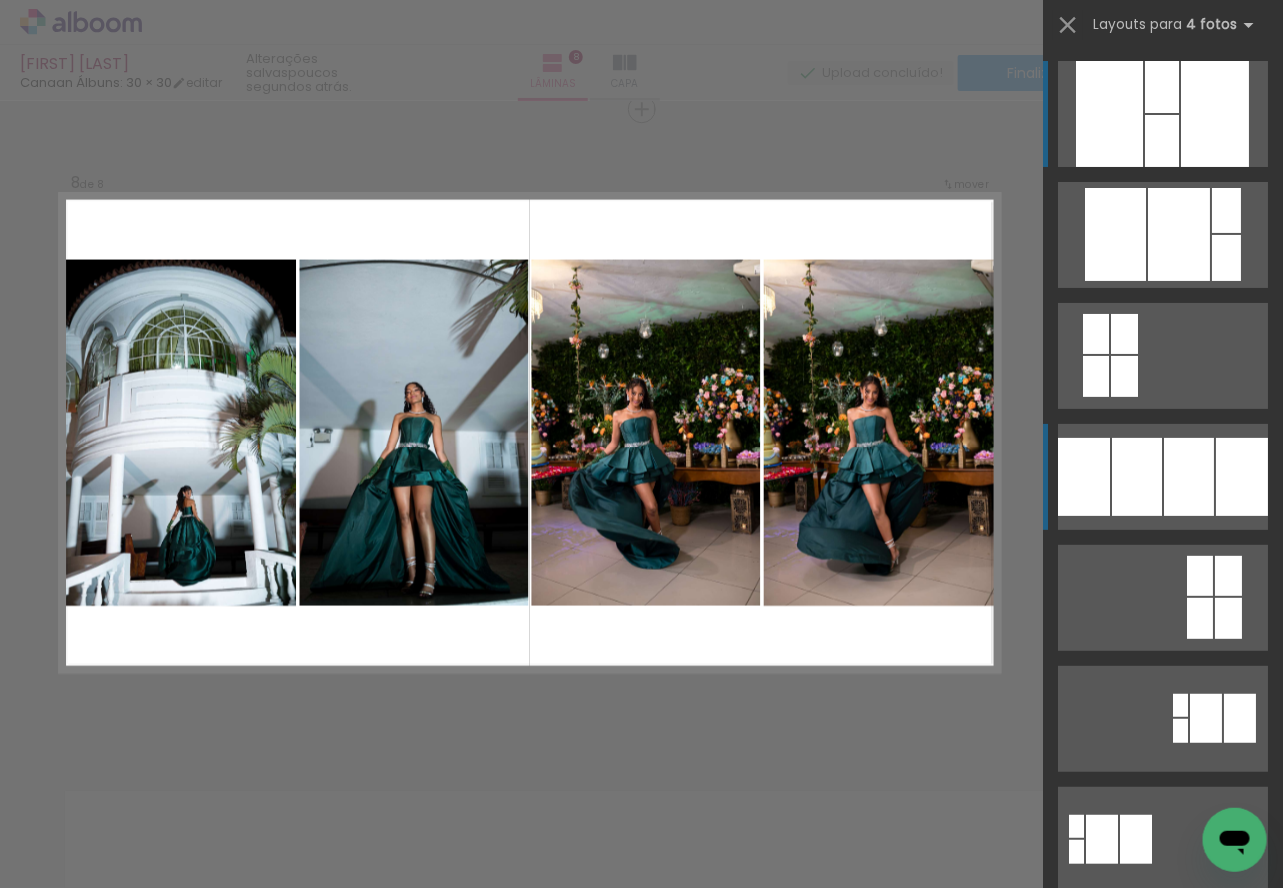 click at bounding box center [1226, 210] 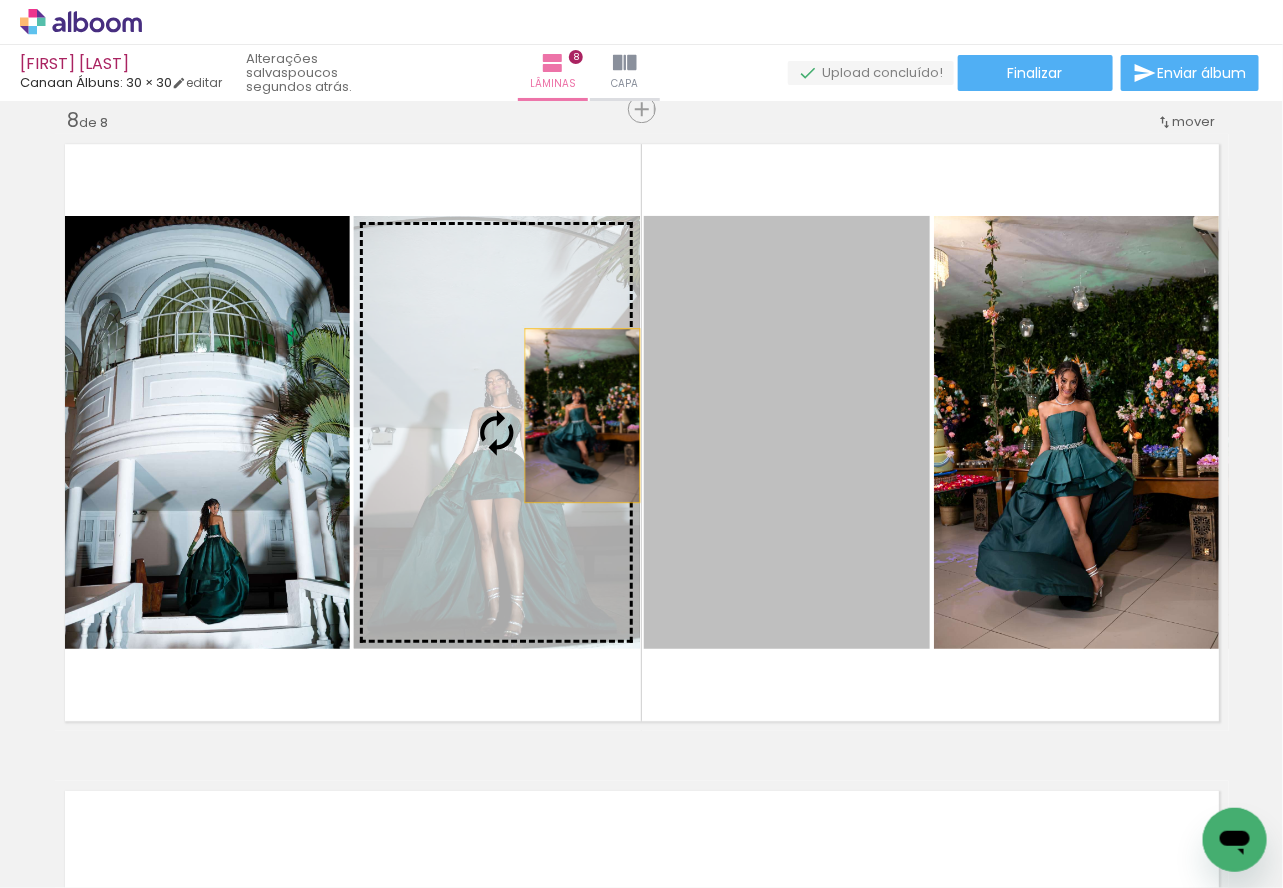 drag, startPoint x: 631, startPoint y: 427, endPoint x: 559, endPoint y: 412, distance: 73.545906 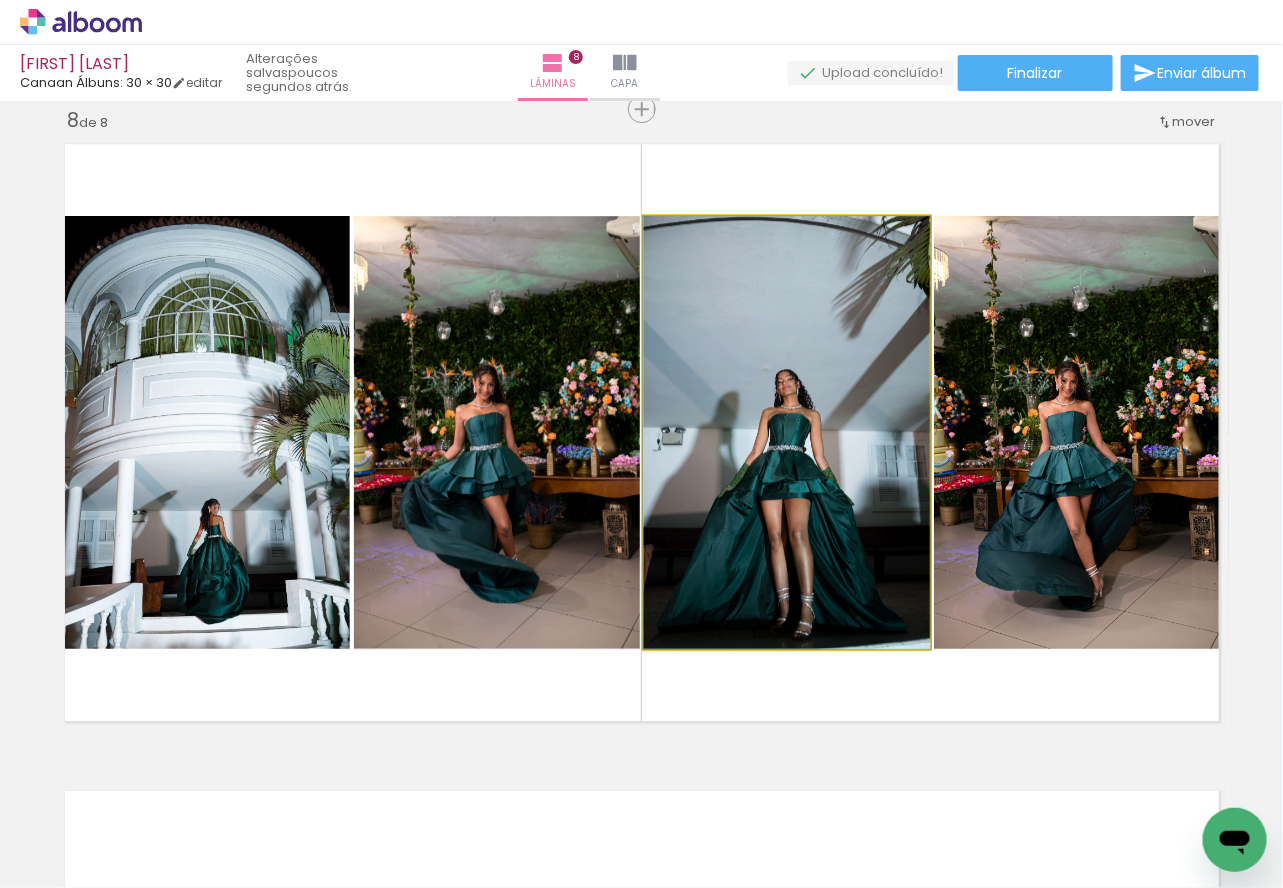 drag, startPoint x: 788, startPoint y: 545, endPoint x: 520, endPoint y: 482, distance: 275.3053 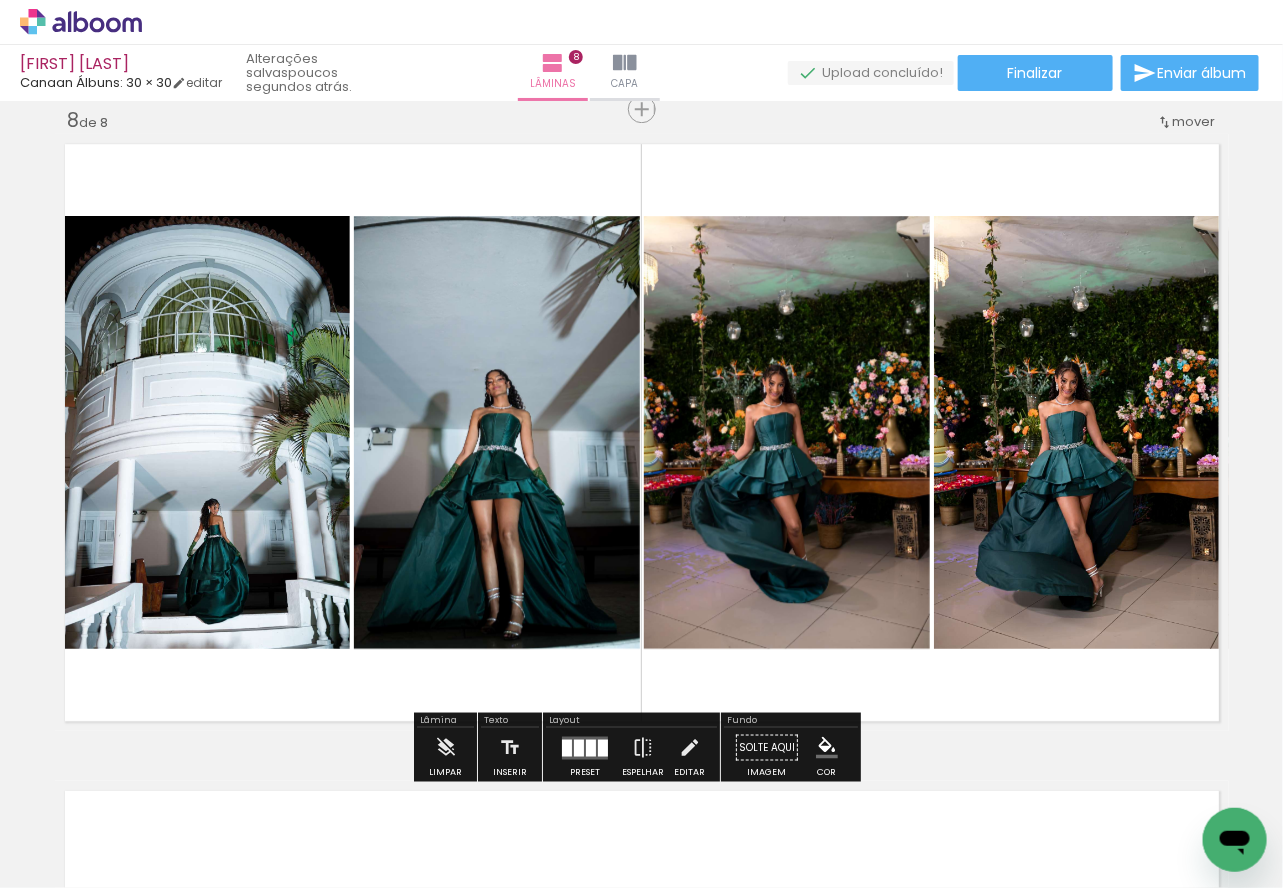 click at bounding box center (642, 432) 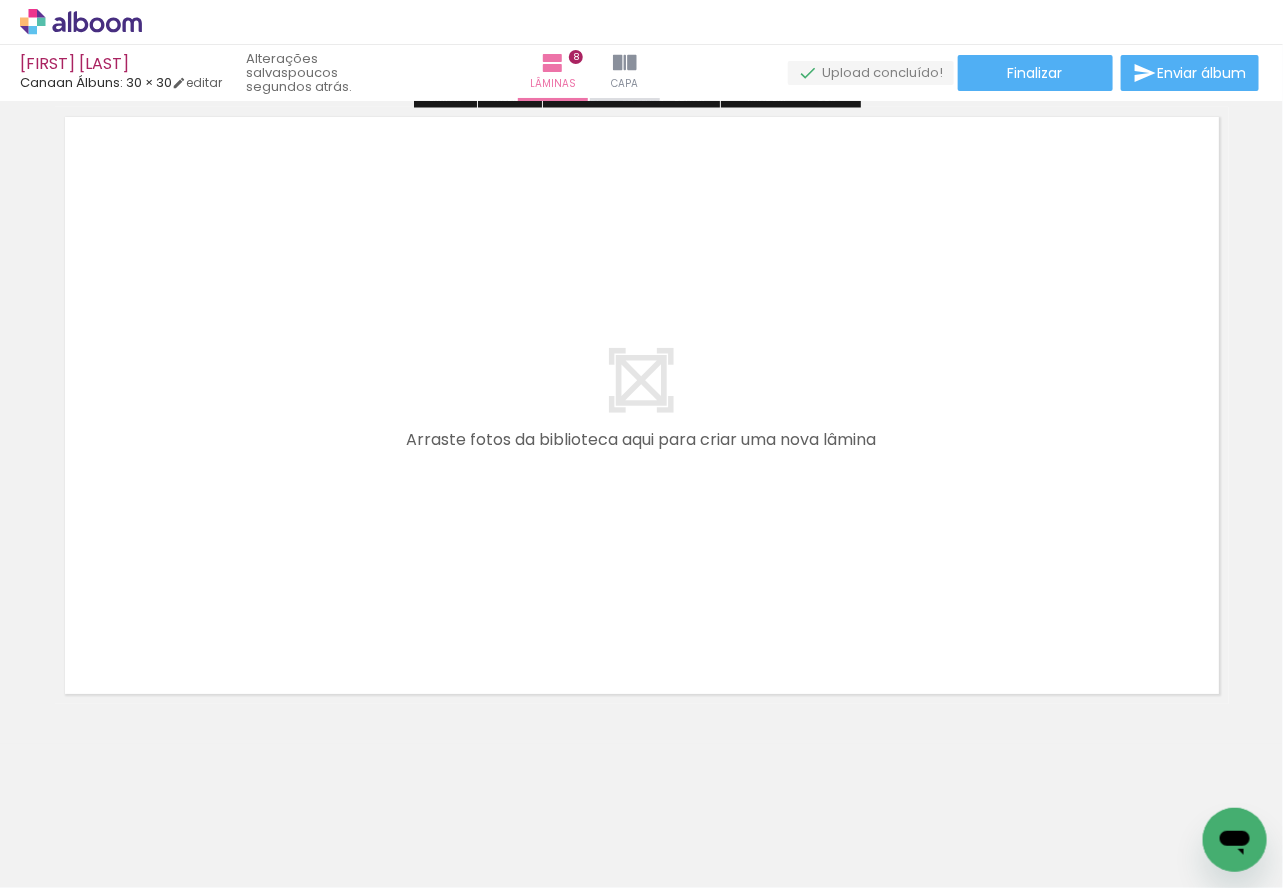 scroll, scrollTop: 5238, scrollLeft: 0, axis: vertical 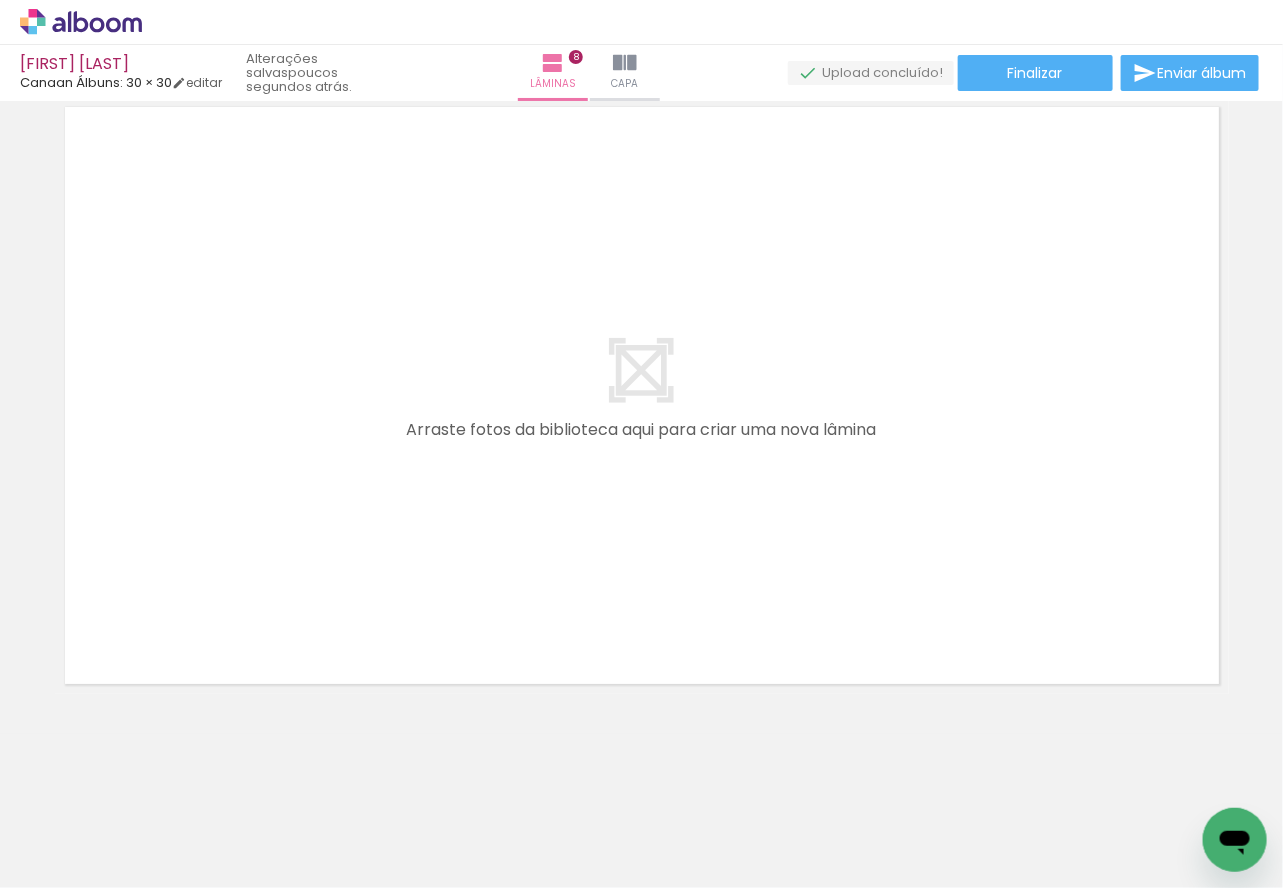 drag, startPoint x: 317, startPoint y: 828, endPoint x: 368, endPoint y: 763, distance: 82.61961 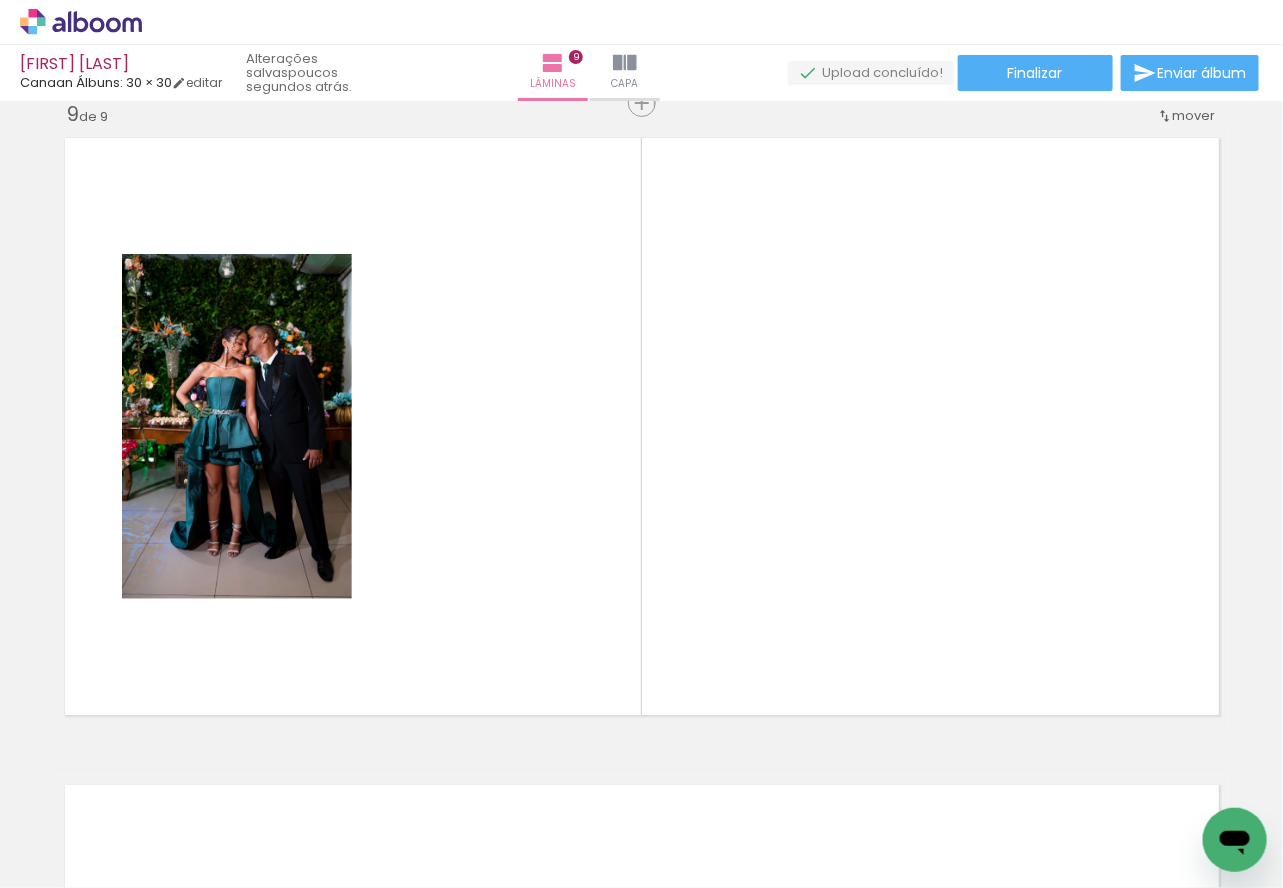 scroll, scrollTop: 5200, scrollLeft: 0, axis: vertical 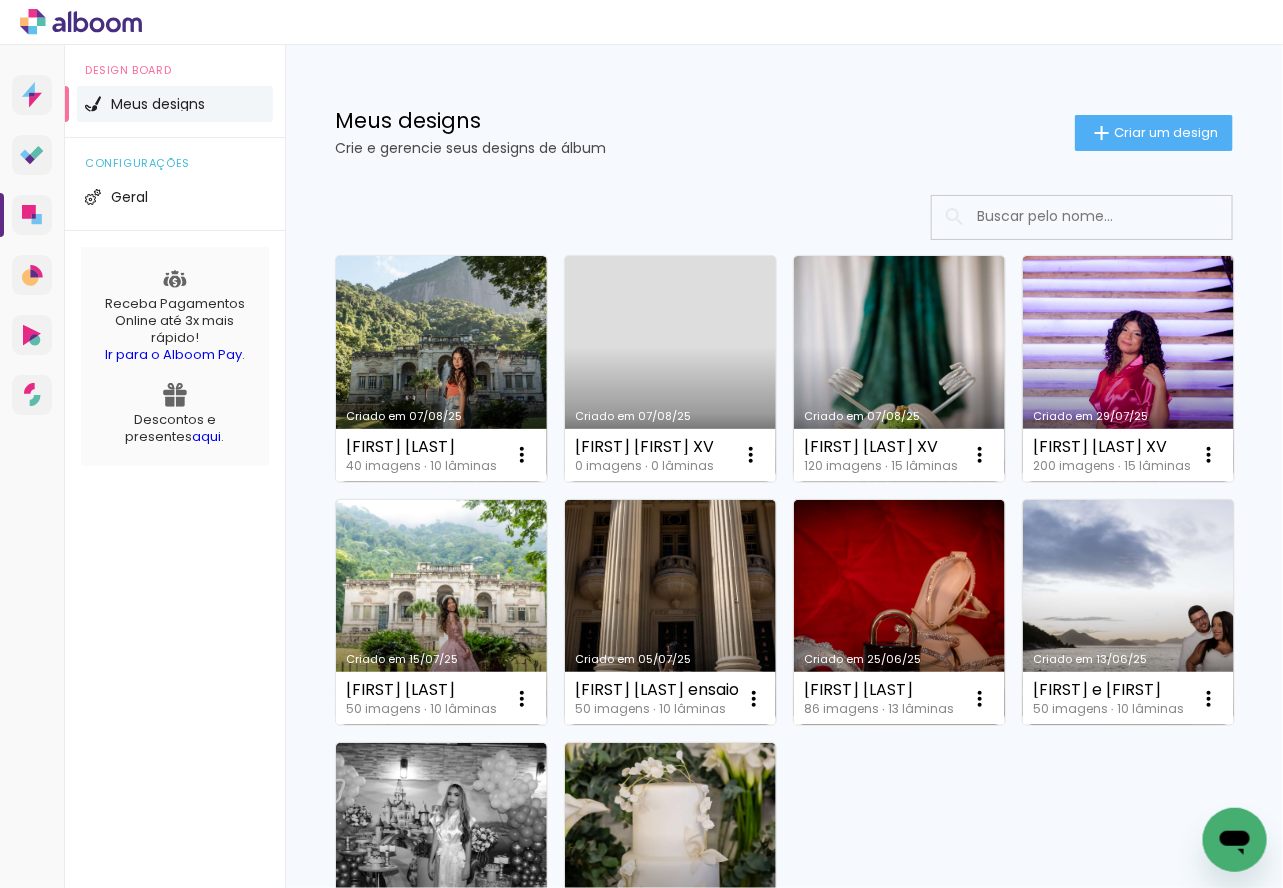 click on "Design Board Meus designs configurações Geral
Receba Pagamentos Online até 3x mais rápido!
Ir para o  Alboom Pay .
Descontos e presentes
aqui ." at bounding box center [175, 489] 